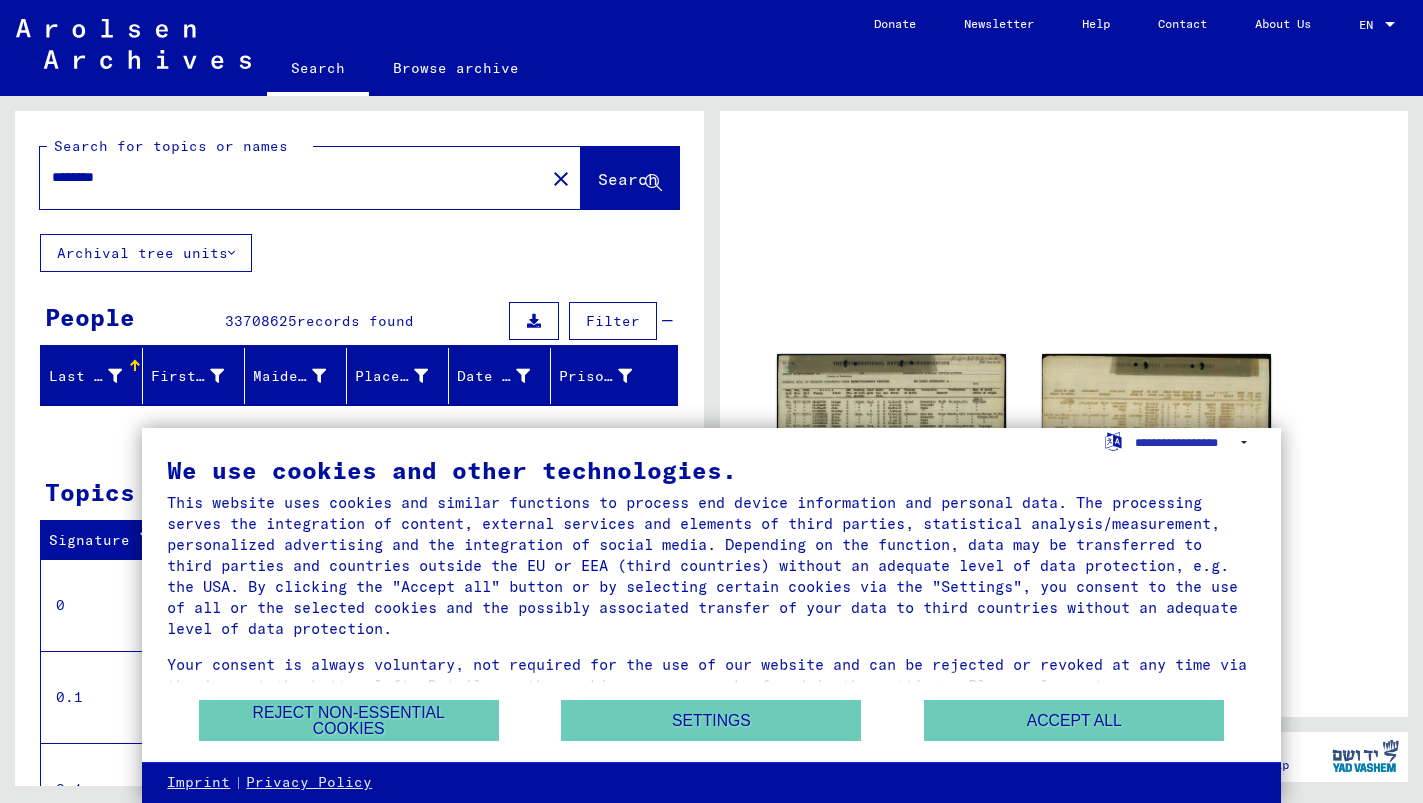 scroll, scrollTop: 0, scrollLeft: 0, axis: both 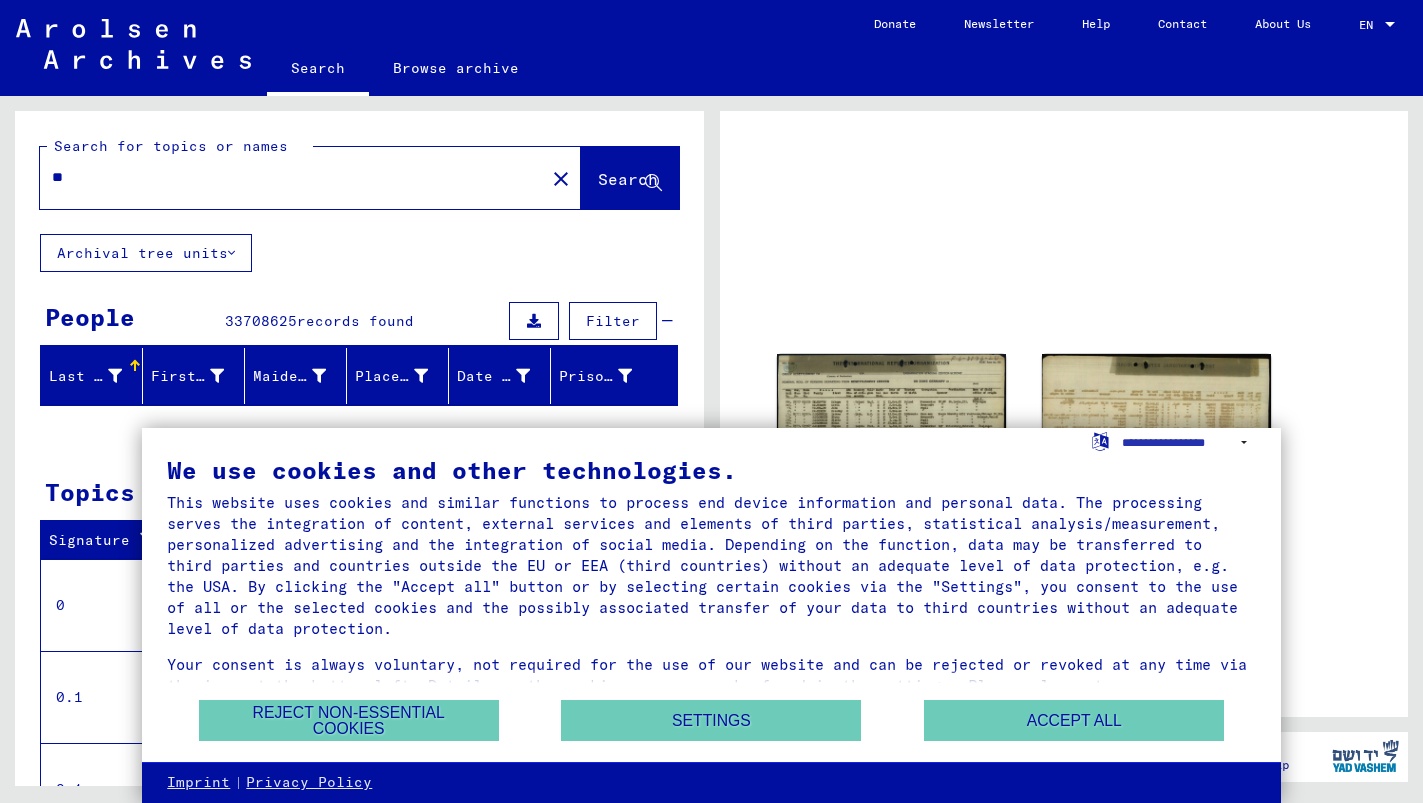 type on "*" 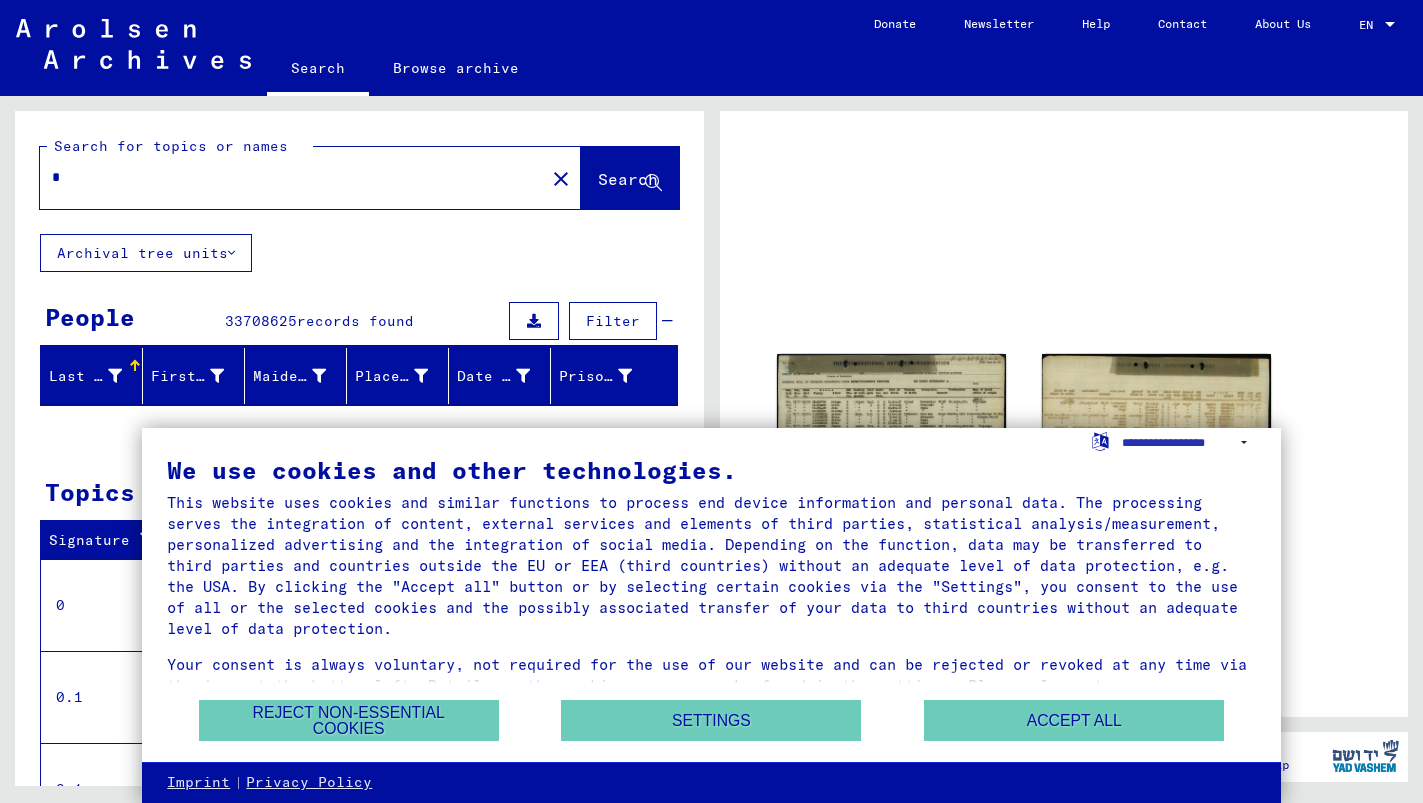 type 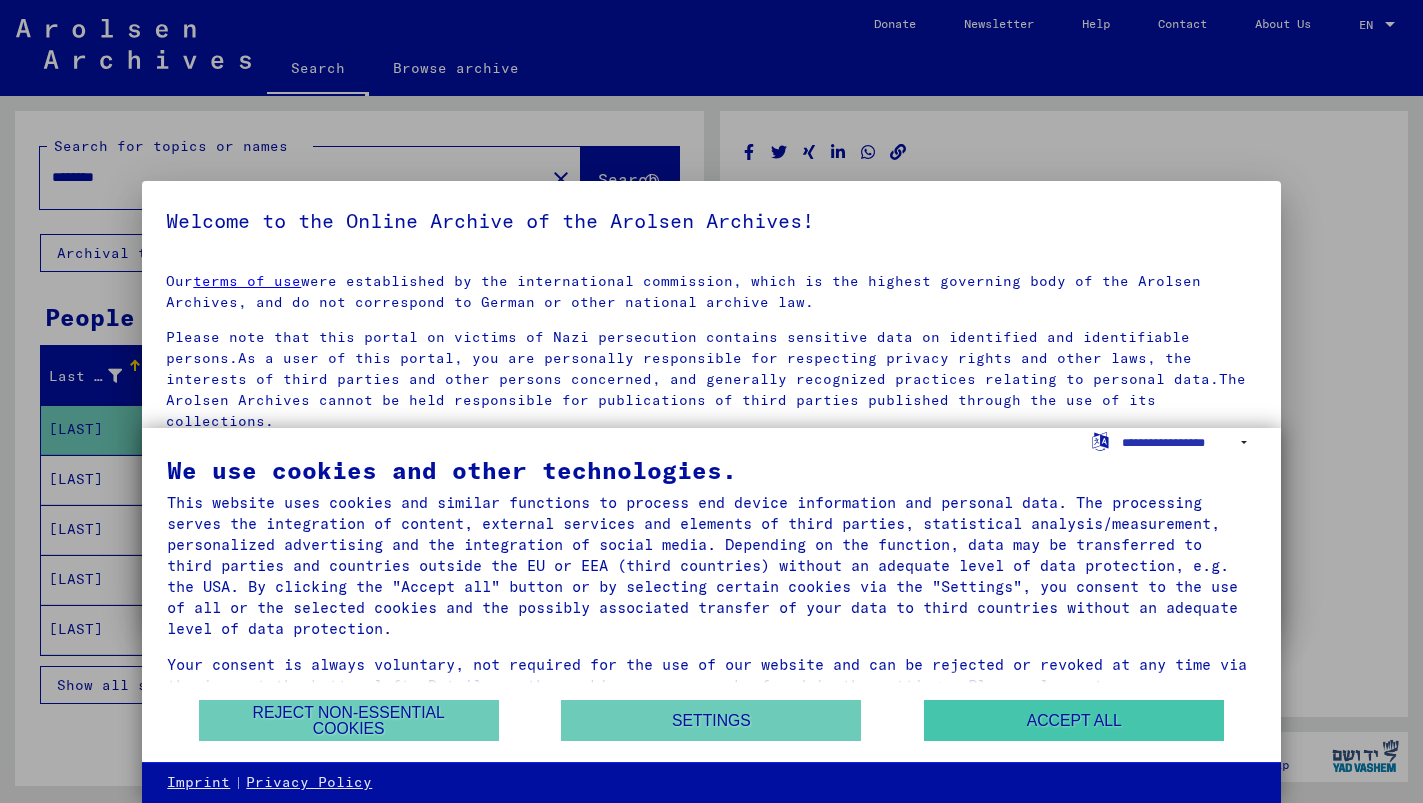 click on "Accept all" at bounding box center (1074, 720) 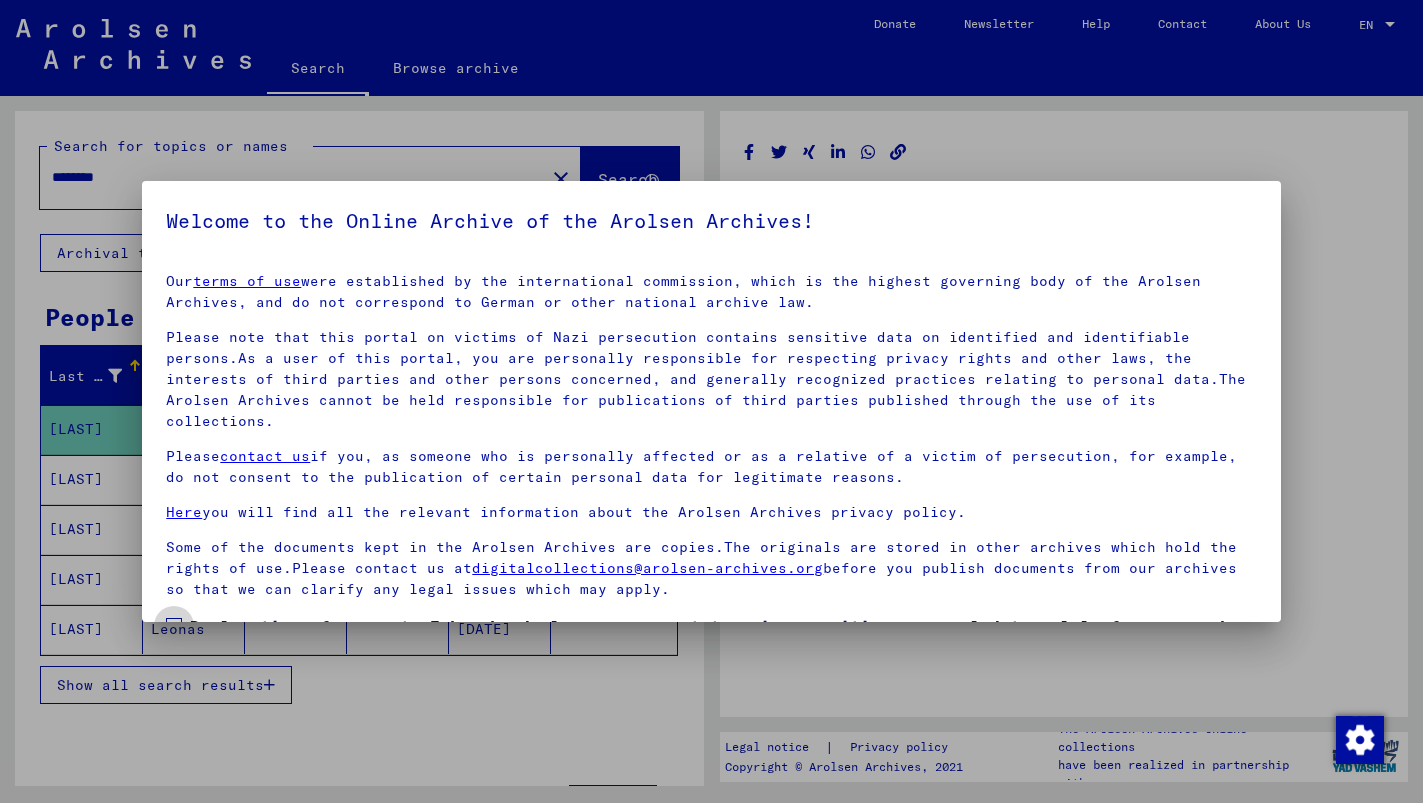 click at bounding box center (174, 626) 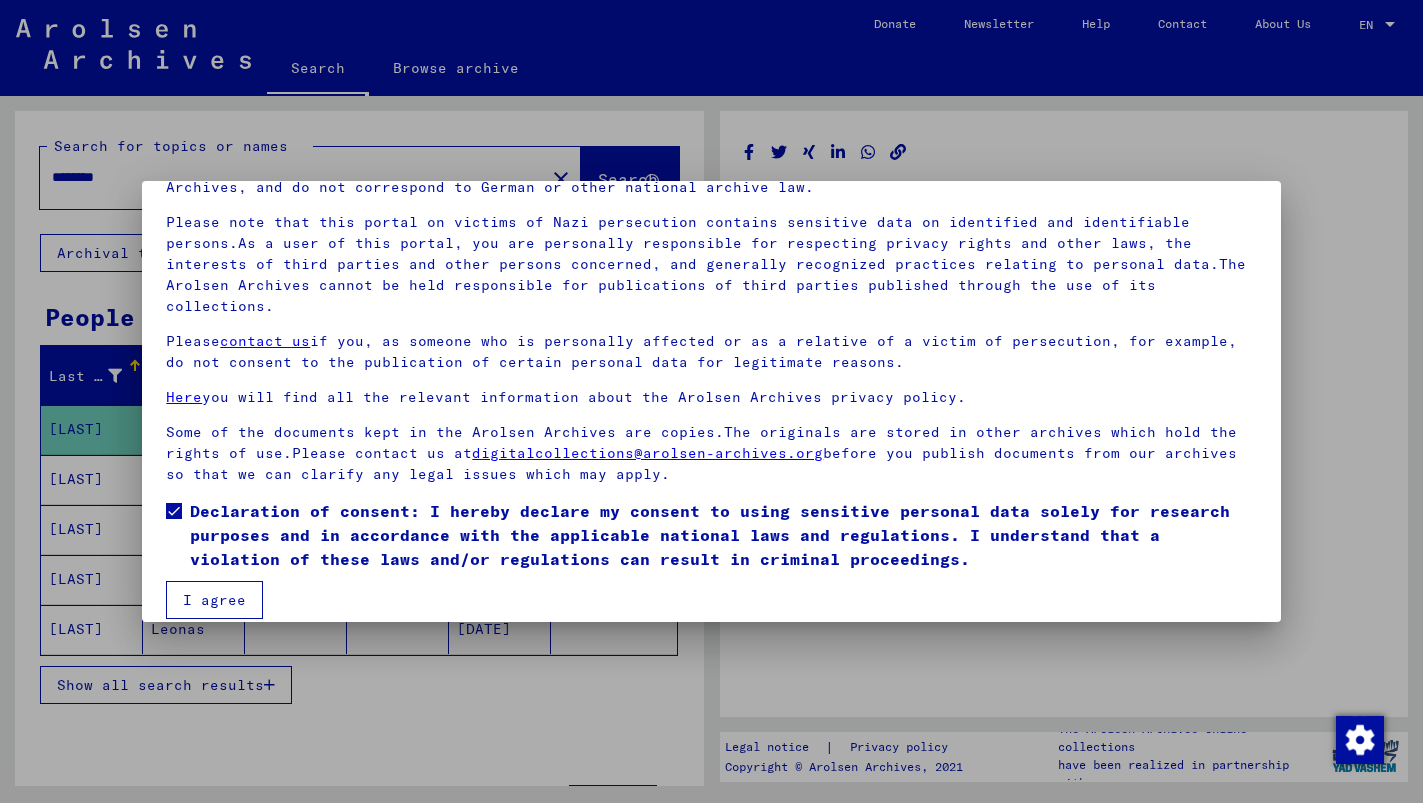 scroll, scrollTop: 114, scrollLeft: 0, axis: vertical 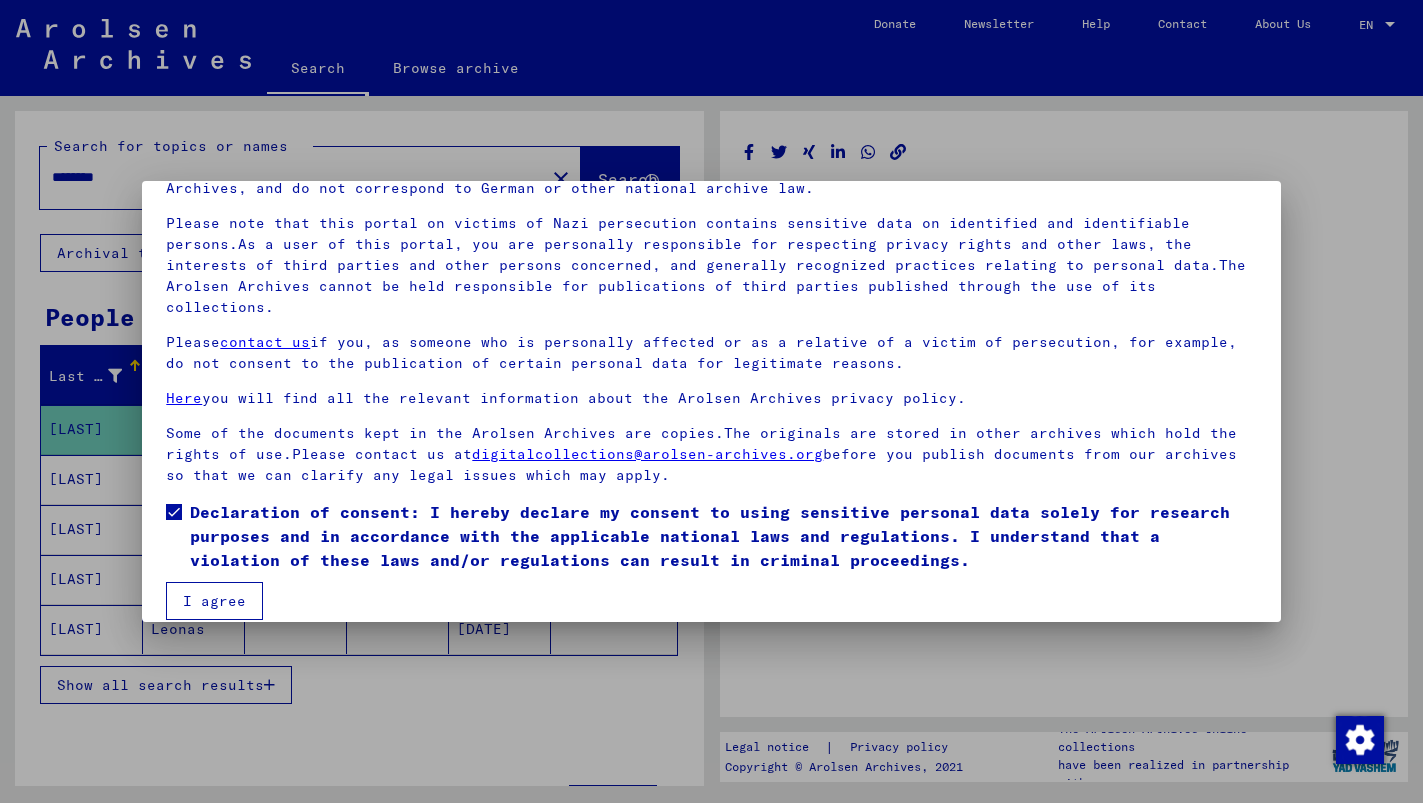 click on "I agree" at bounding box center [214, 601] 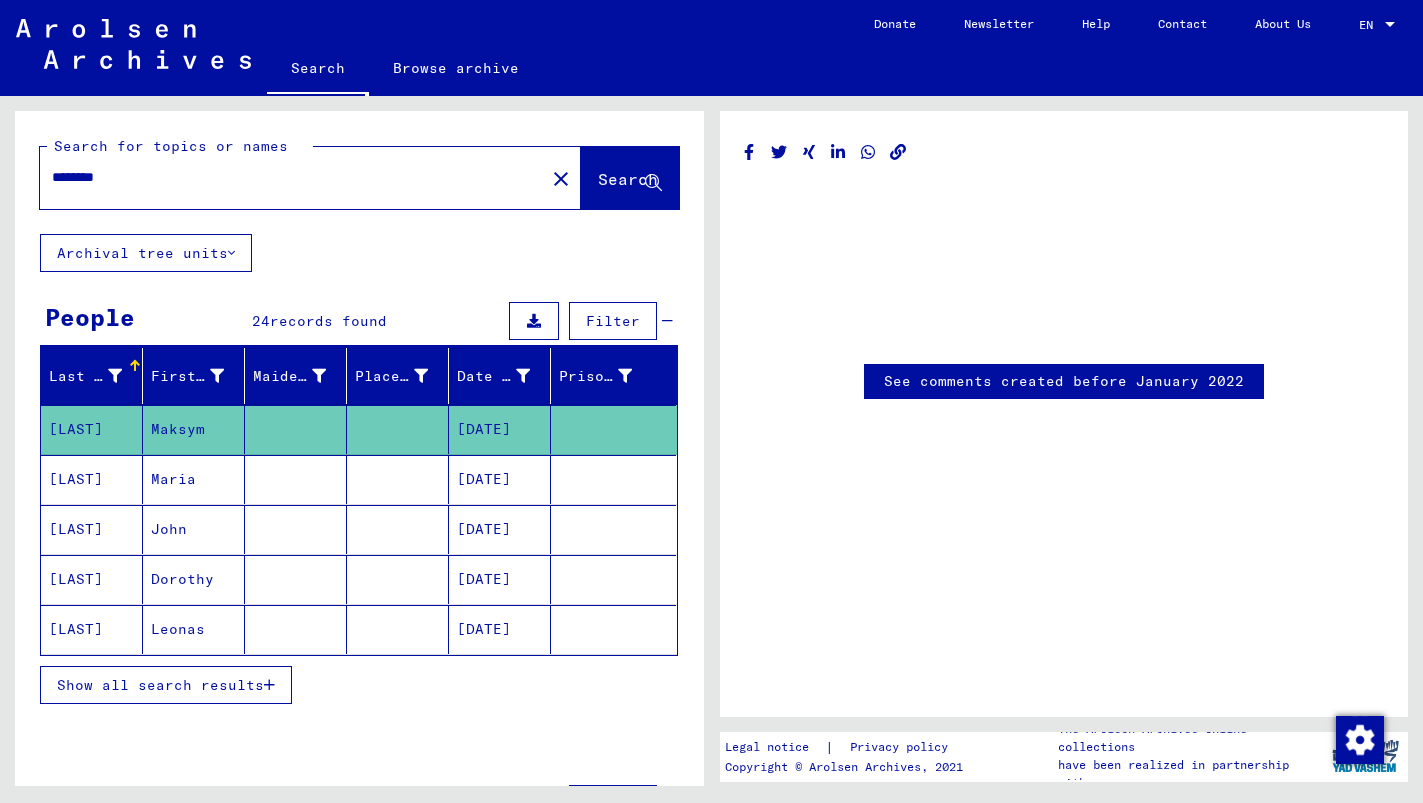 click on "********" 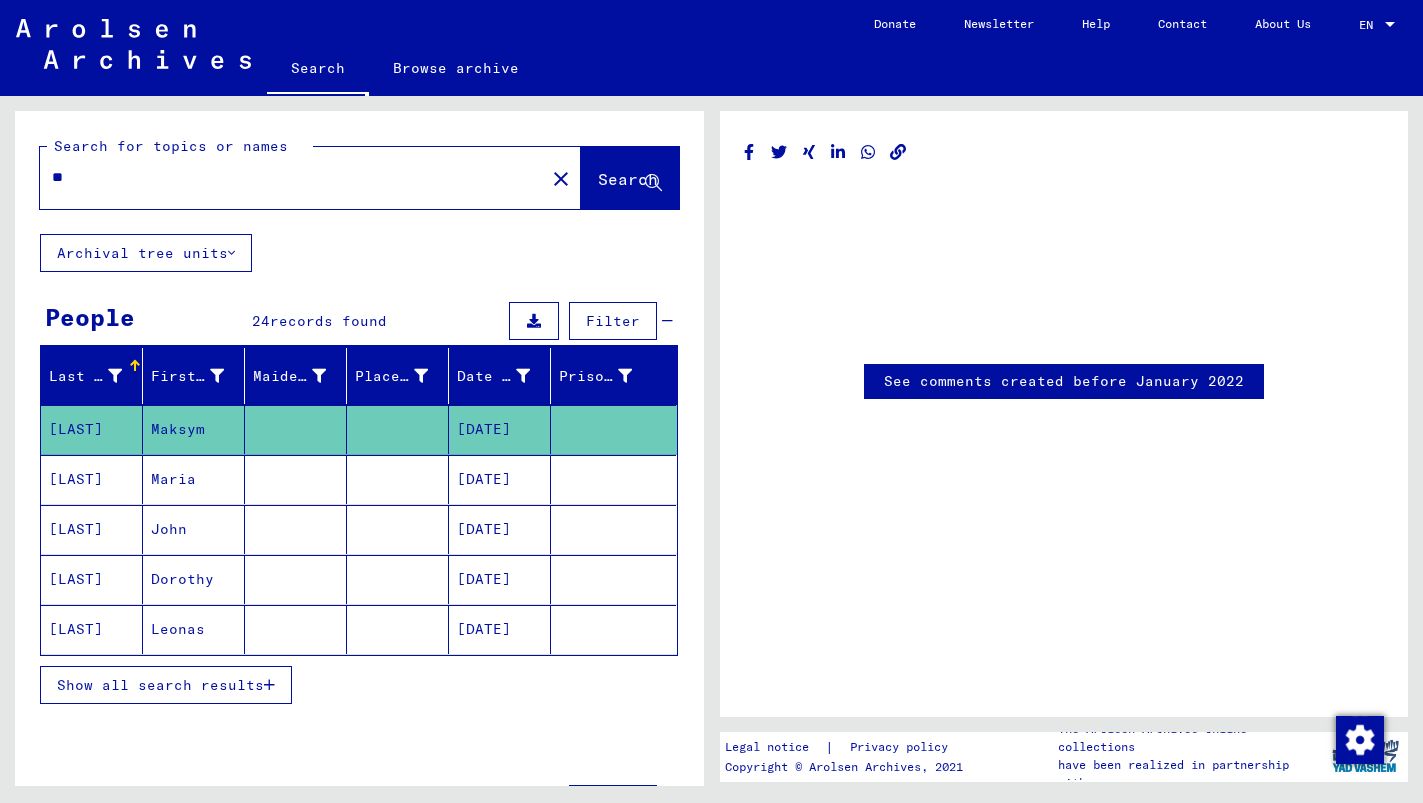 type on "*" 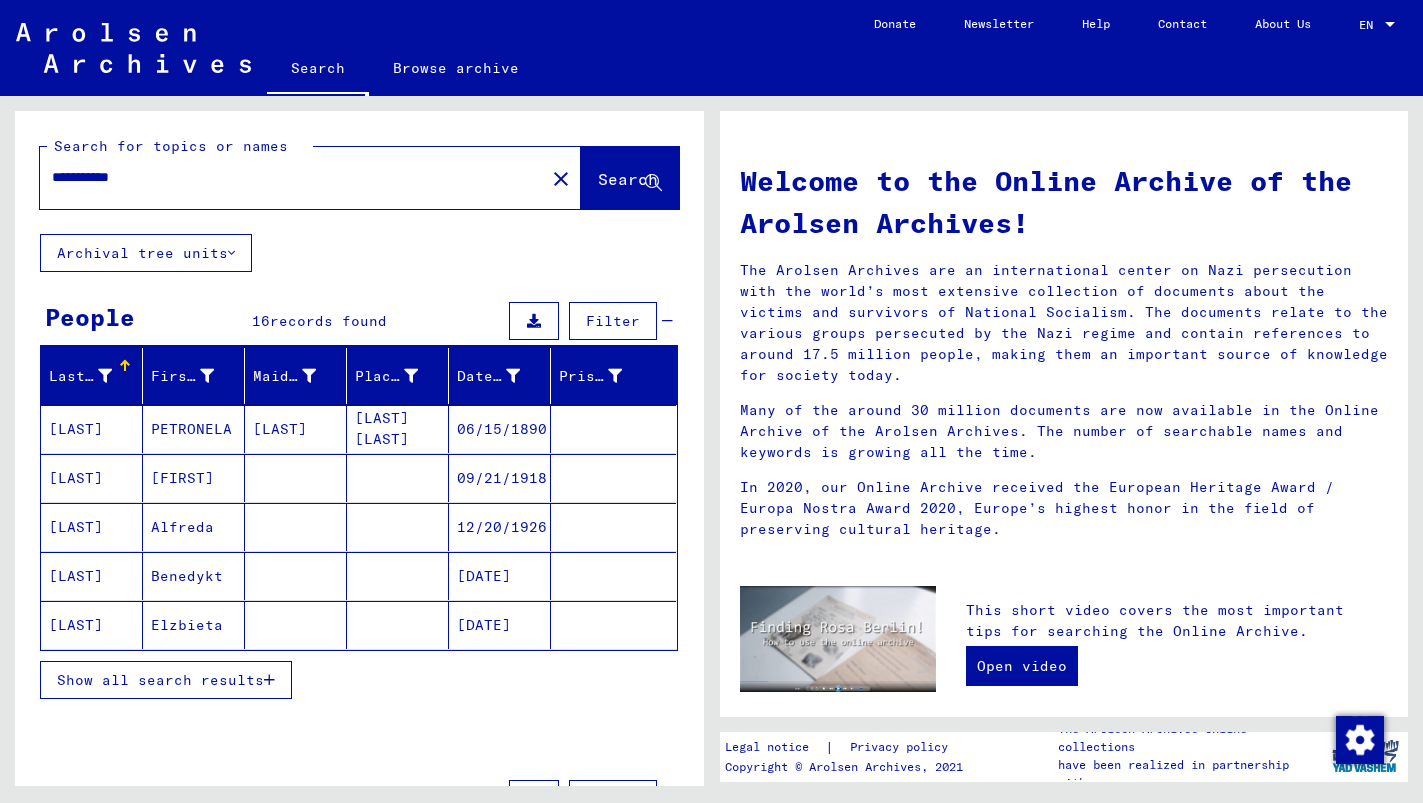 click on "Show all search results" at bounding box center [160, 680] 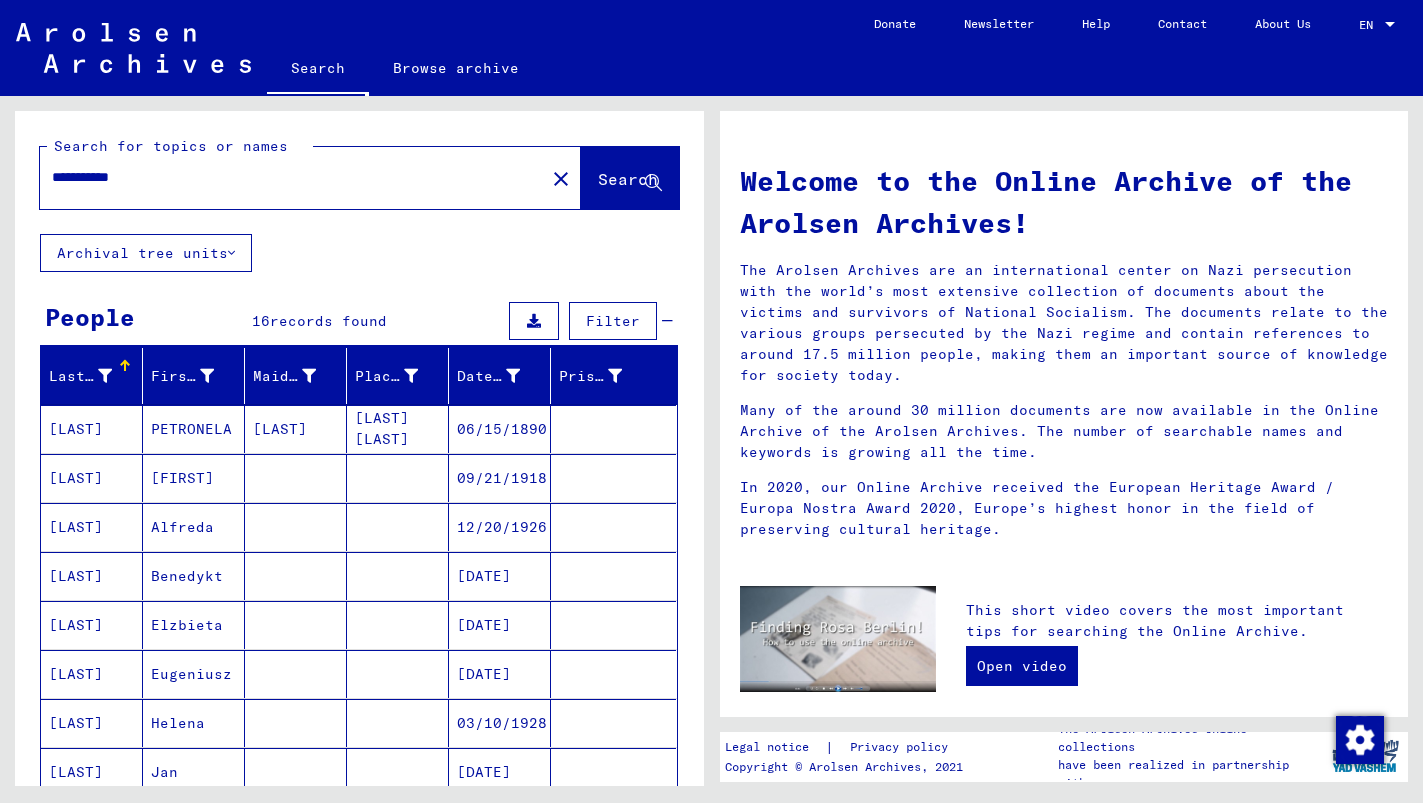 scroll, scrollTop: 0, scrollLeft: 0, axis: both 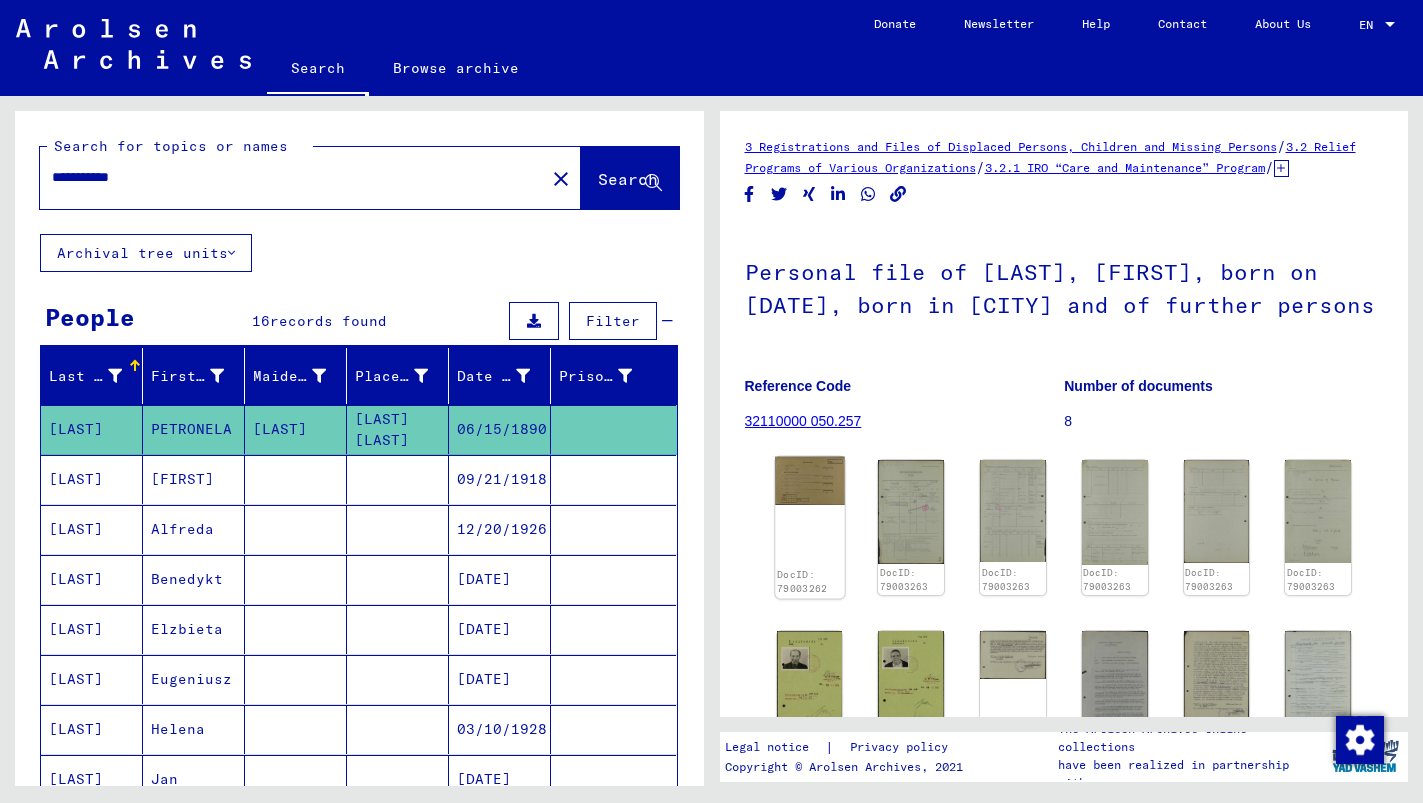 click 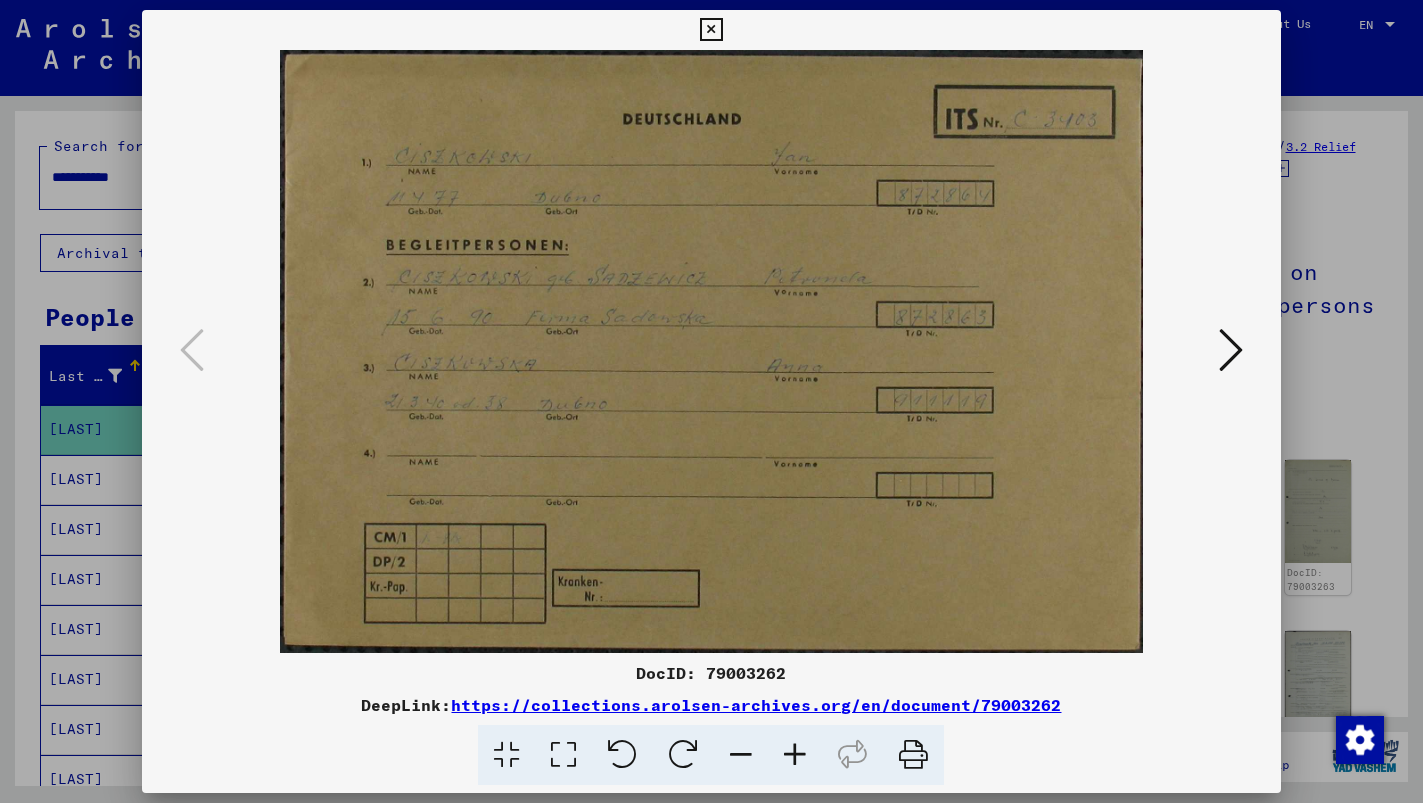 click at bounding box center (1231, 350) 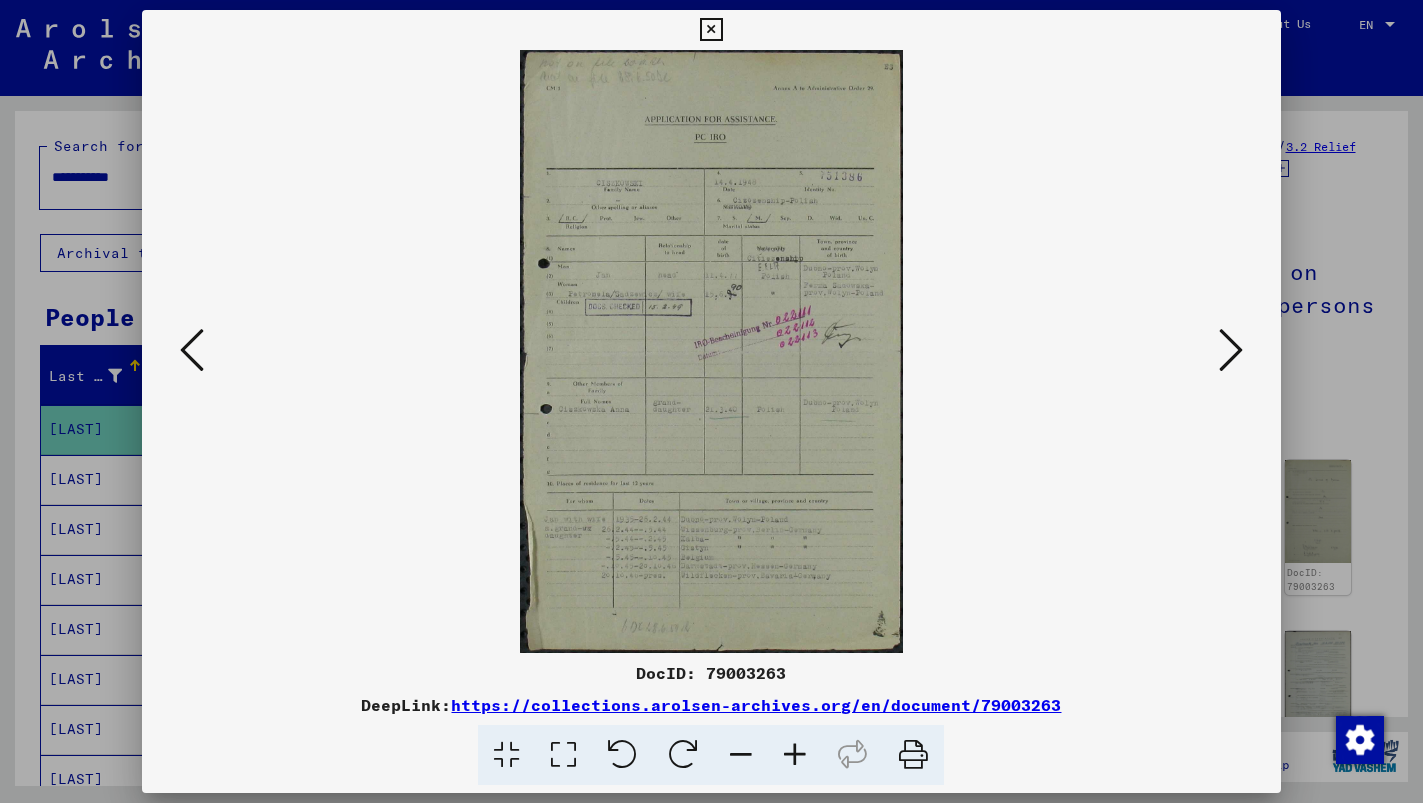 click at bounding box center [1231, 350] 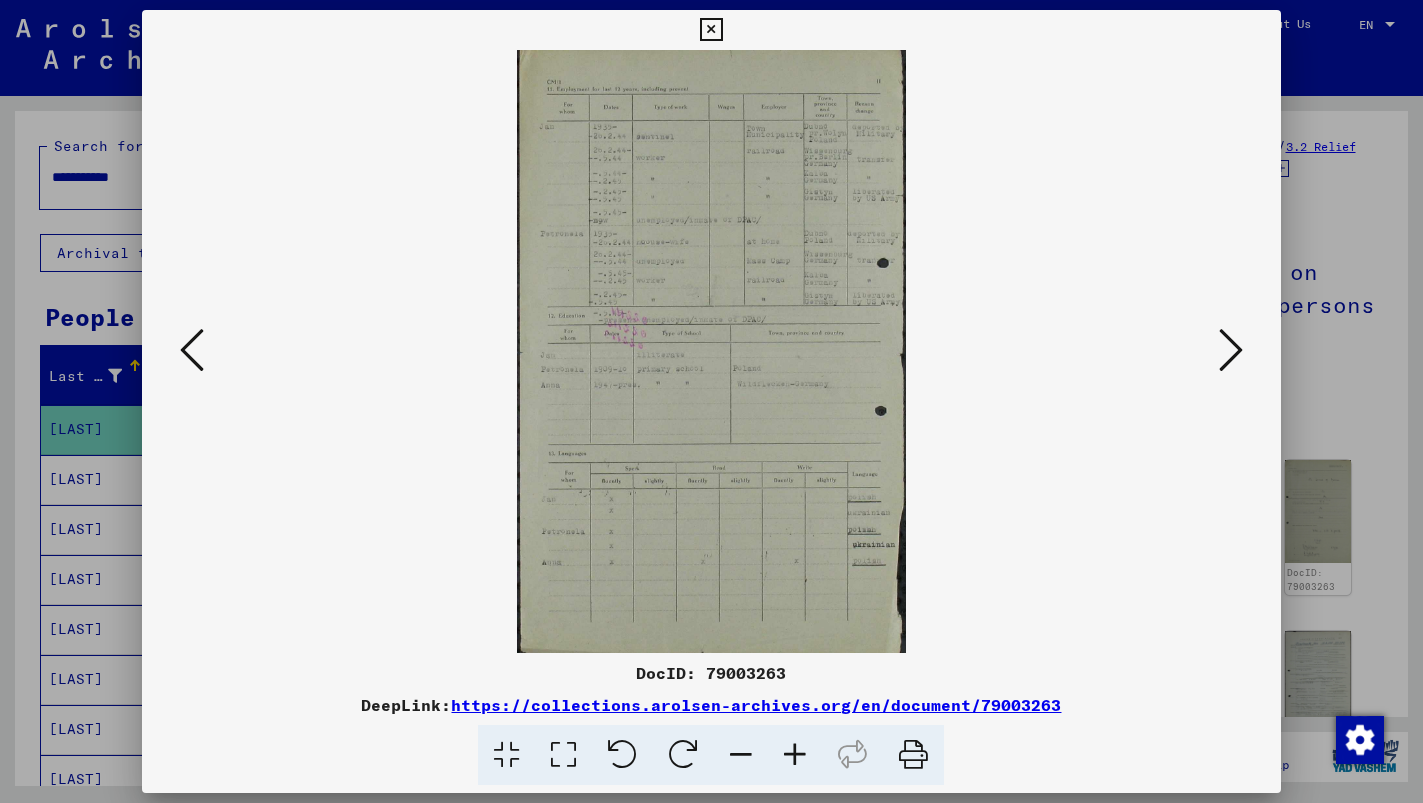 click at bounding box center [1231, 350] 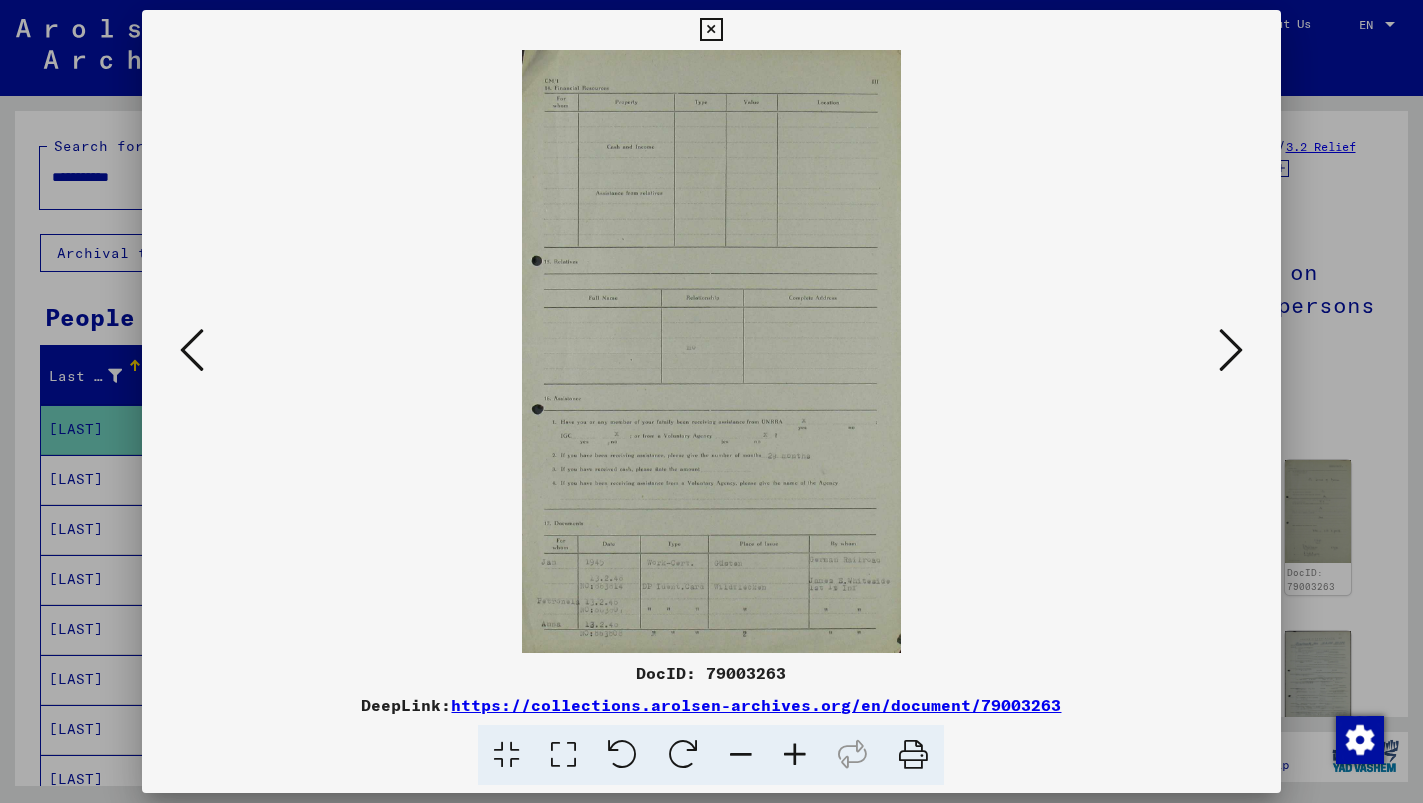 click at bounding box center (1231, 350) 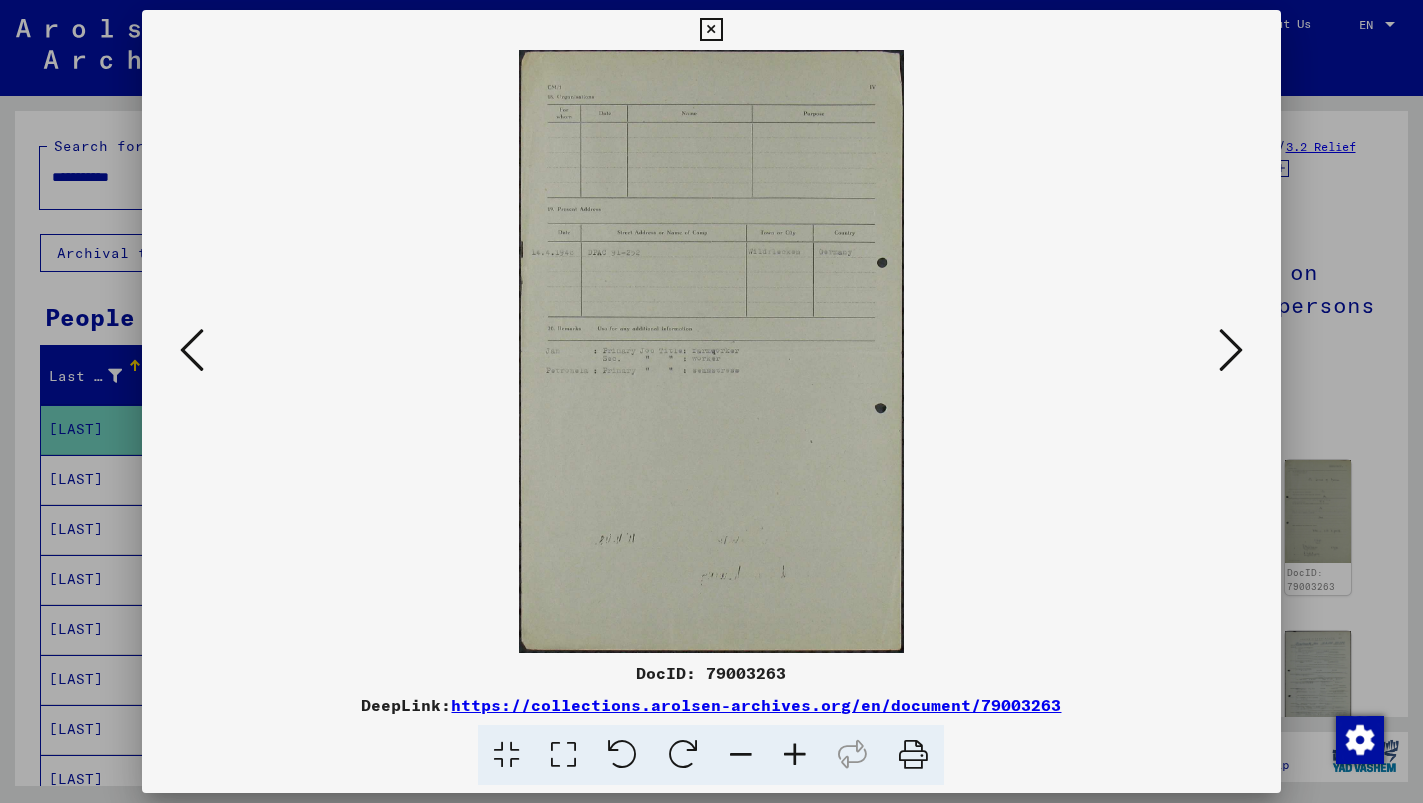 click at bounding box center (1231, 350) 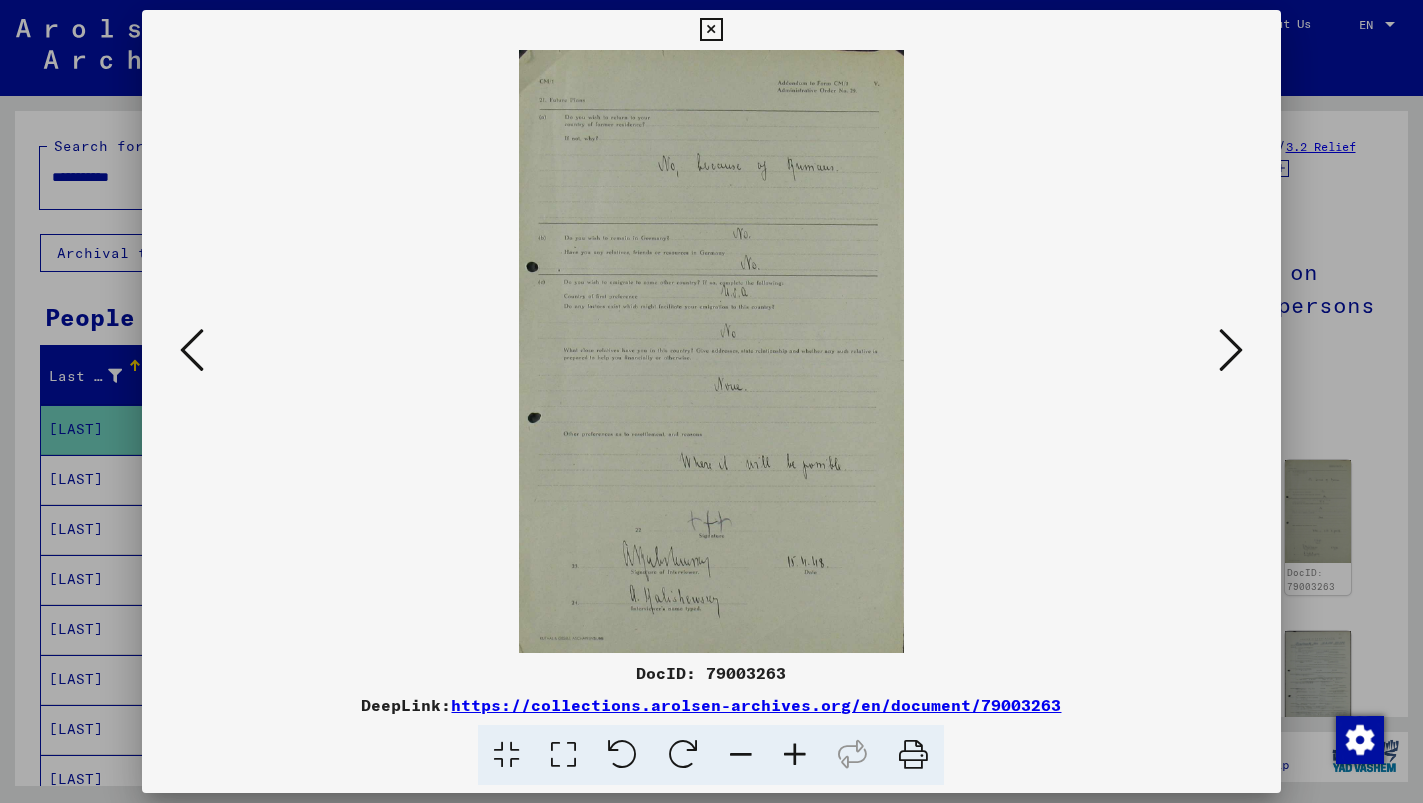 click at bounding box center (1231, 350) 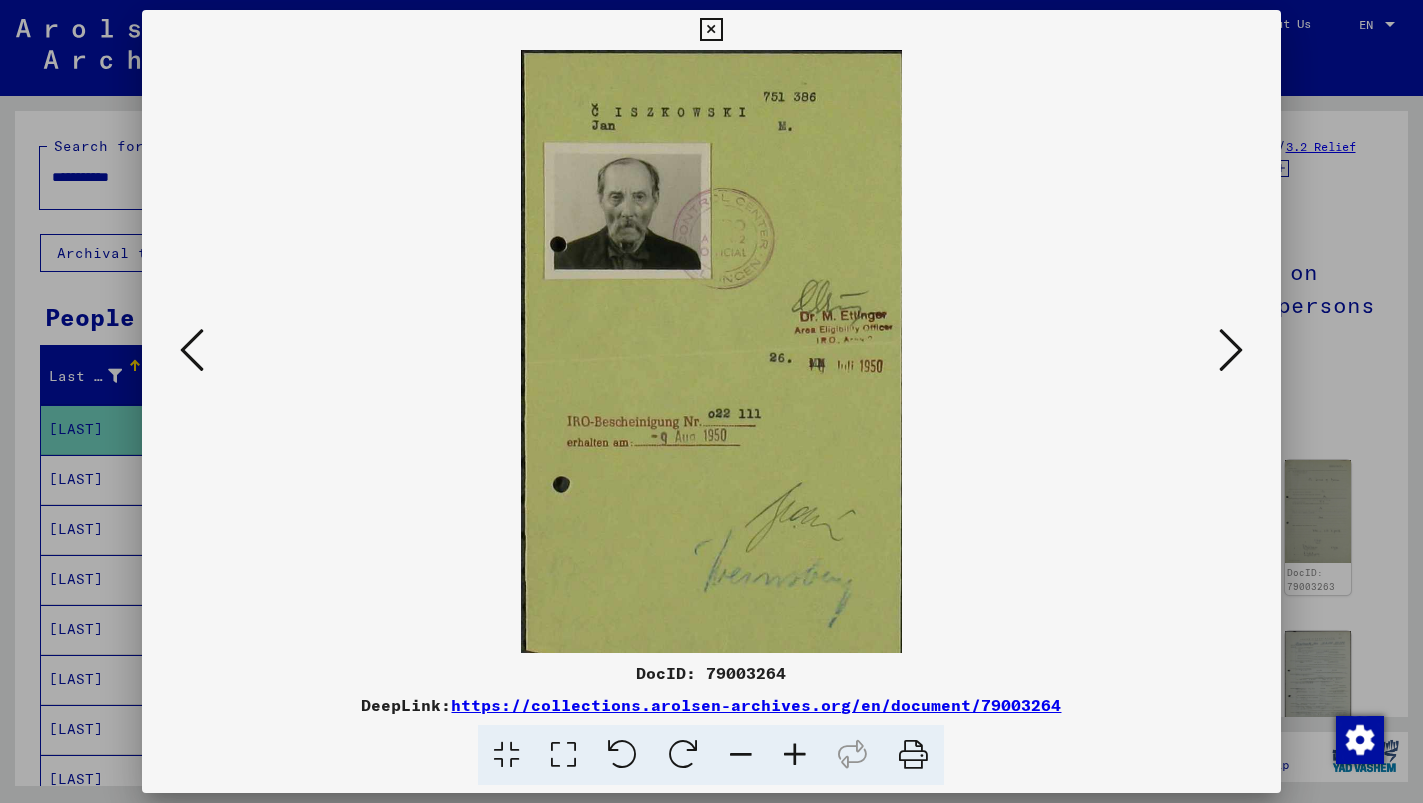 click at bounding box center [1231, 350] 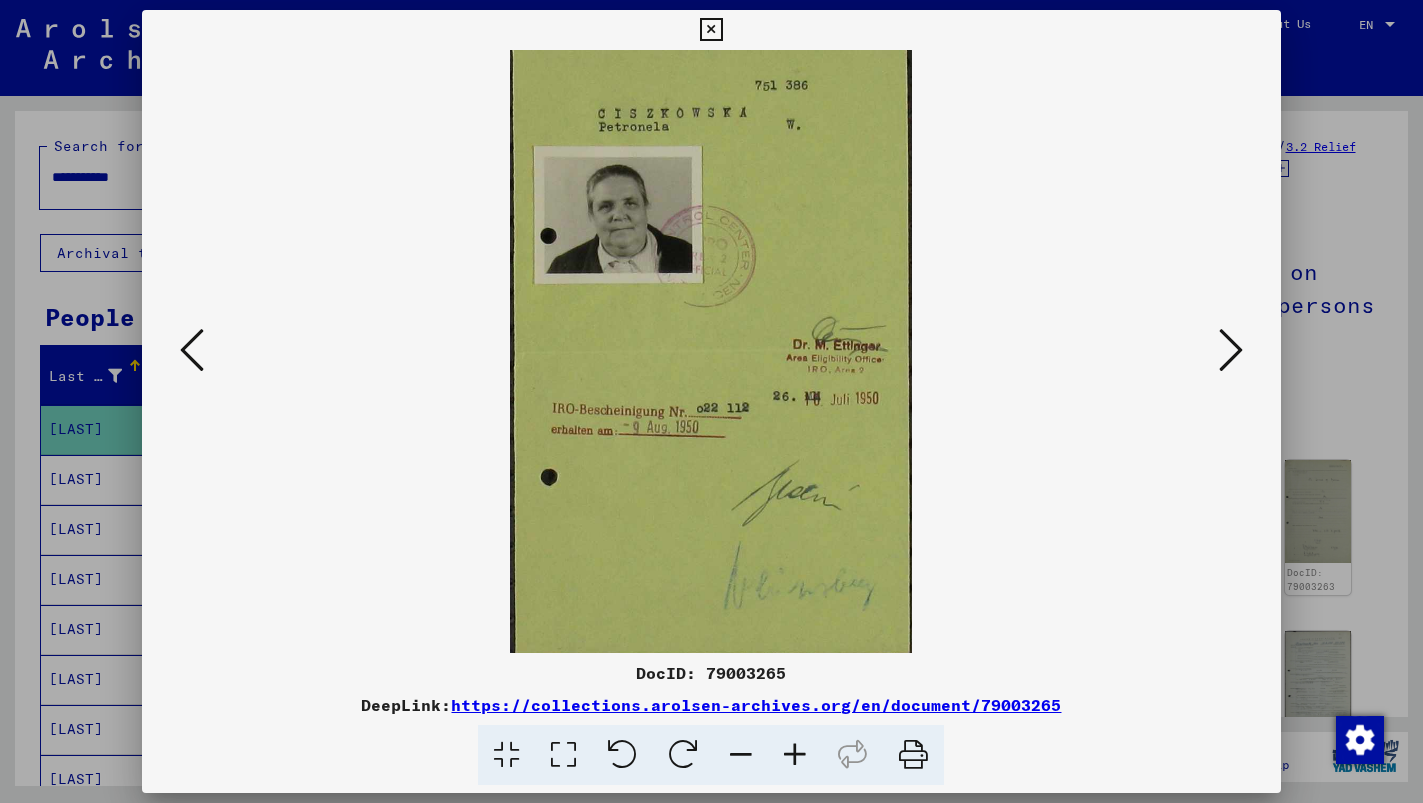 click at bounding box center [1231, 350] 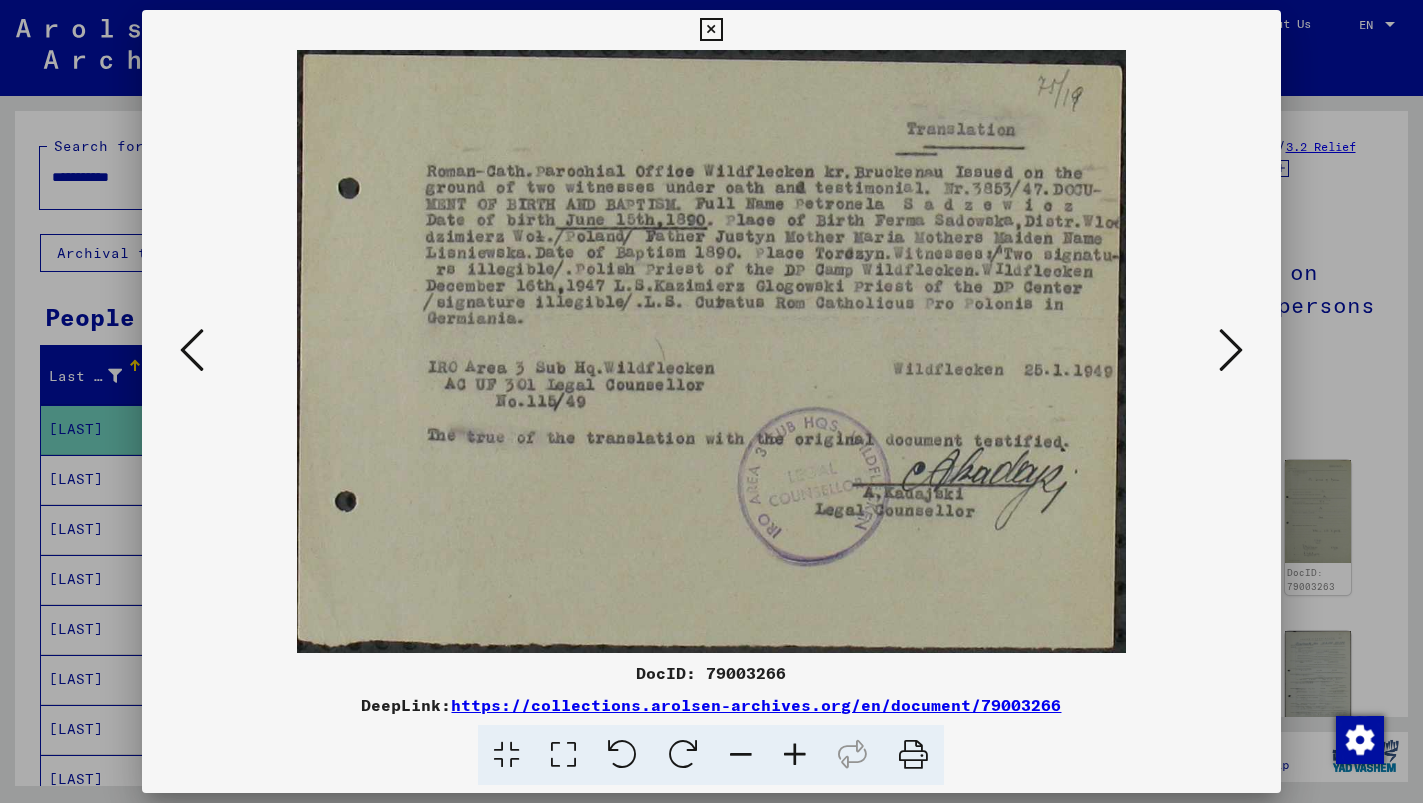 click at bounding box center [1231, 350] 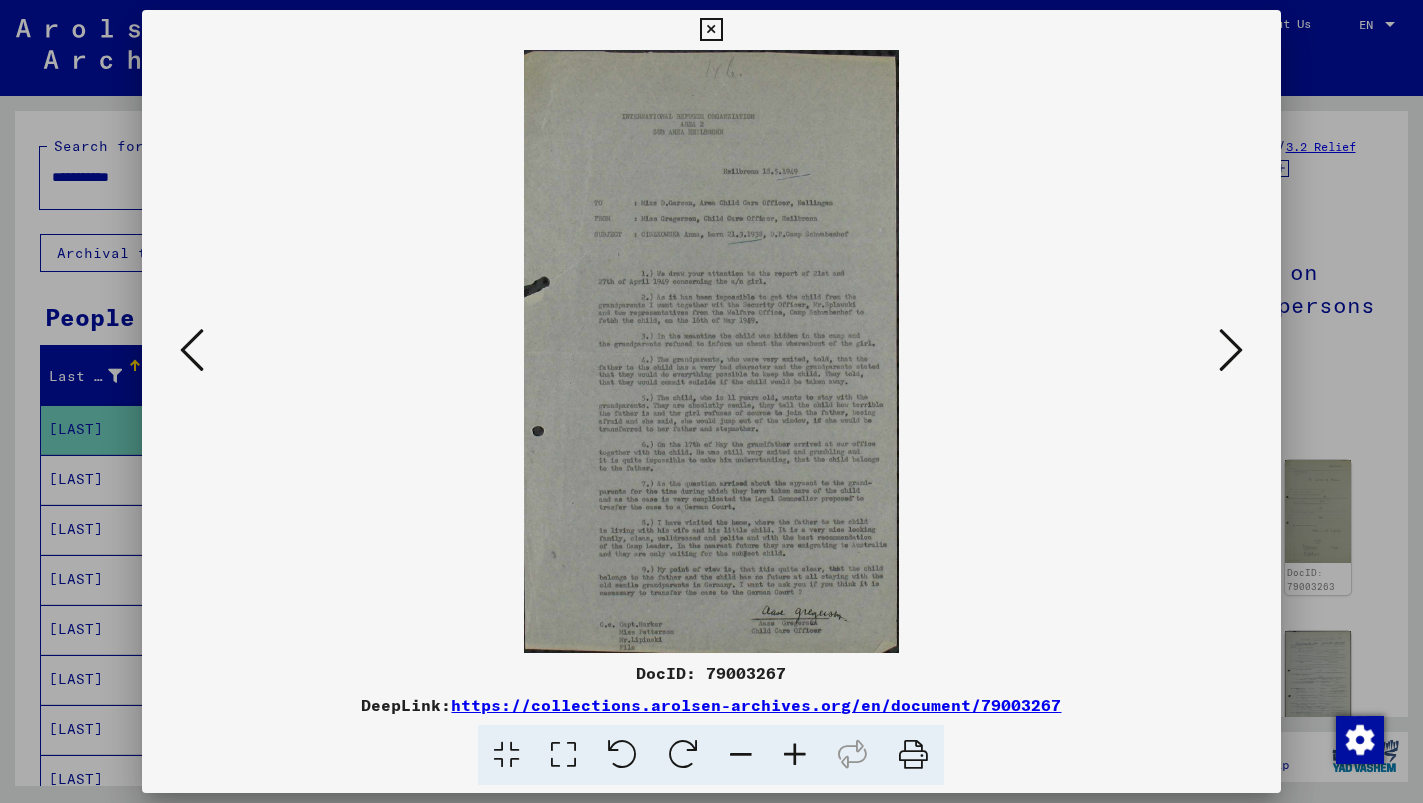 click at bounding box center [1231, 350] 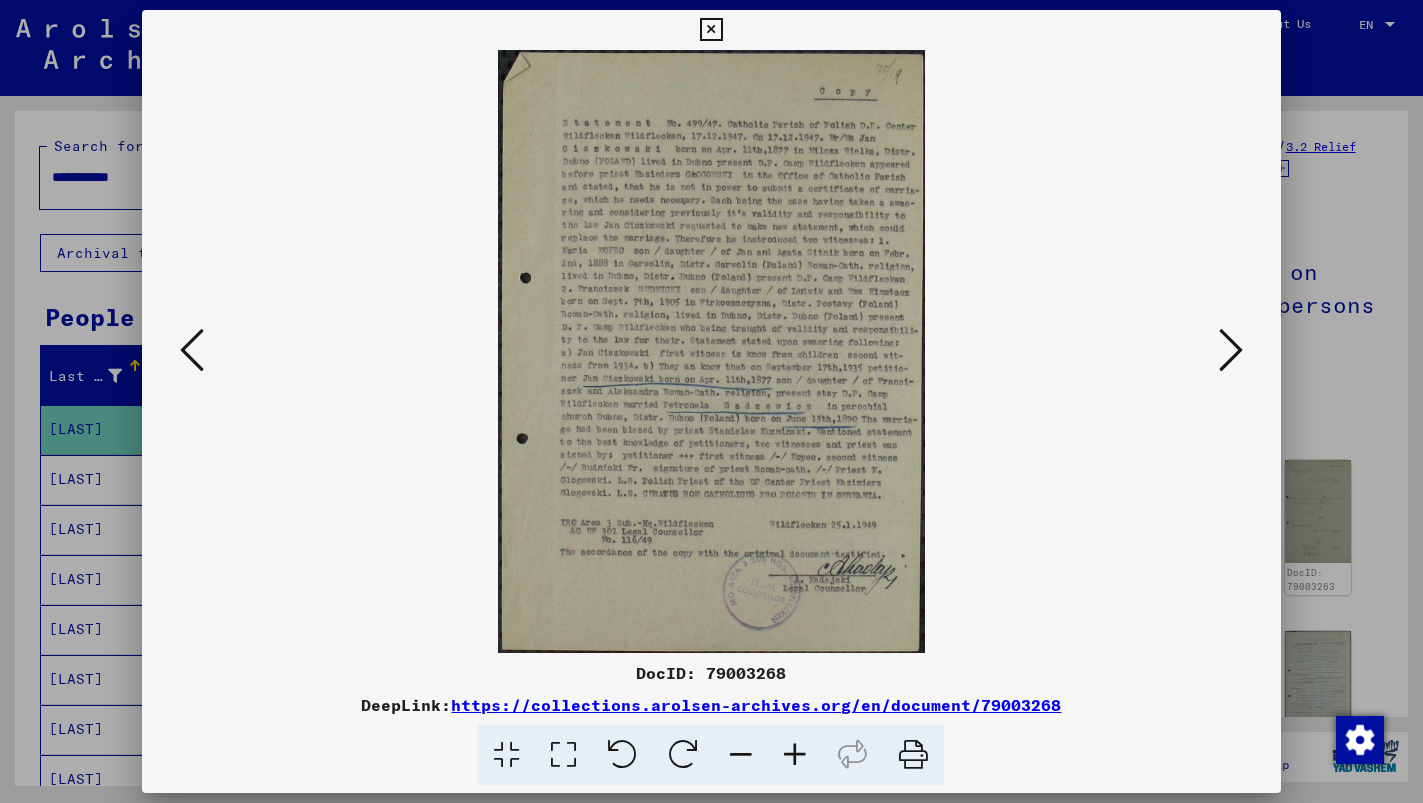 click at bounding box center (1231, 350) 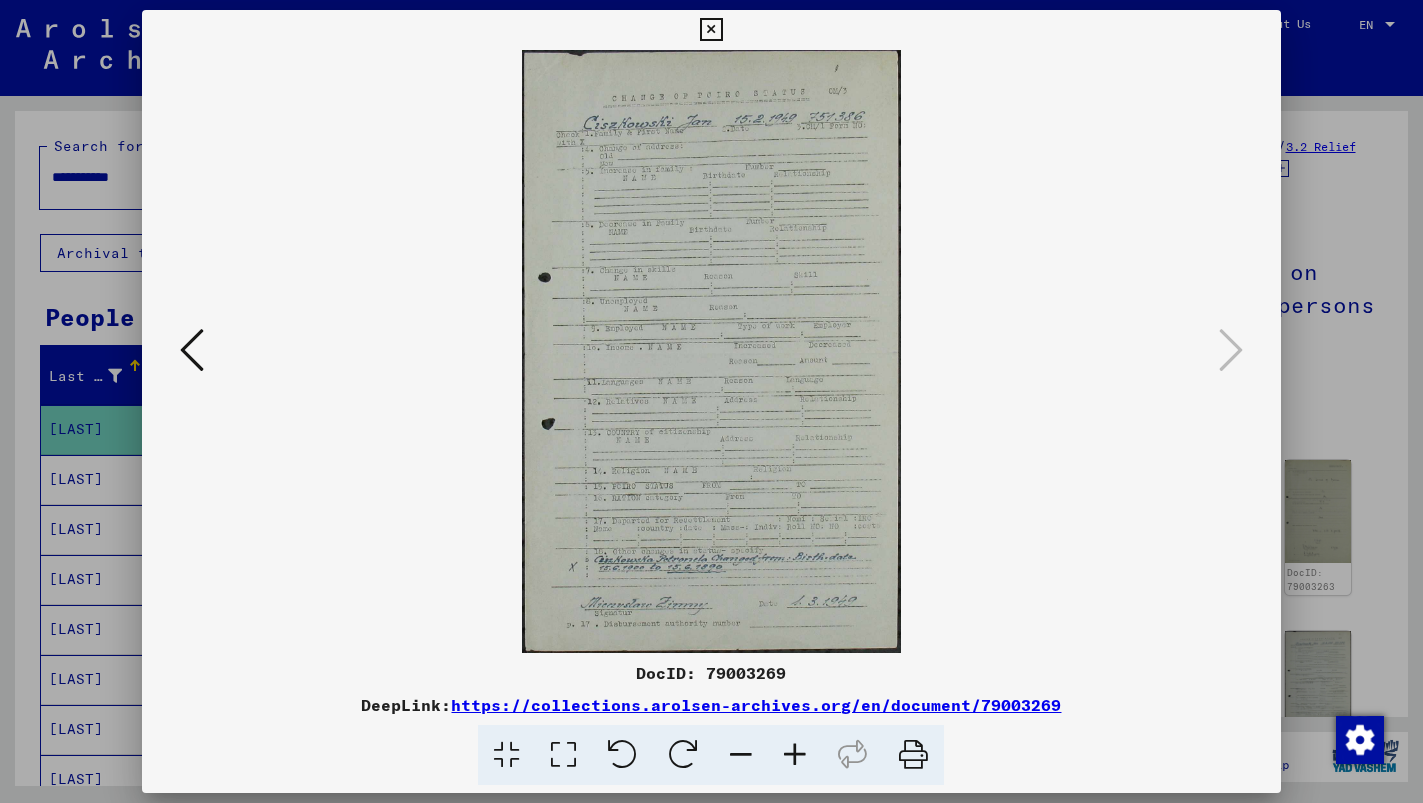 click at bounding box center (711, 30) 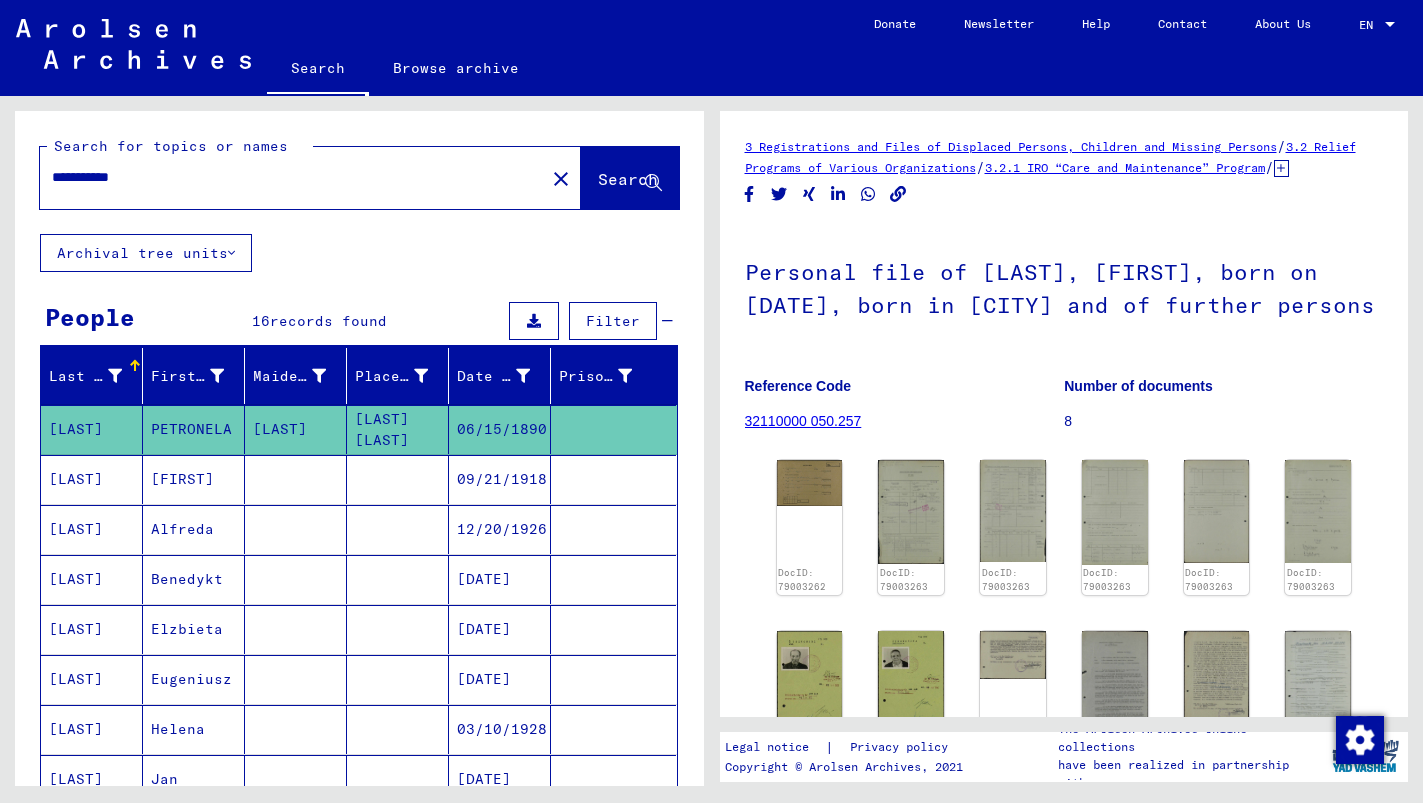 click on "[LAST]" at bounding box center (92, 529) 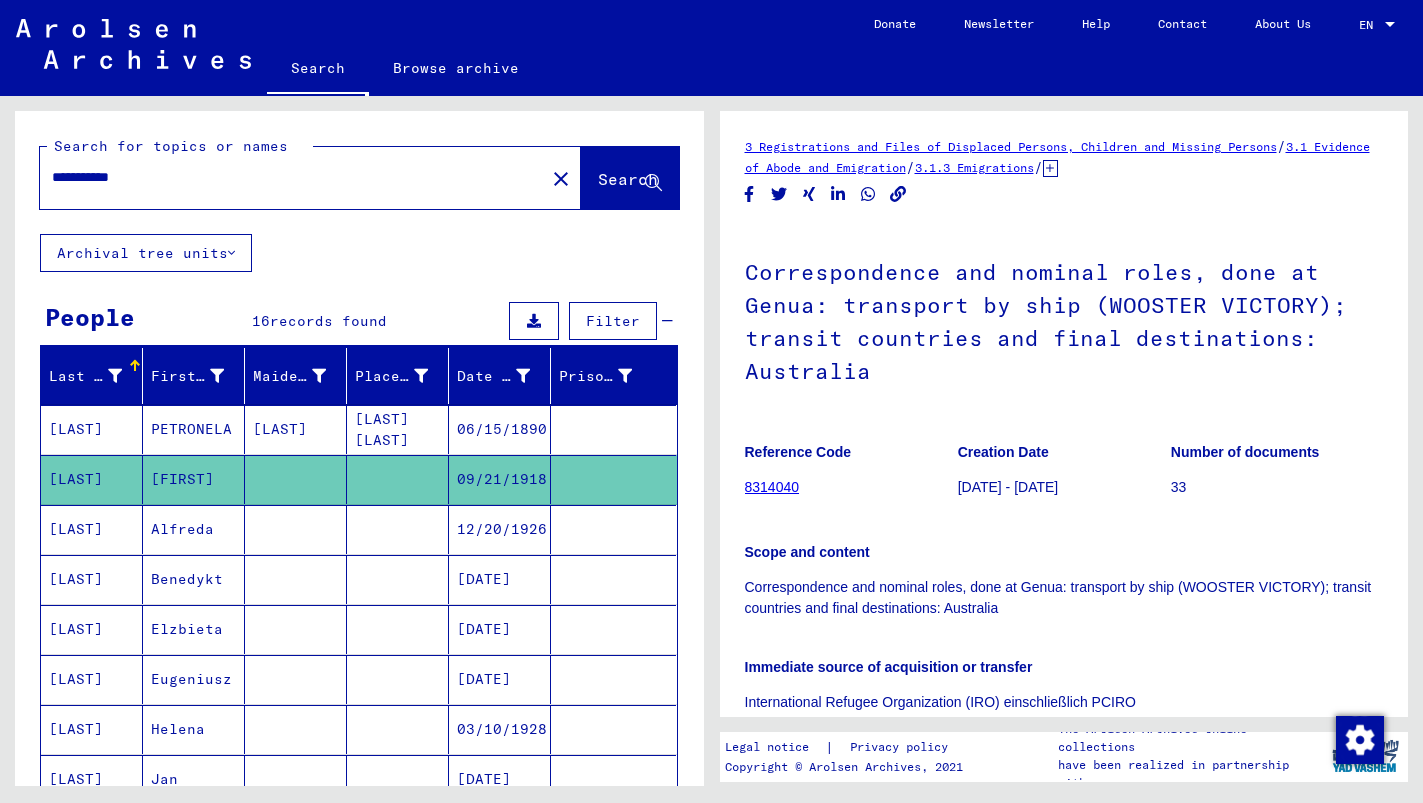 scroll, scrollTop: 0, scrollLeft: 0, axis: both 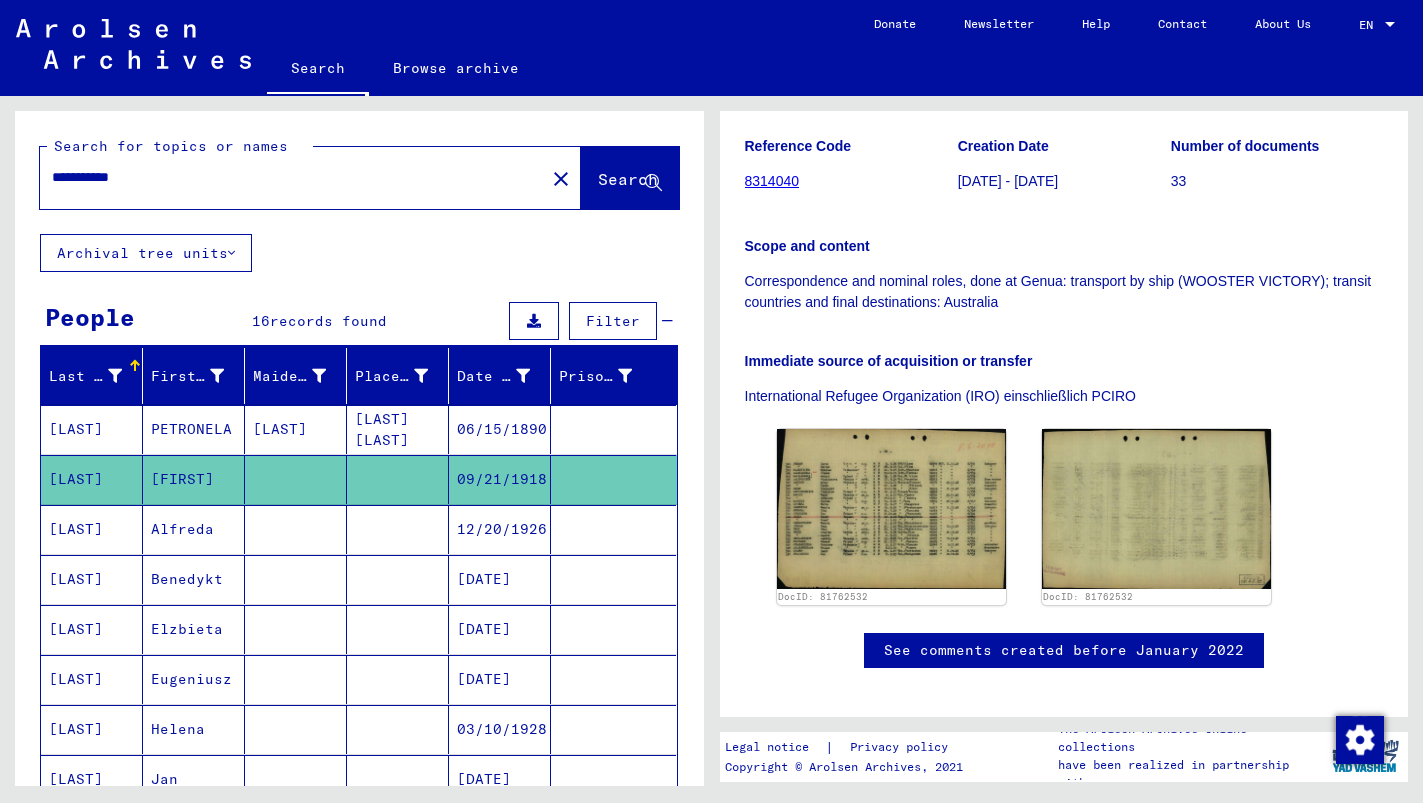 click on "Alfreda" at bounding box center (194, 579) 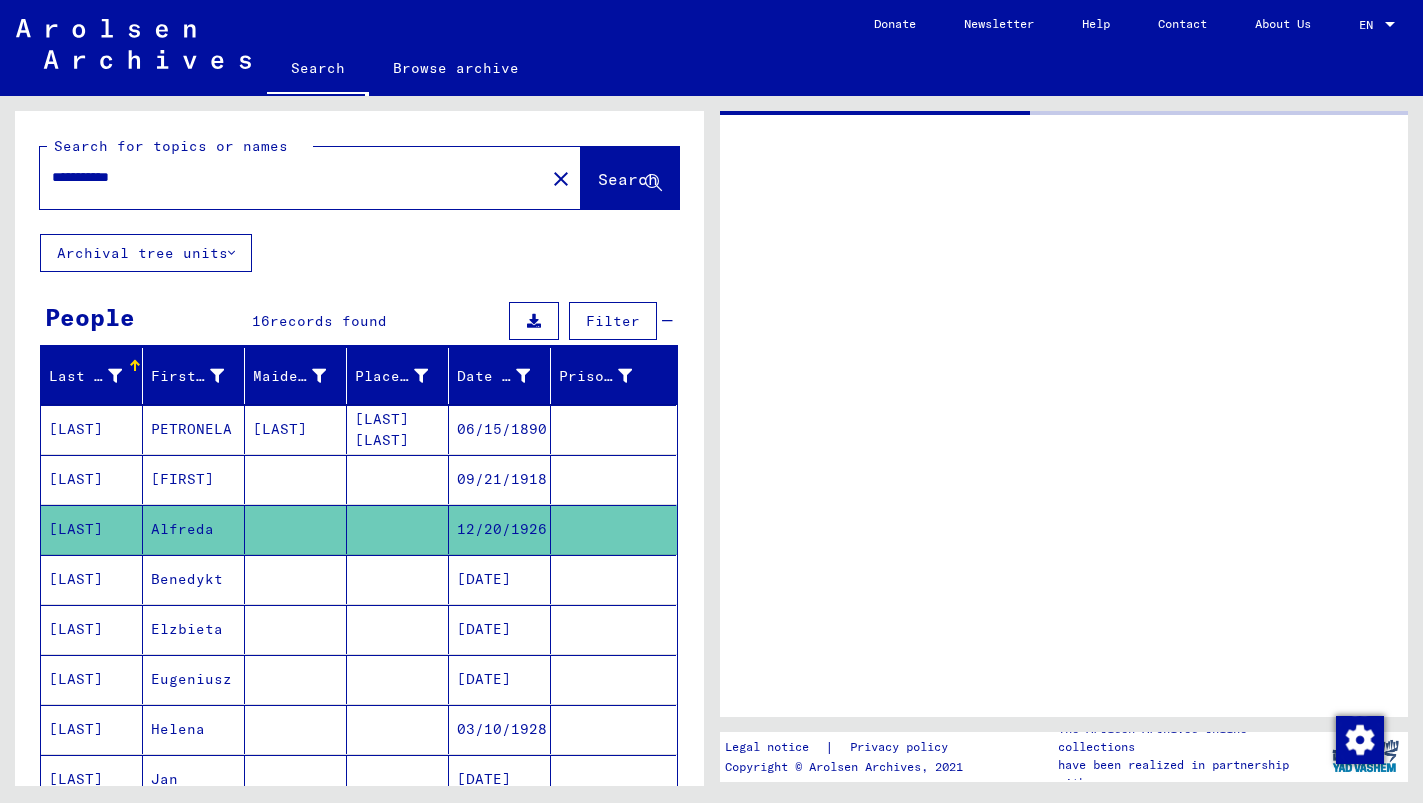 scroll, scrollTop: 0, scrollLeft: 0, axis: both 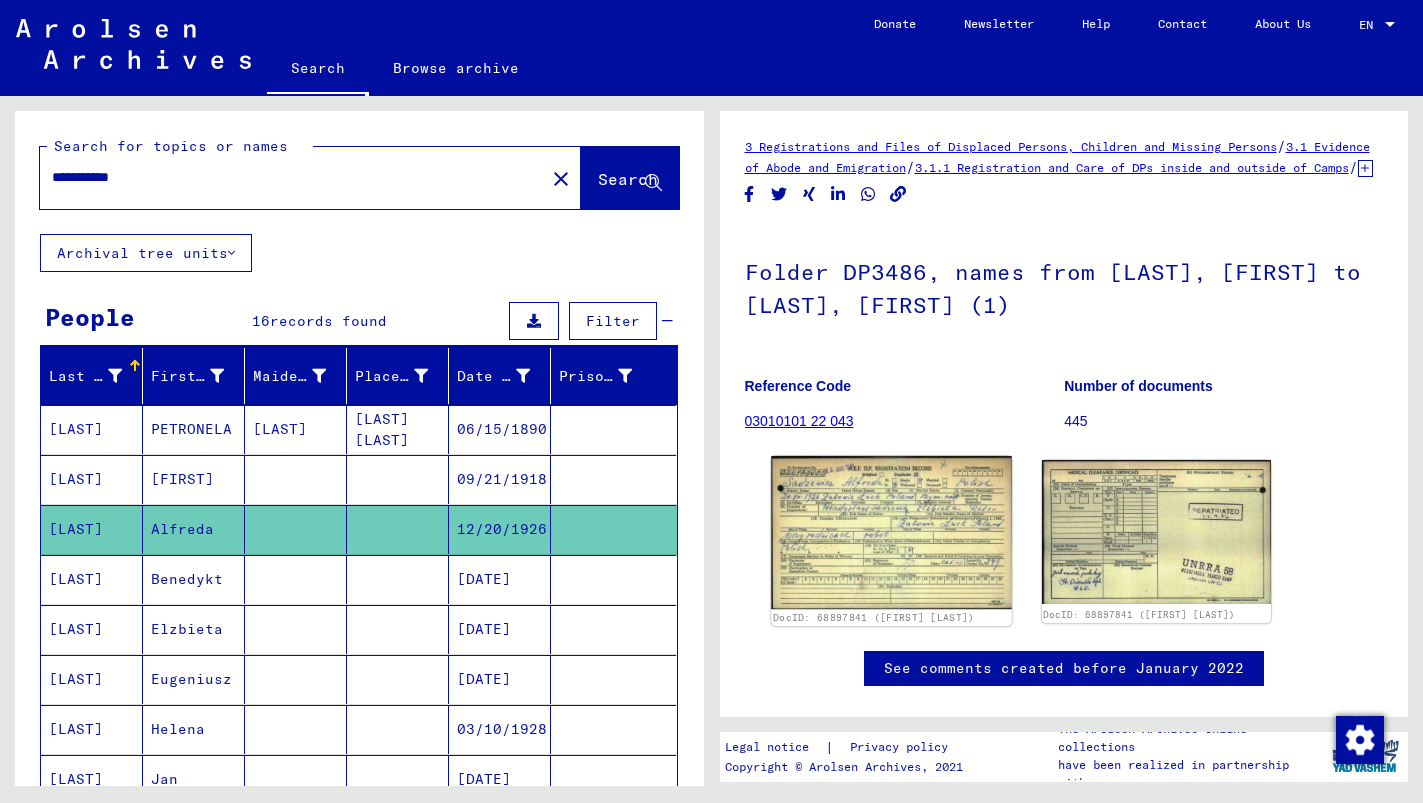 click 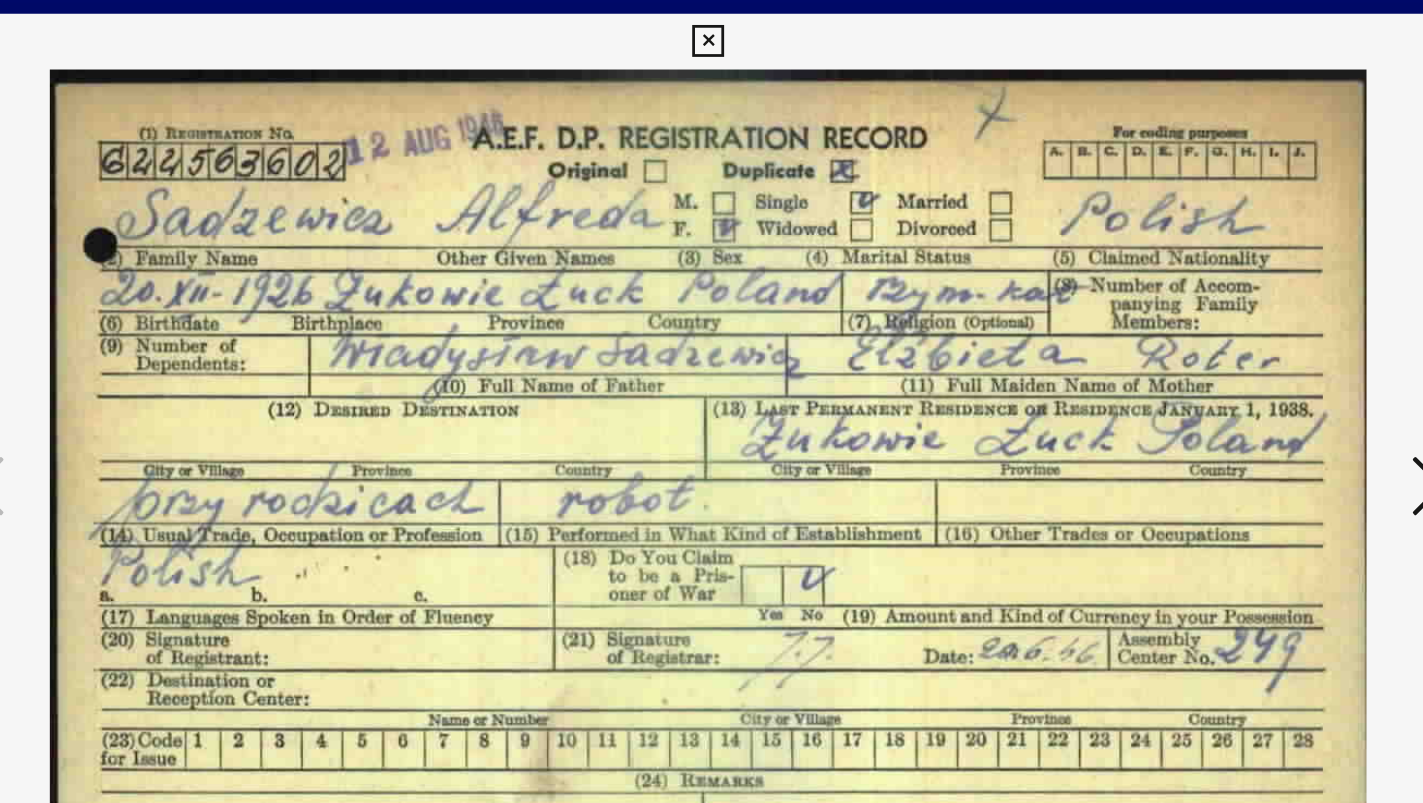 scroll, scrollTop: 0, scrollLeft: 0, axis: both 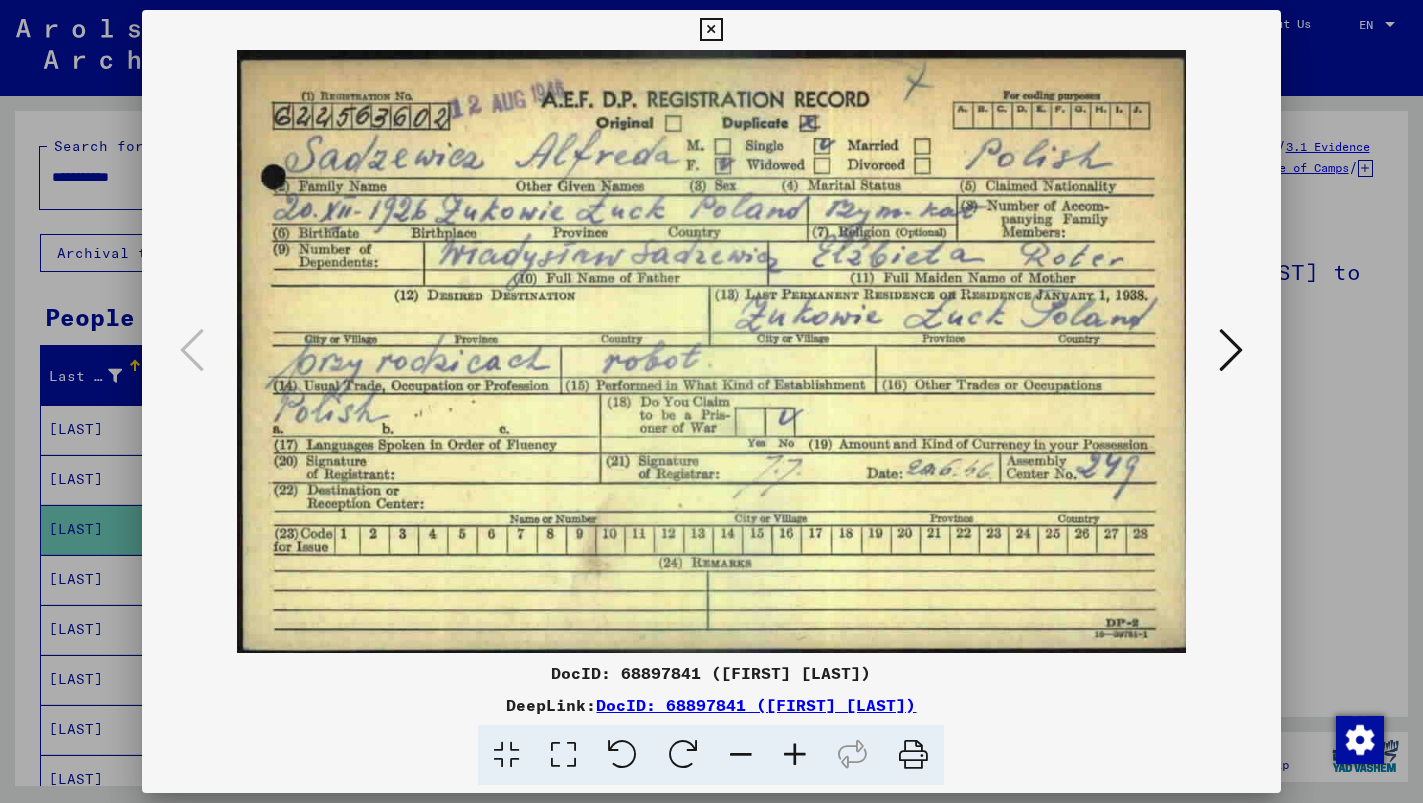 click at bounding box center [711, 30] 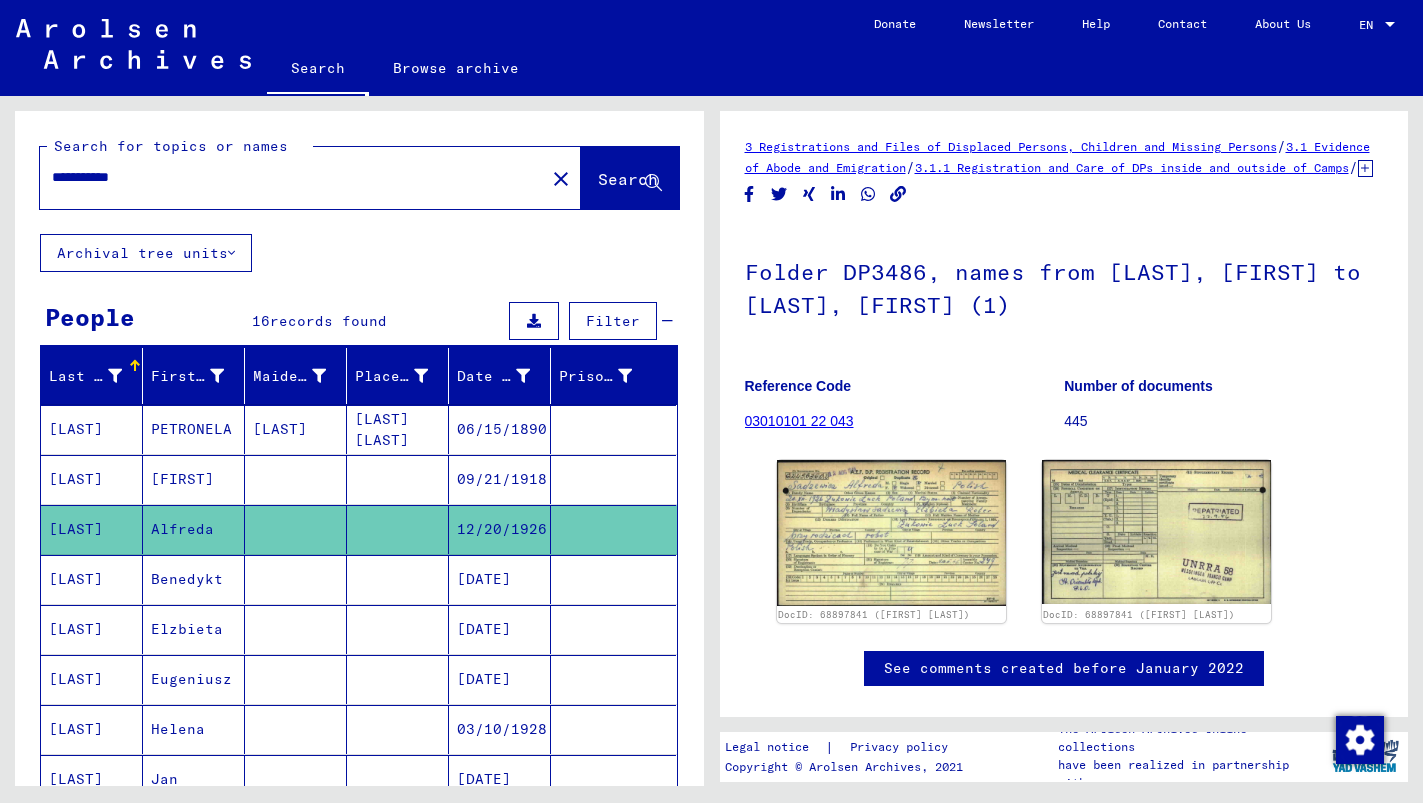 click on "[LAST]" at bounding box center (92, 629) 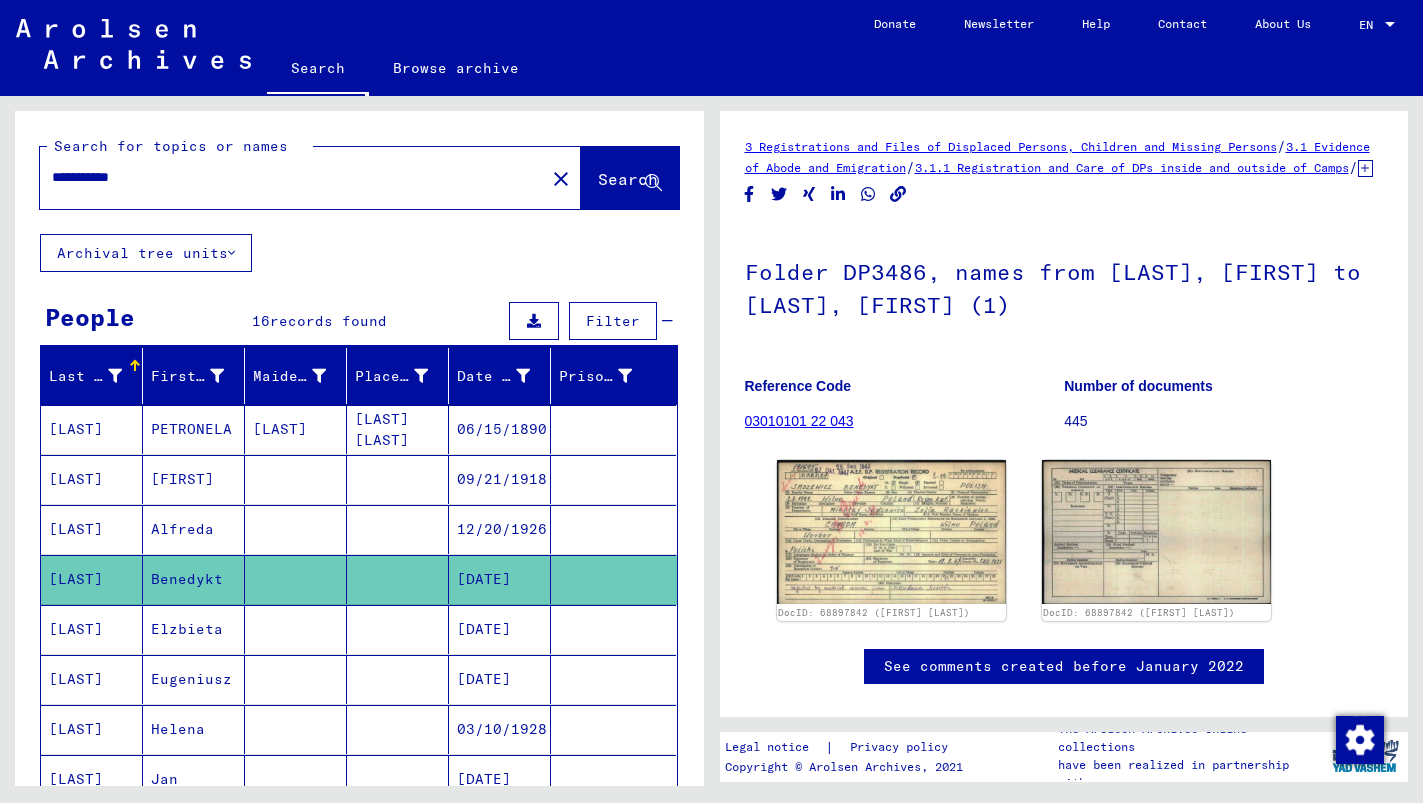 scroll, scrollTop: 0, scrollLeft: 0, axis: both 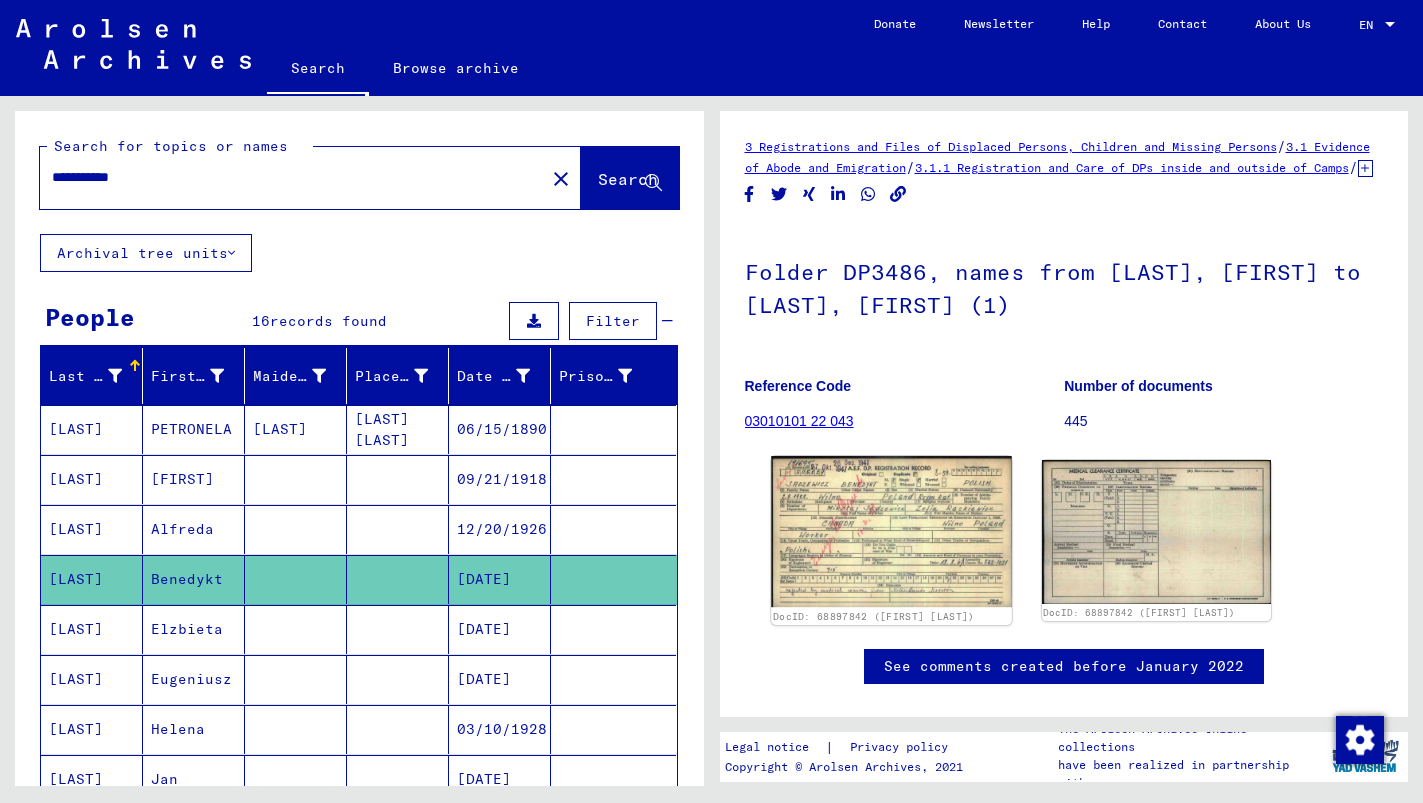 click 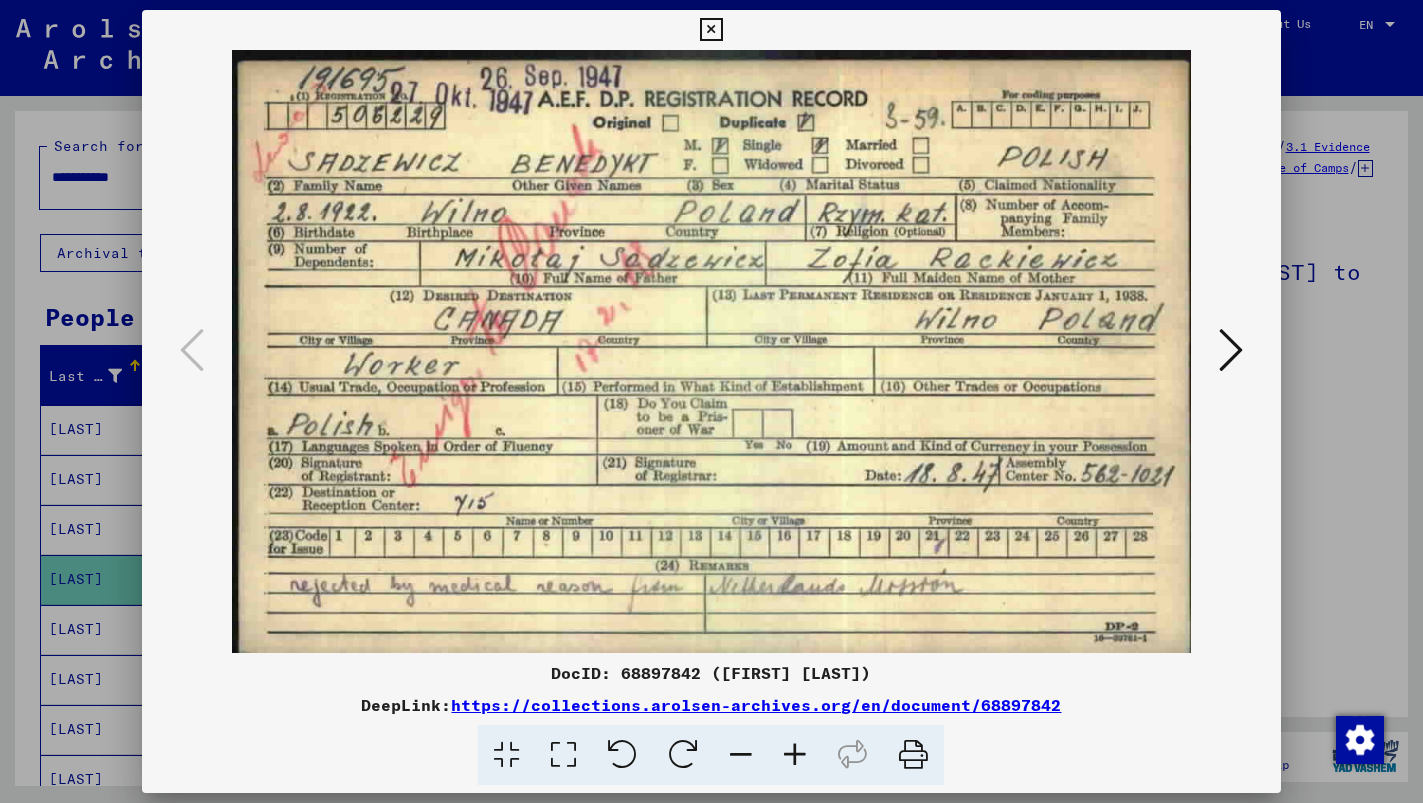 click at bounding box center (711, 30) 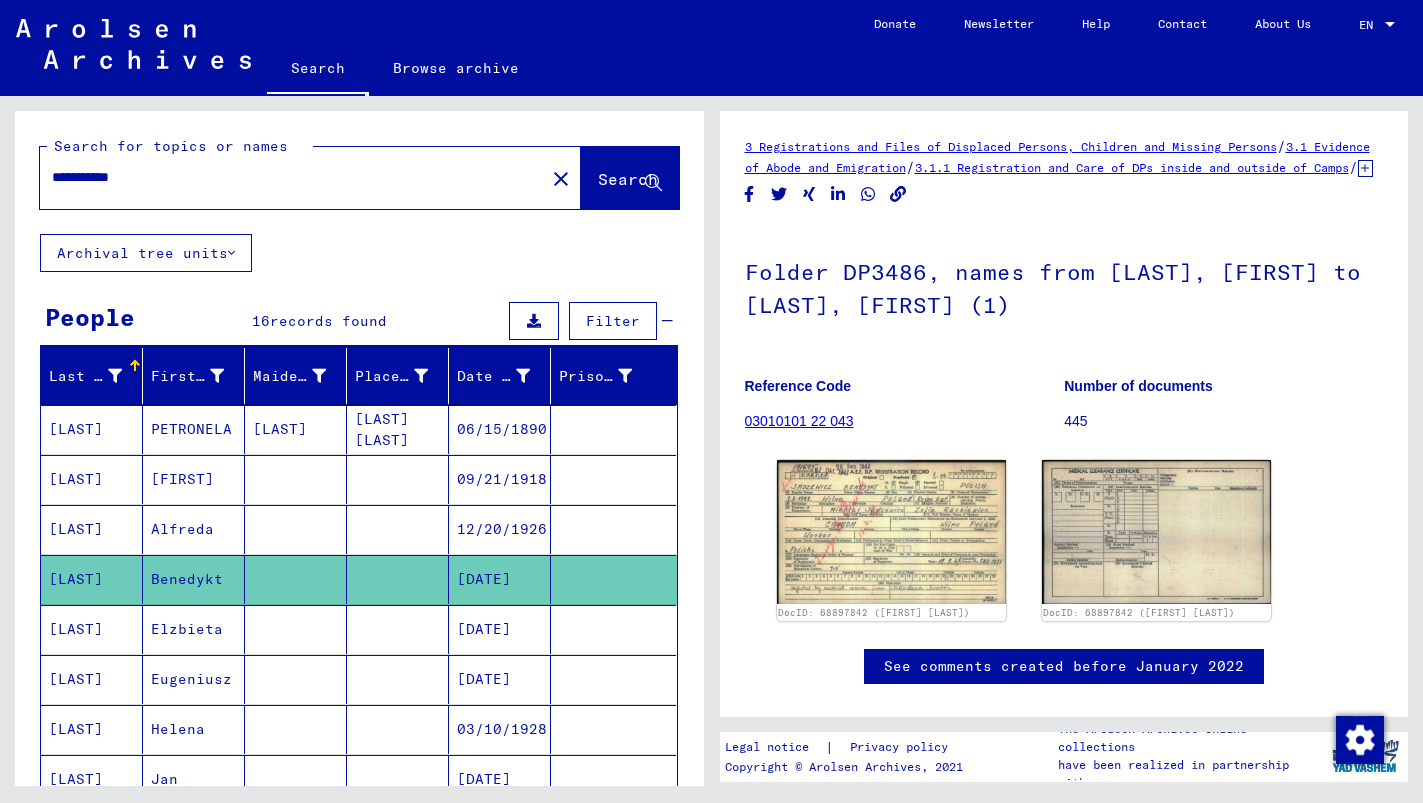 click on "[LAST]" at bounding box center [92, 679] 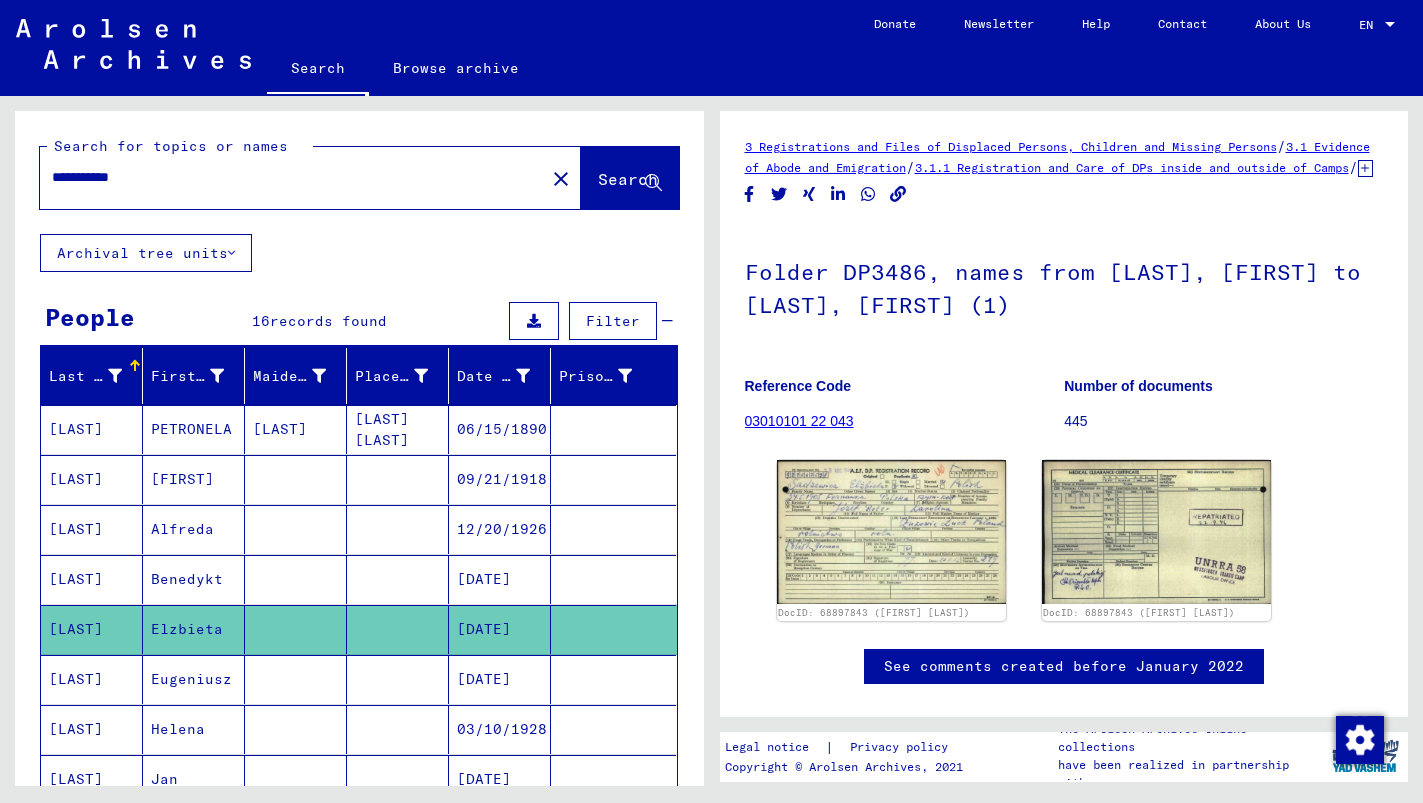 scroll, scrollTop: 0, scrollLeft: 0, axis: both 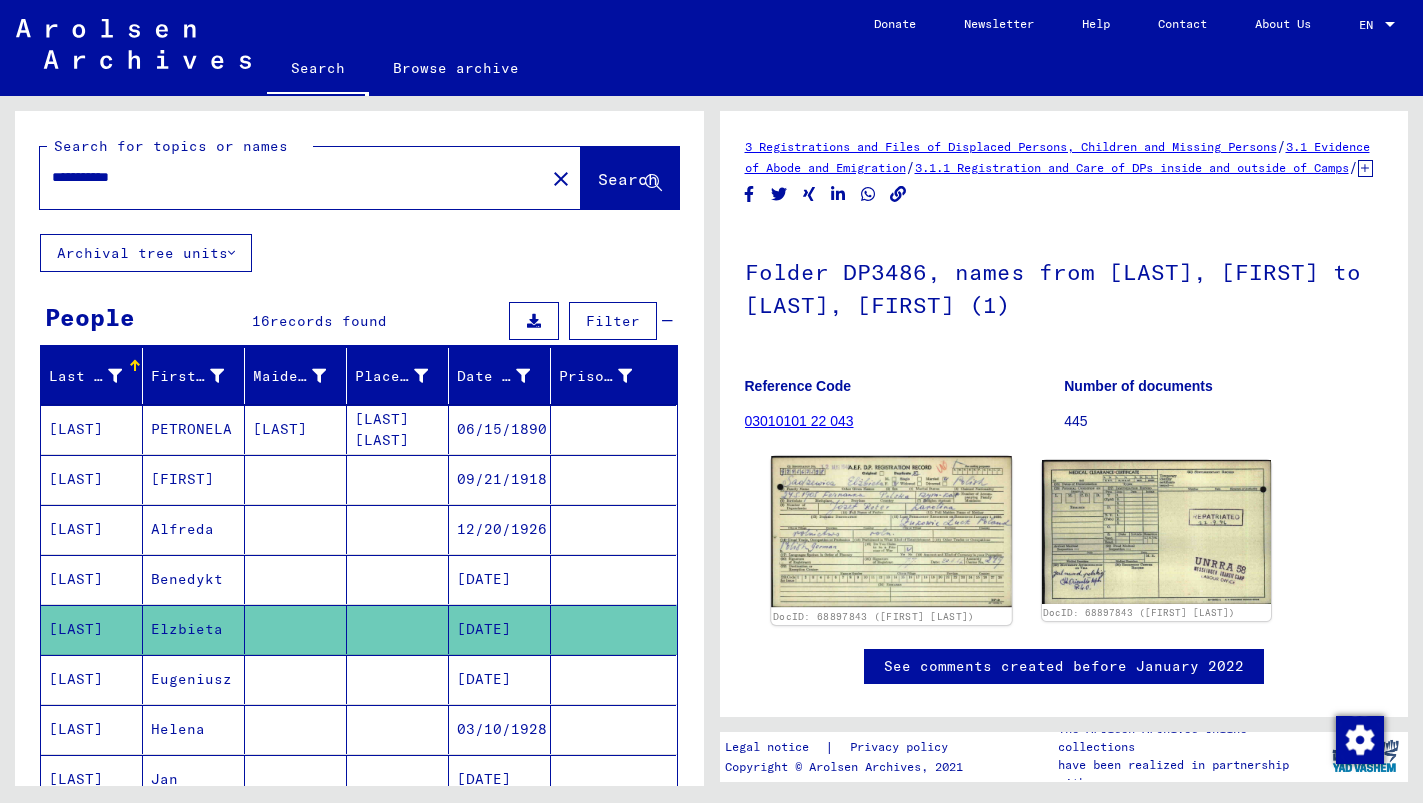 click 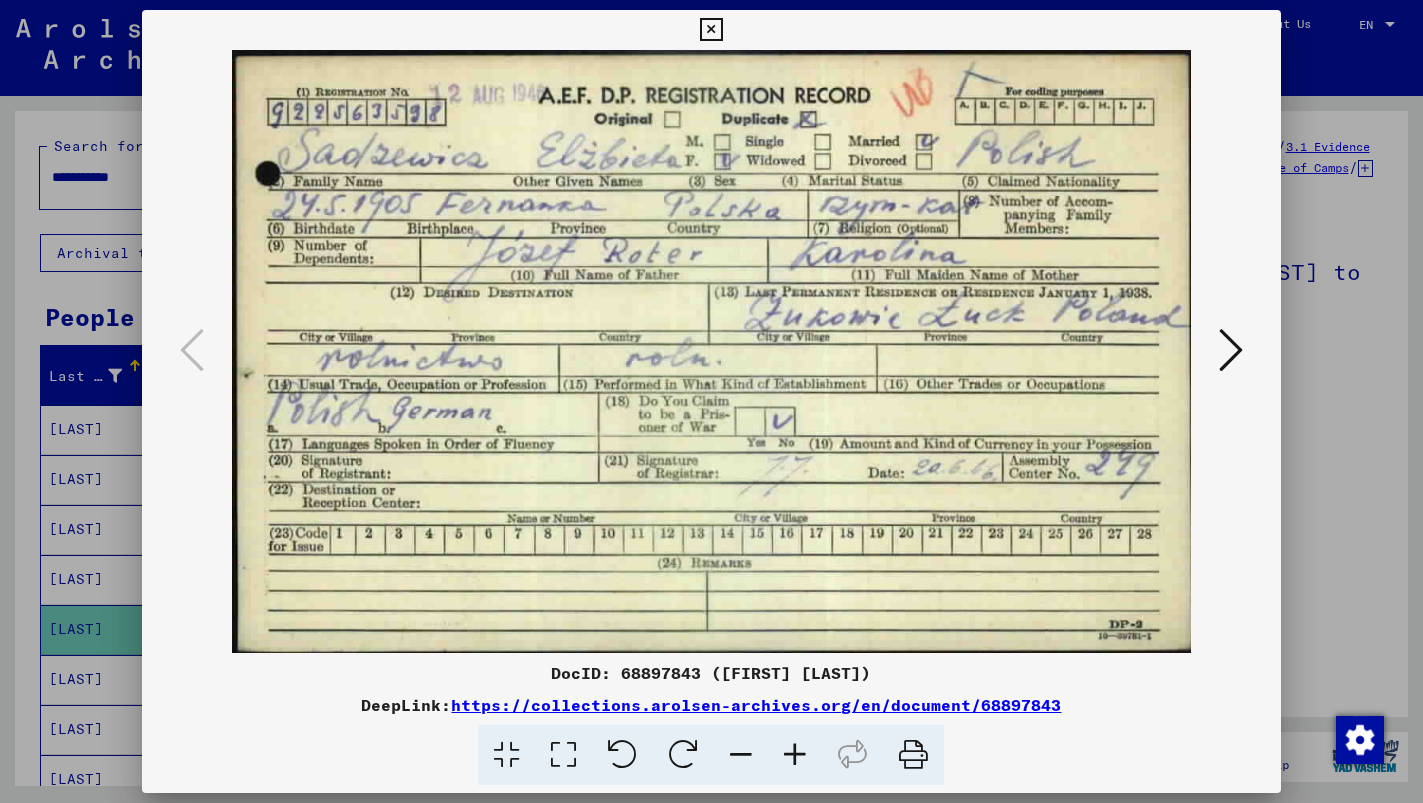 click at bounding box center [711, 30] 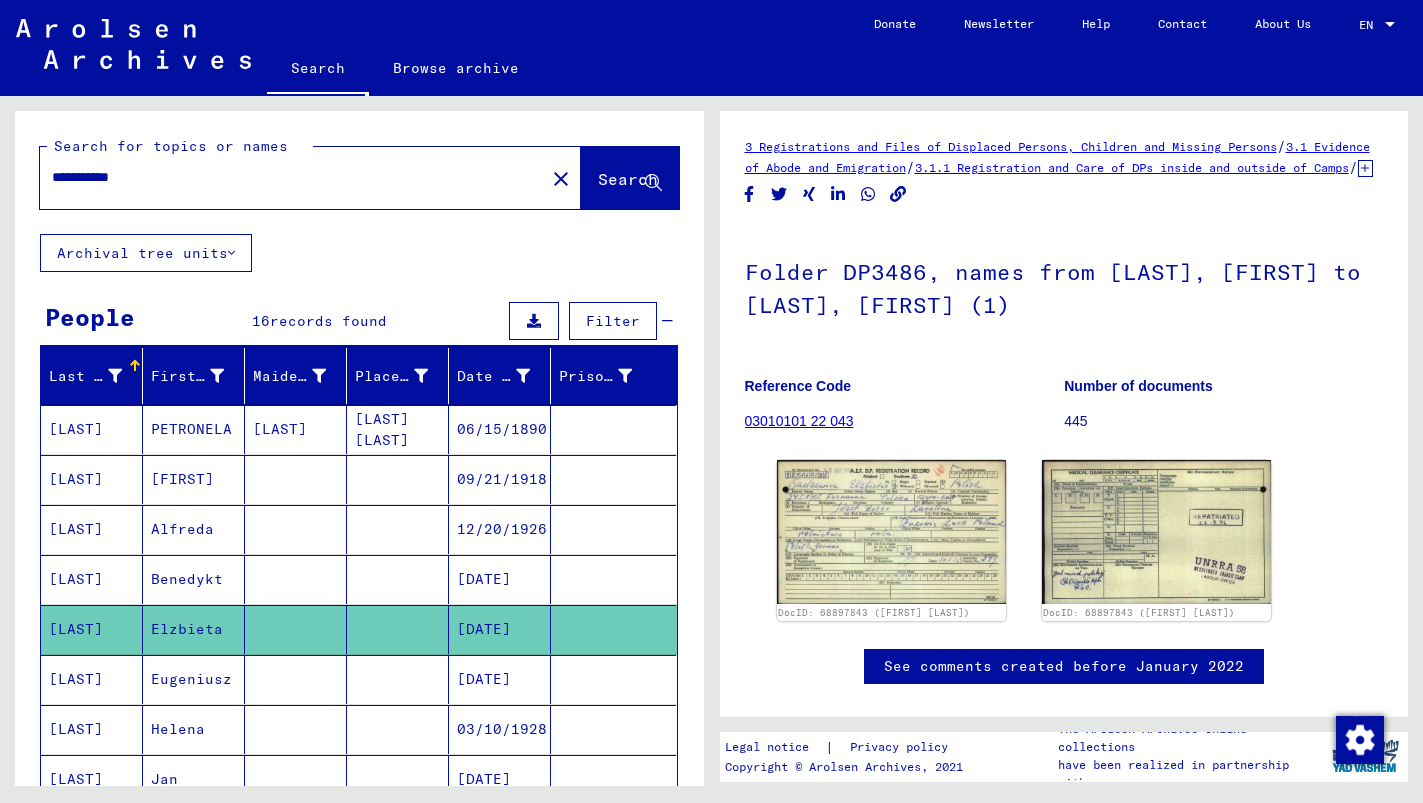 click on "[LAST]" at bounding box center (92, 729) 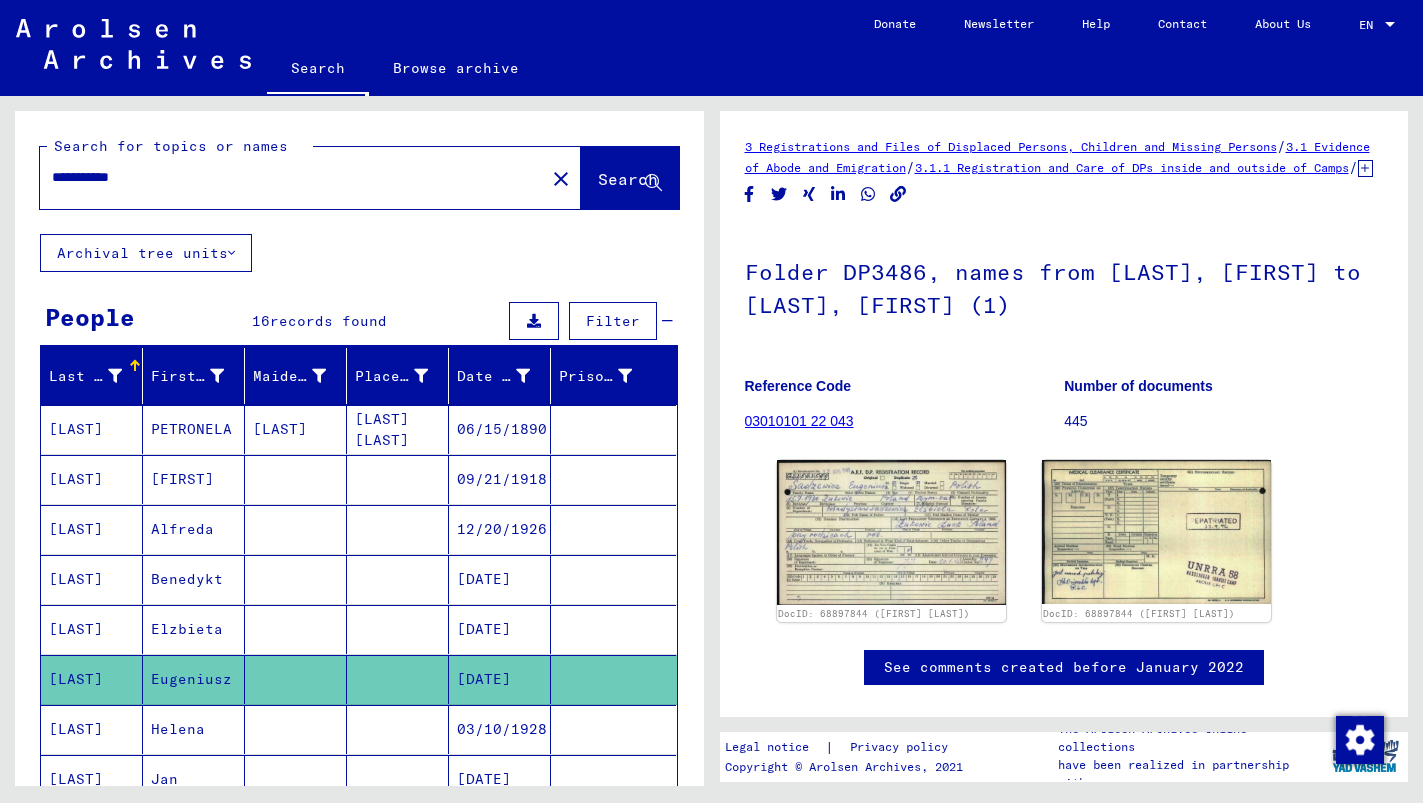 scroll, scrollTop: 0, scrollLeft: 0, axis: both 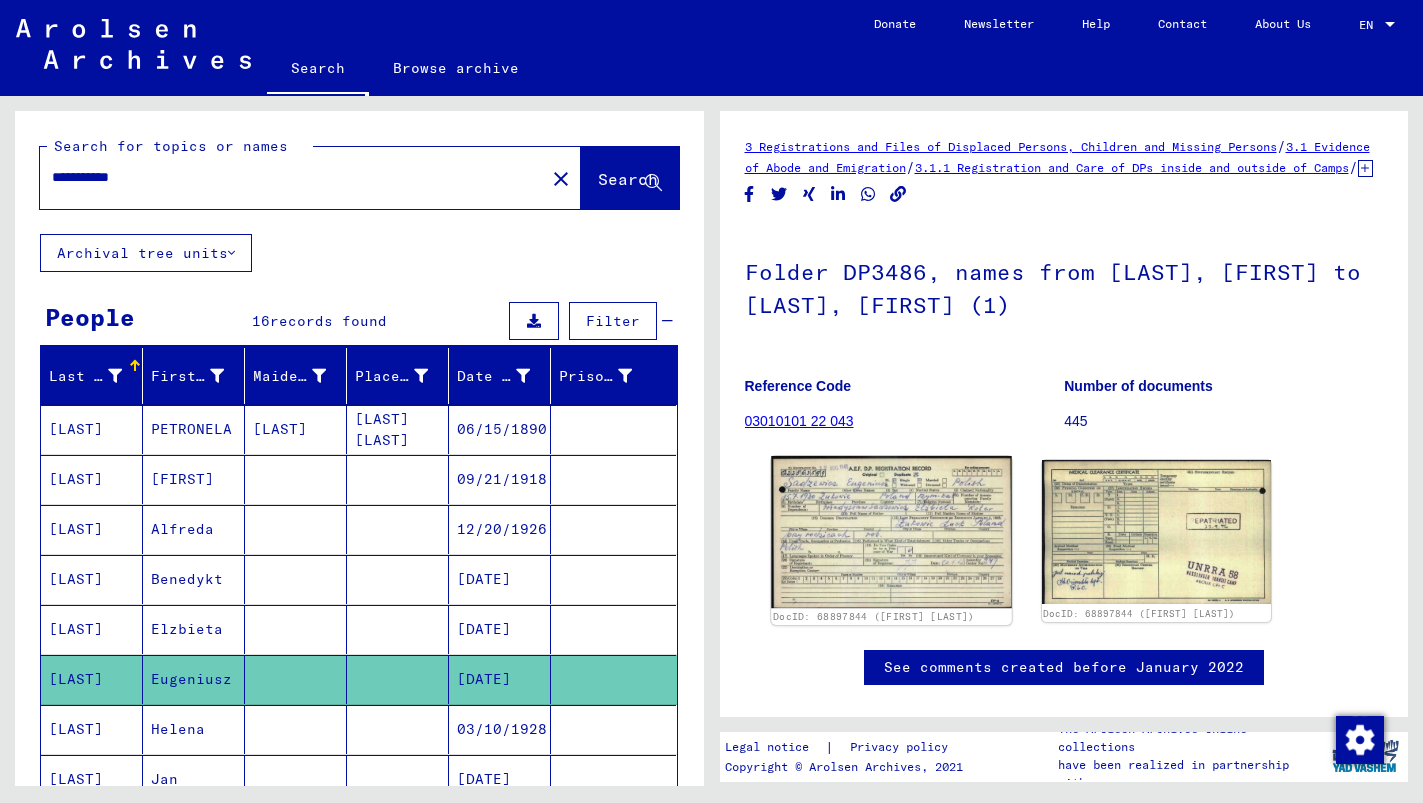 click 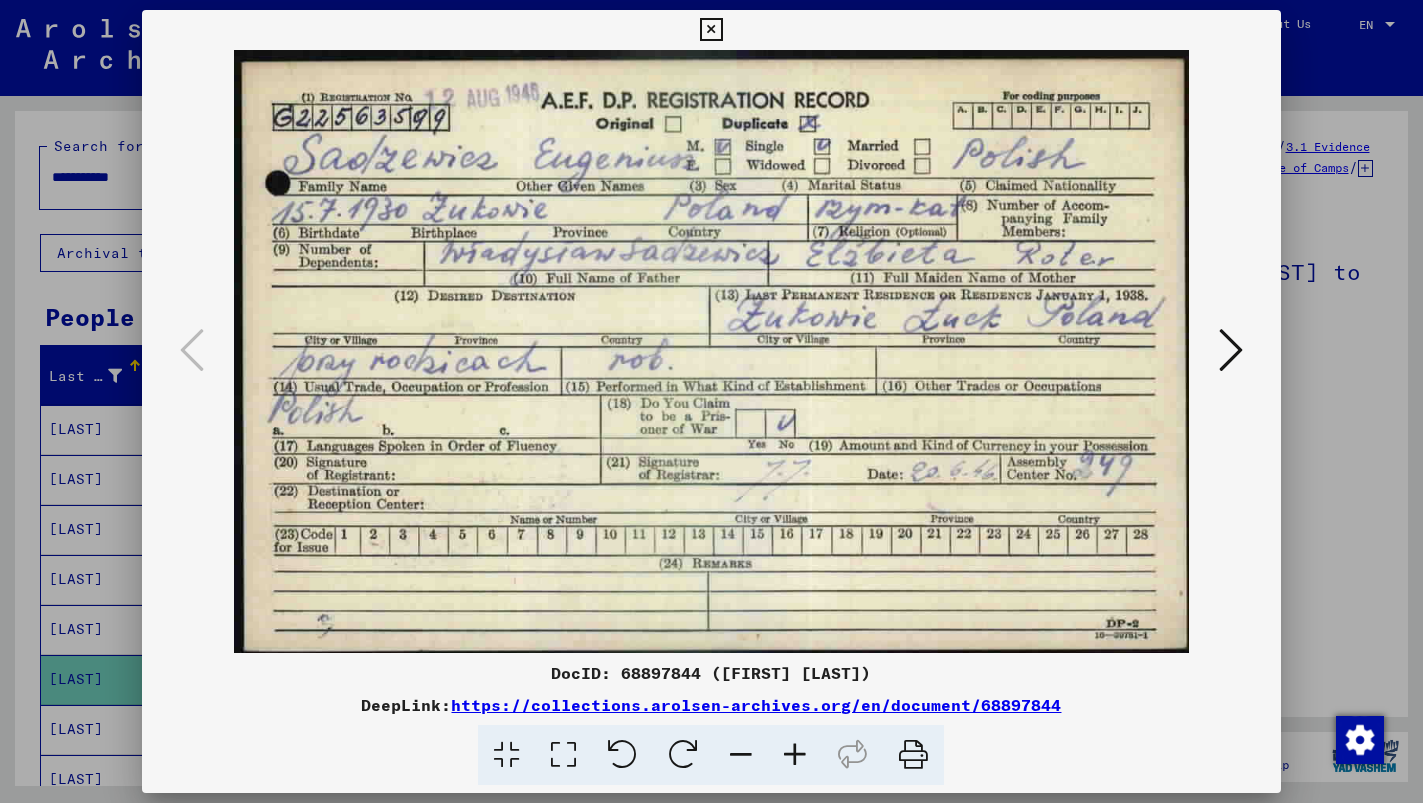 click at bounding box center (711, 30) 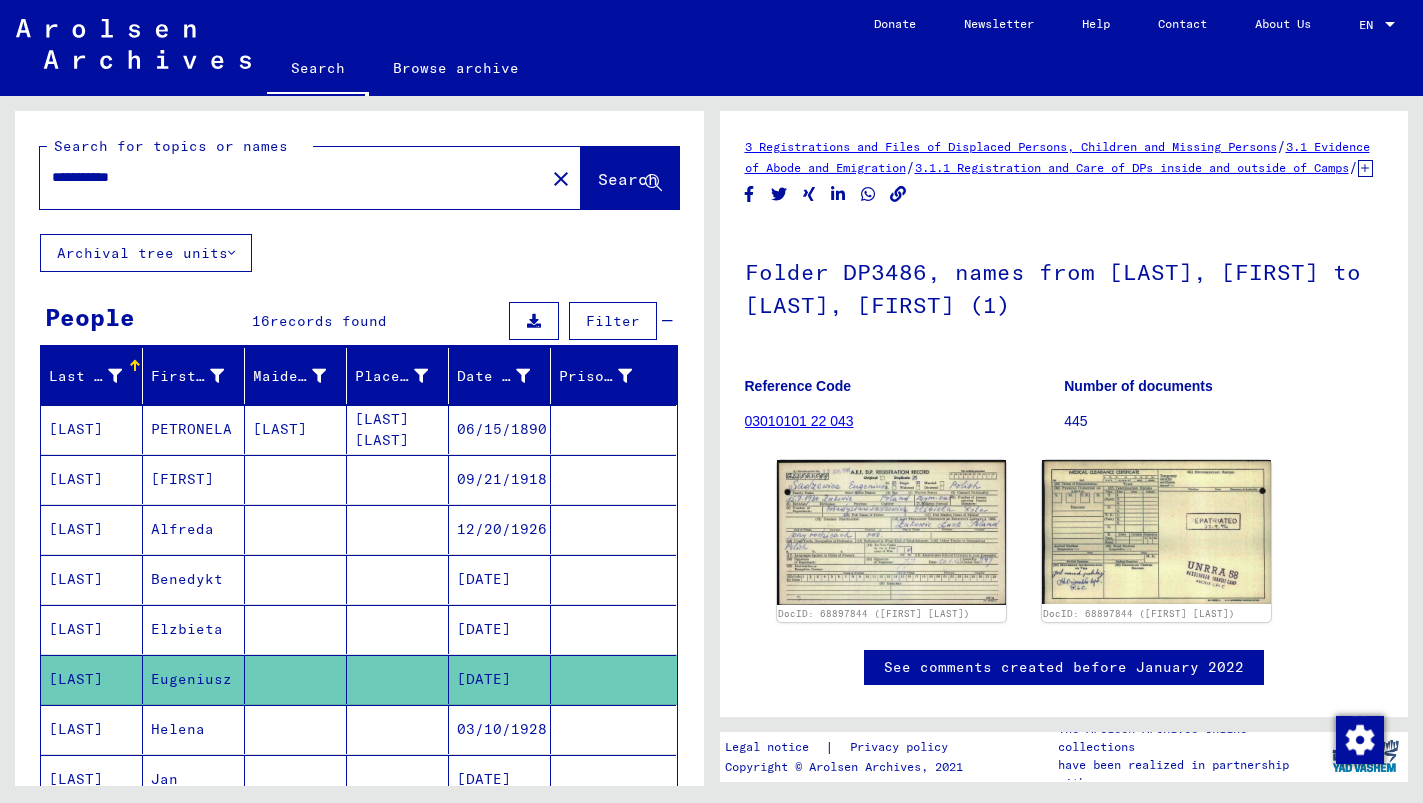 click on "Helena" at bounding box center [194, 779] 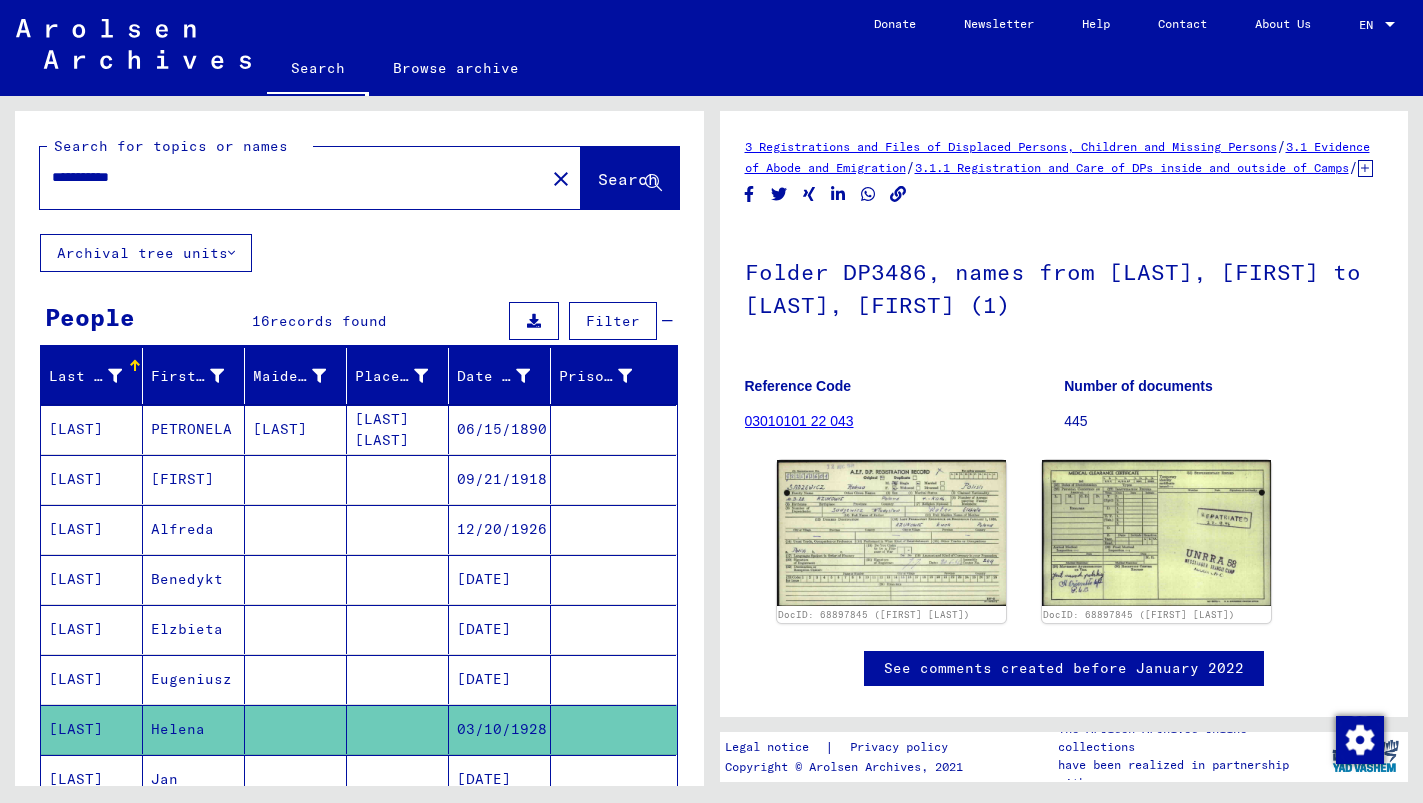 scroll, scrollTop: 0, scrollLeft: 0, axis: both 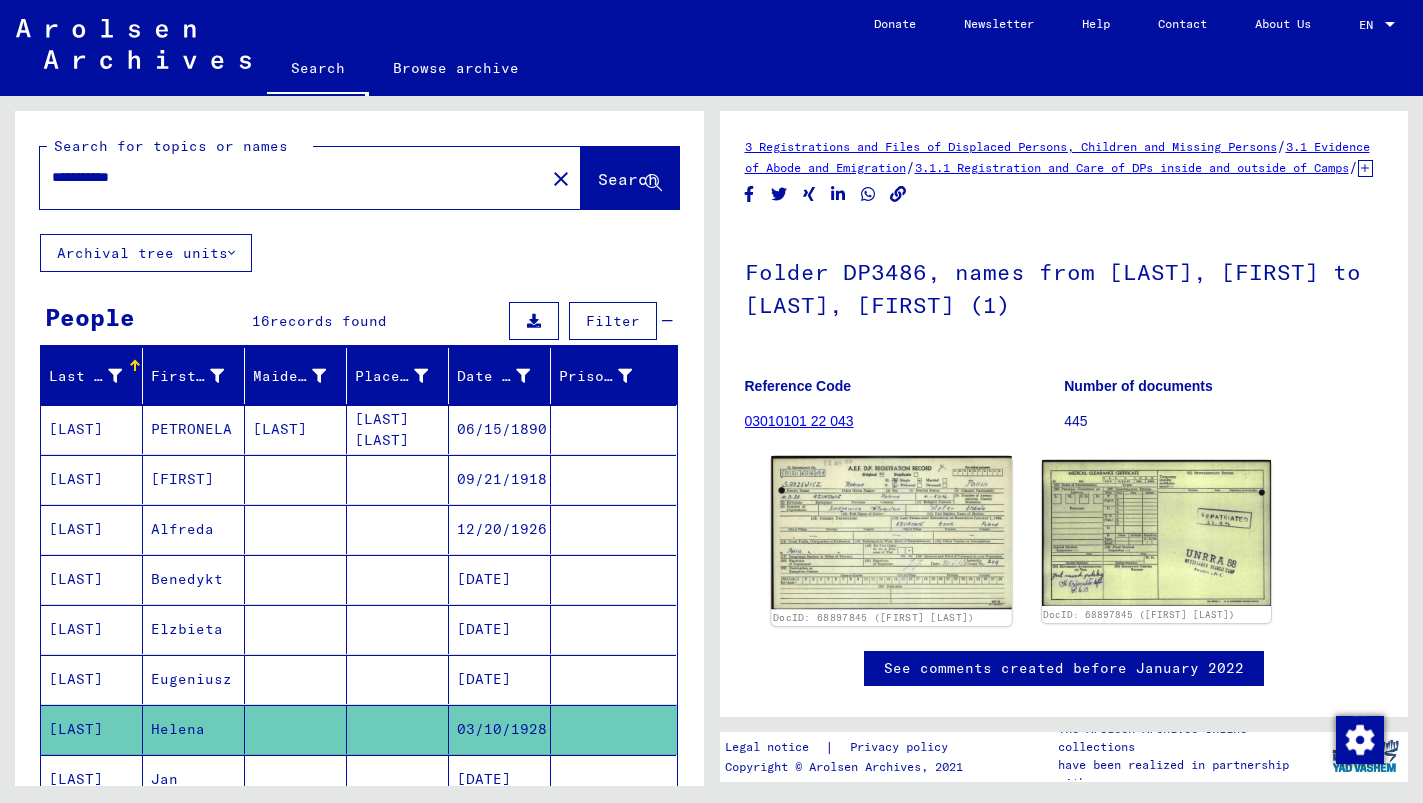 click 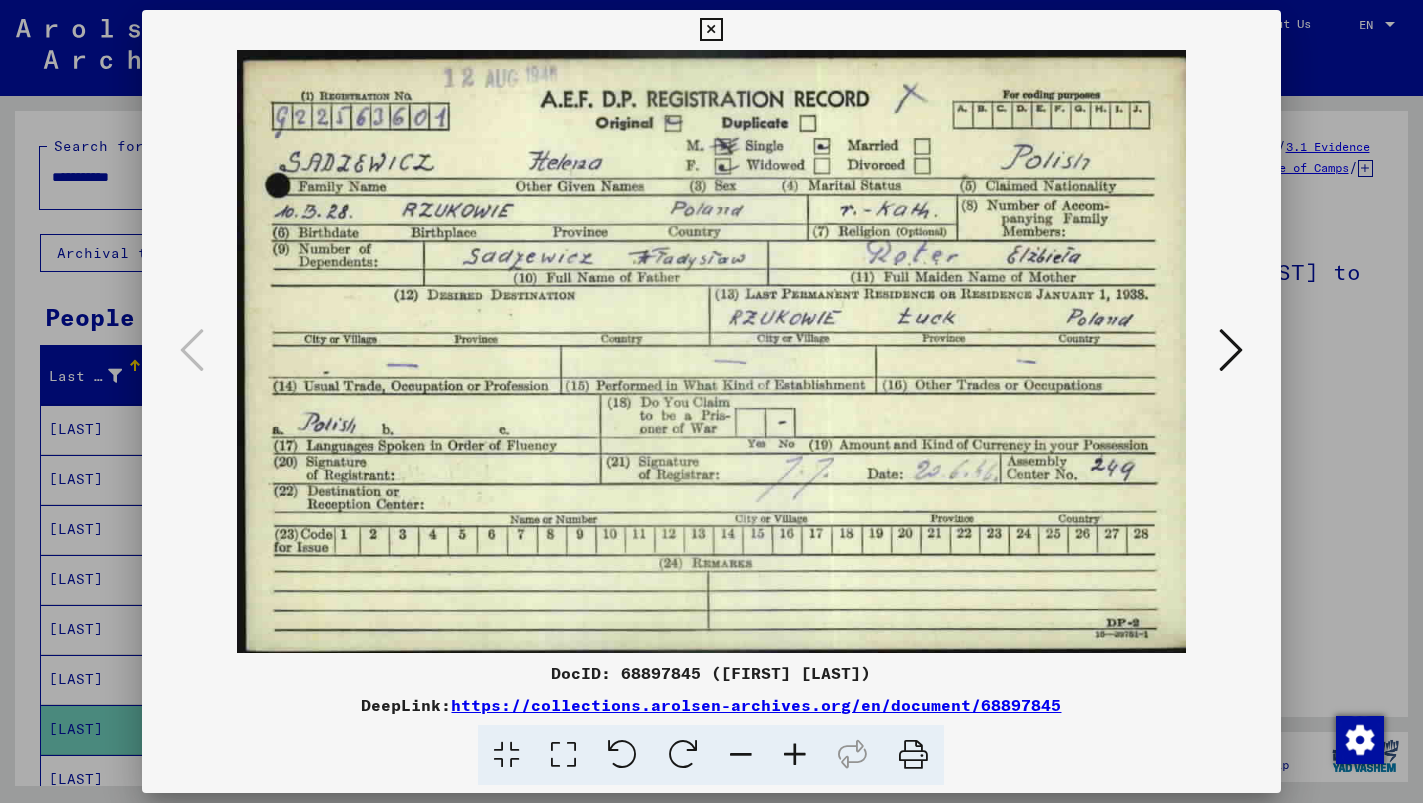 click at bounding box center (711, 30) 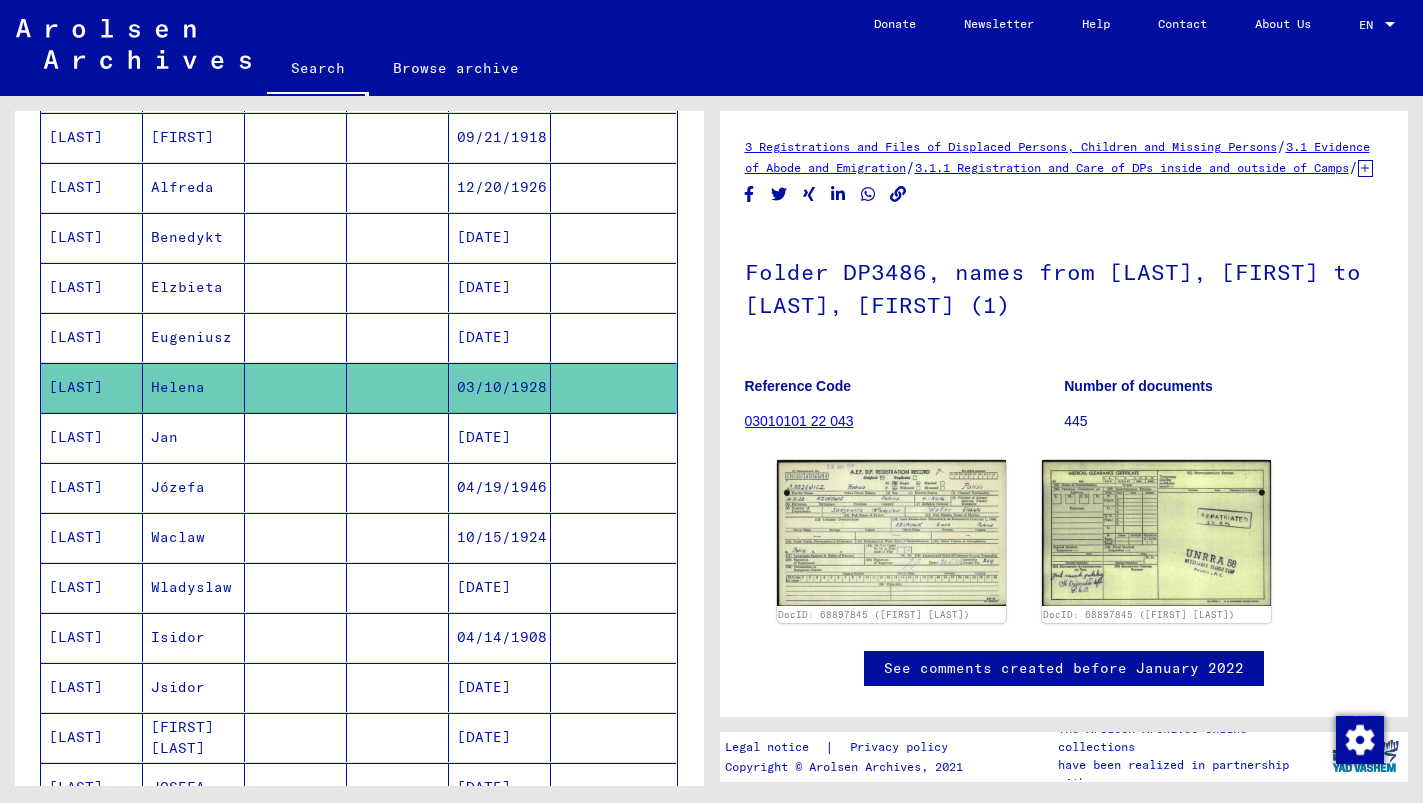 scroll, scrollTop: 346, scrollLeft: 0, axis: vertical 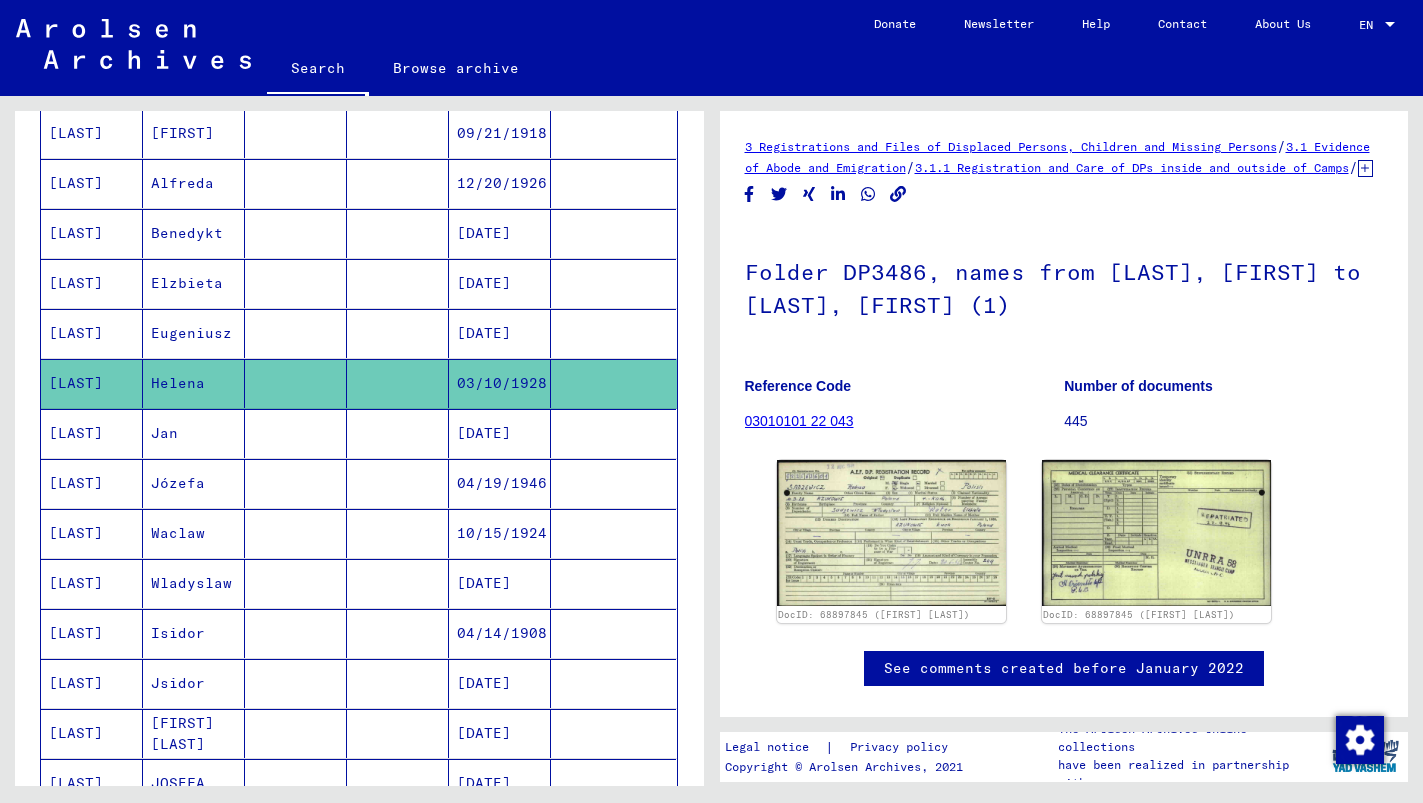 click on "Jan" at bounding box center [194, 483] 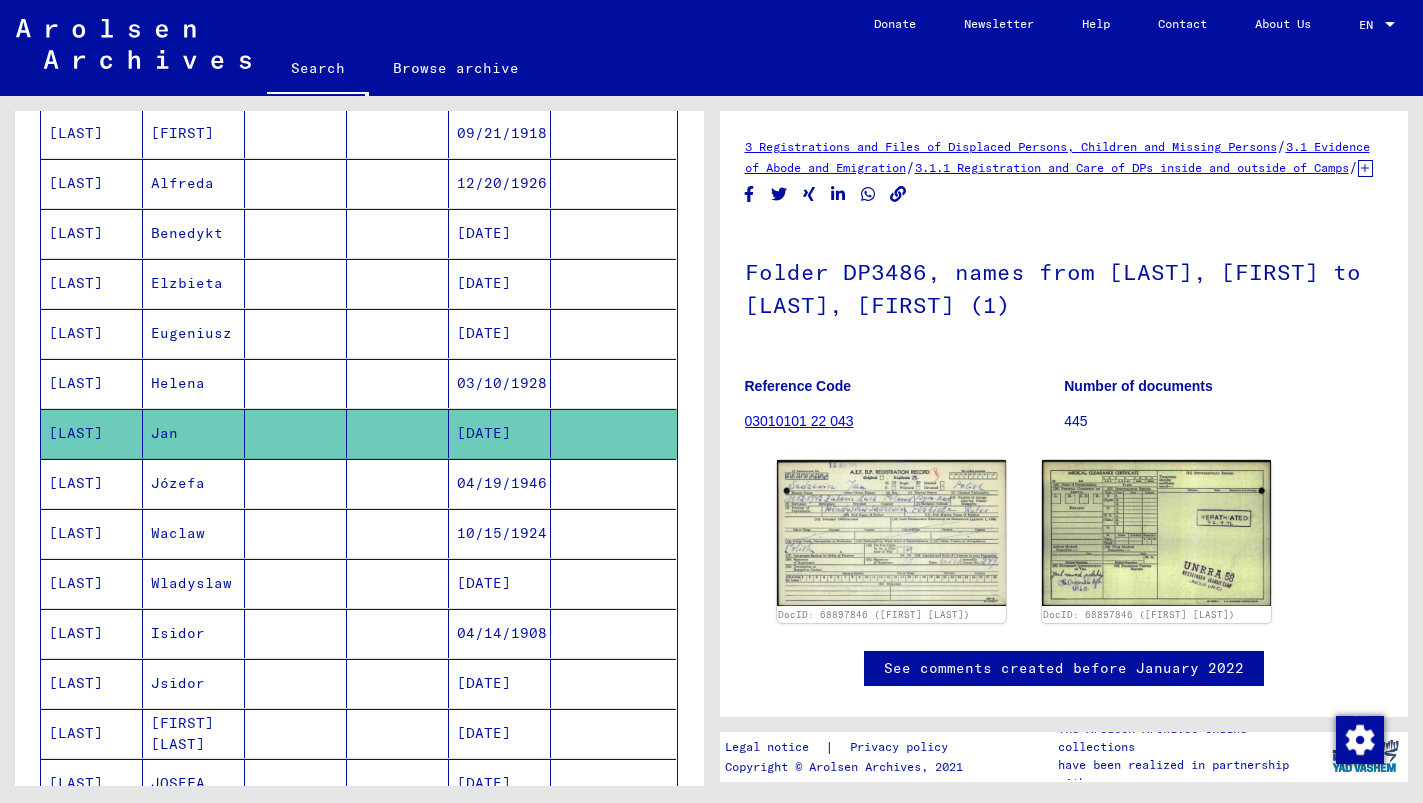 scroll, scrollTop: 0, scrollLeft: 0, axis: both 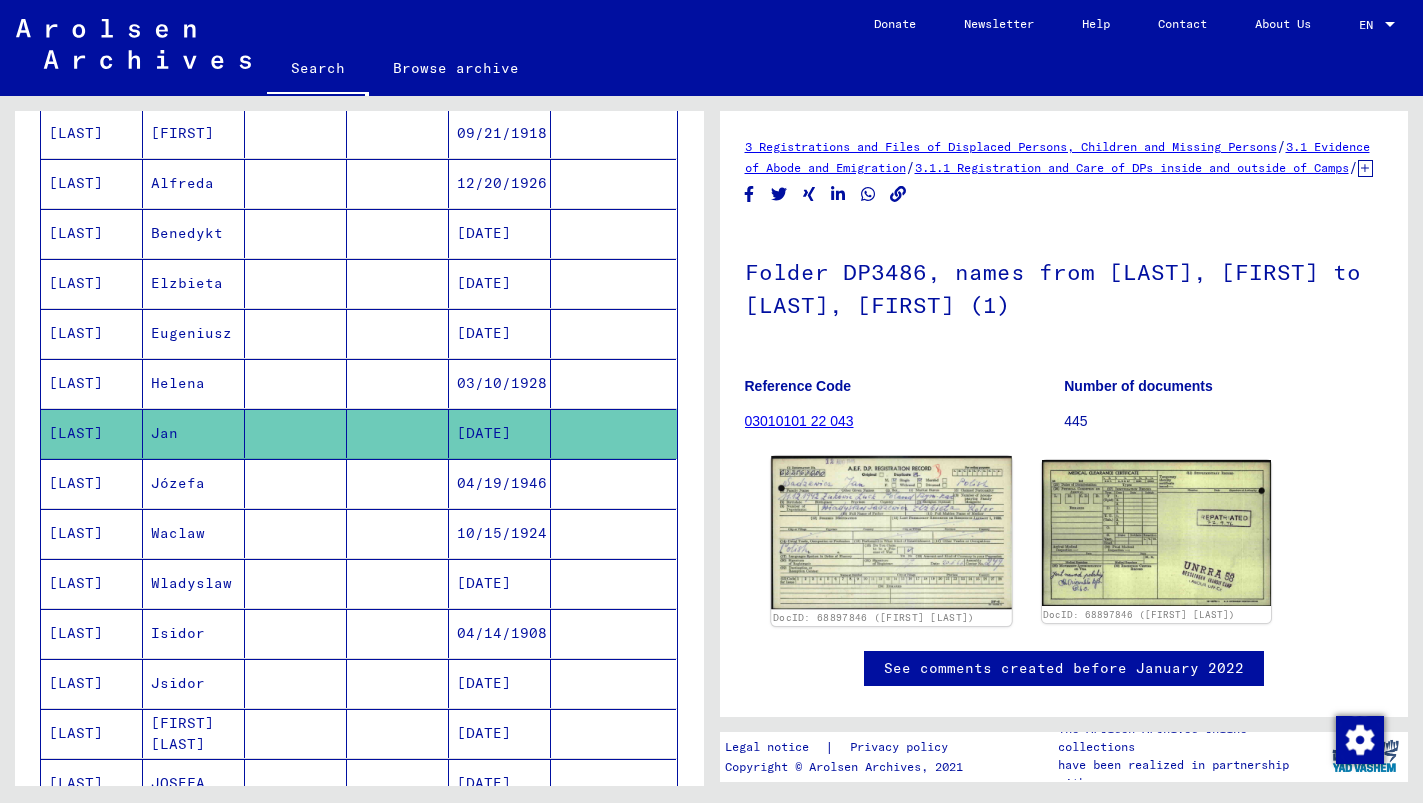 click 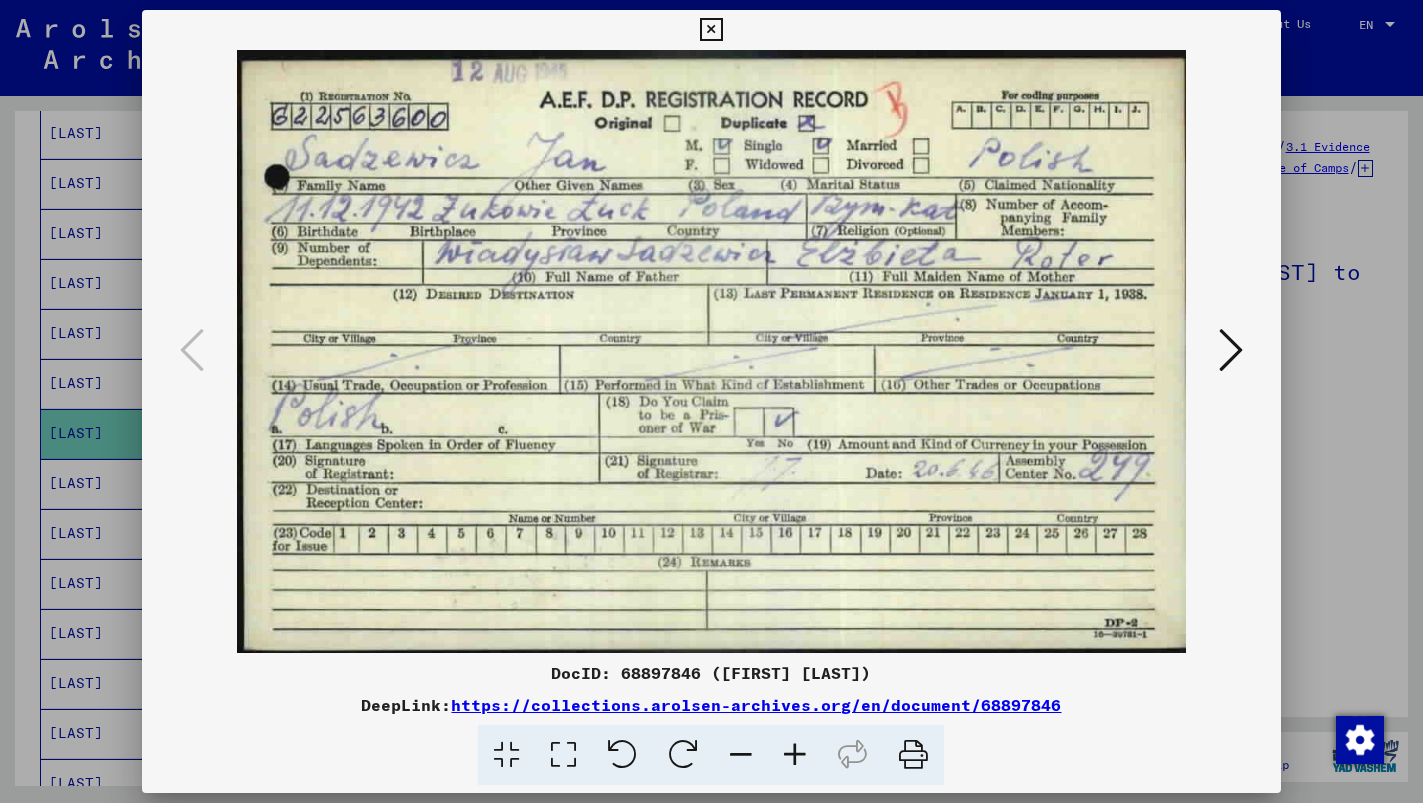 click at bounding box center [711, 30] 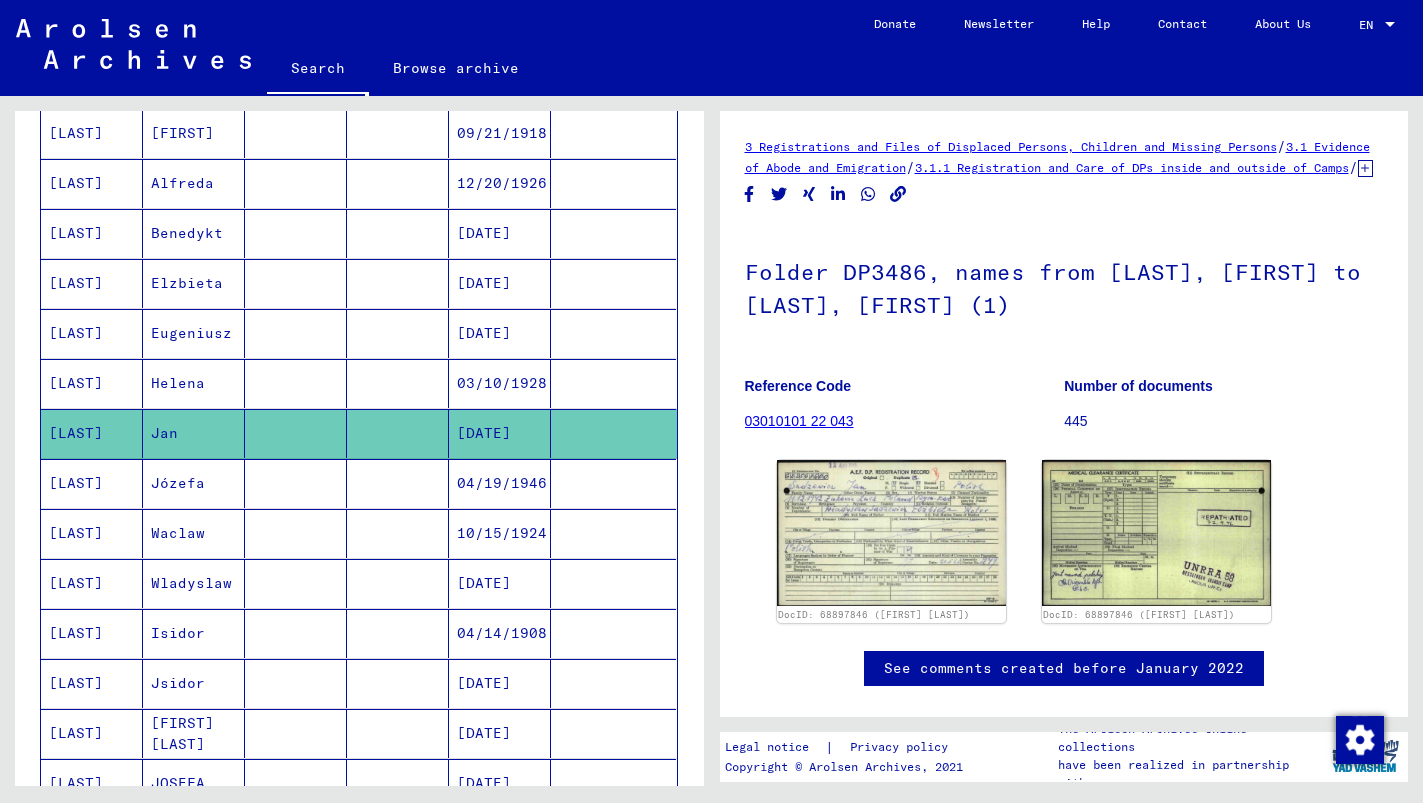 click on "Józefa" at bounding box center [194, 533] 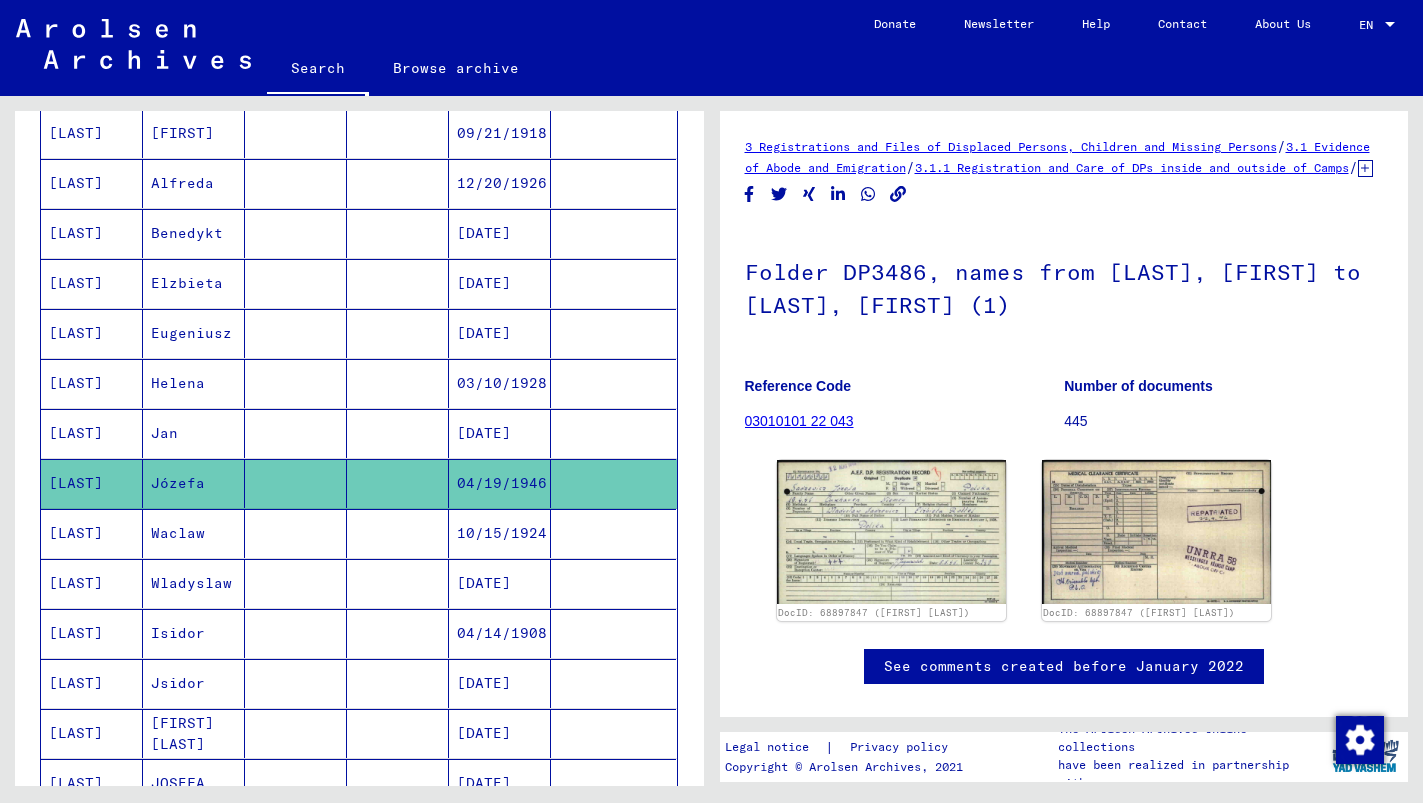 scroll, scrollTop: 0, scrollLeft: 0, axis: both 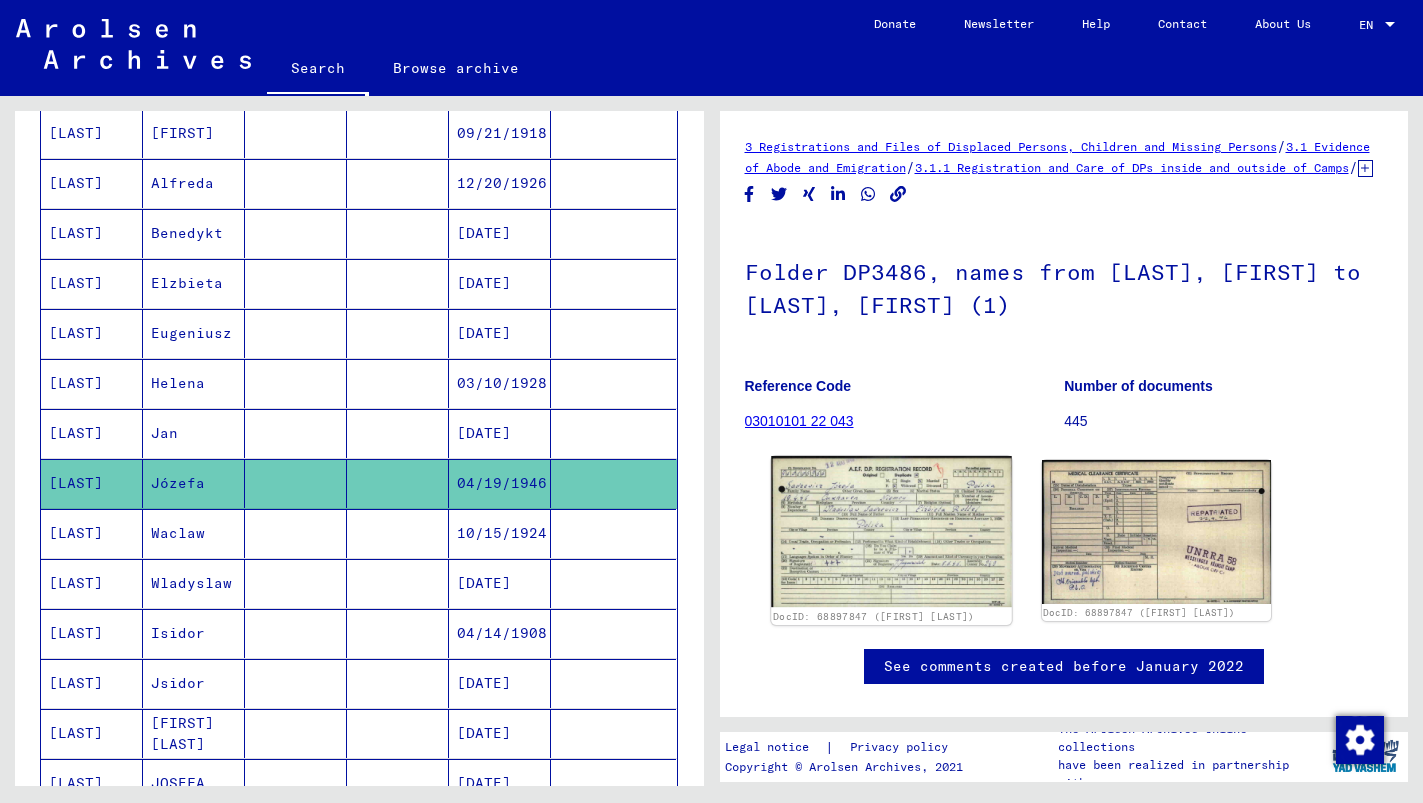 click 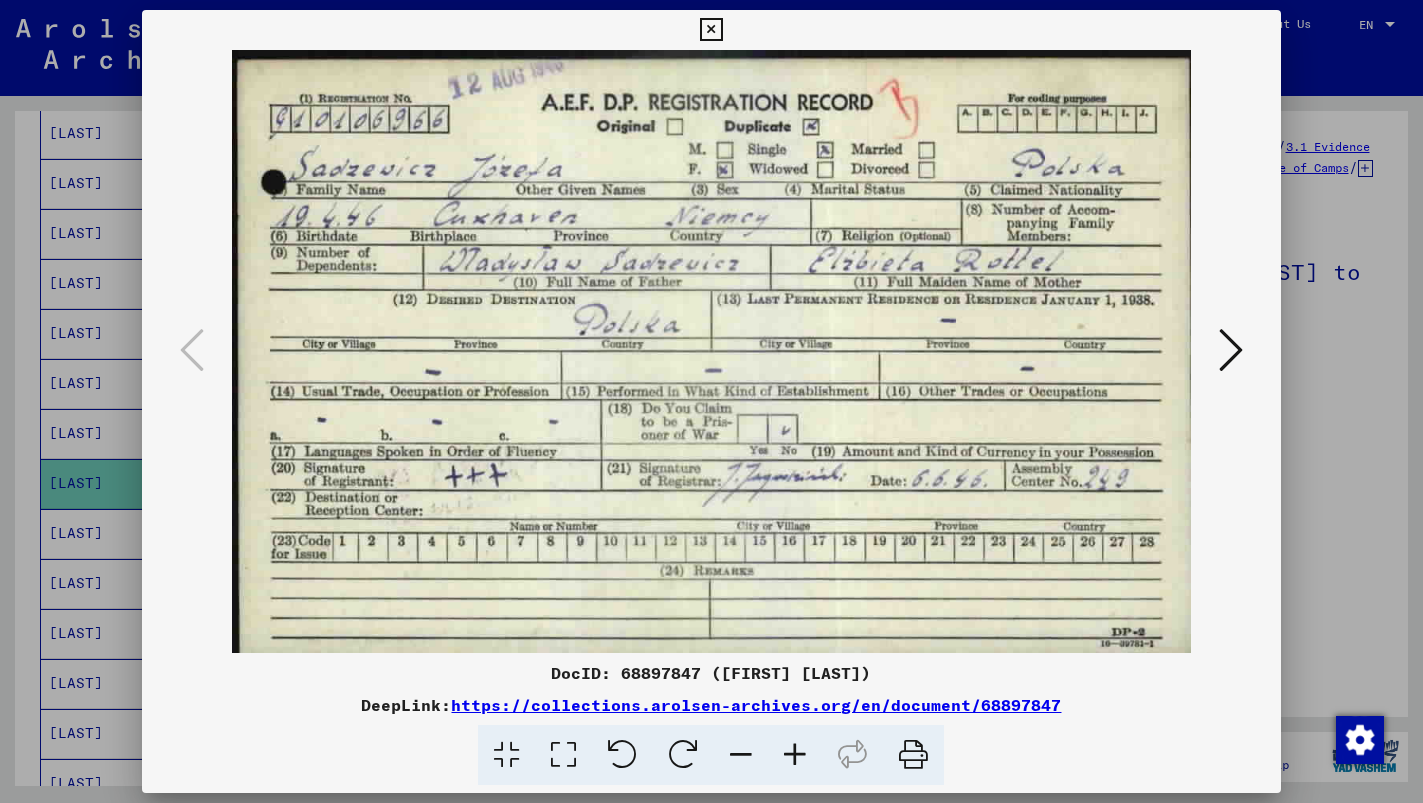 click at bounding box center [711, 30] 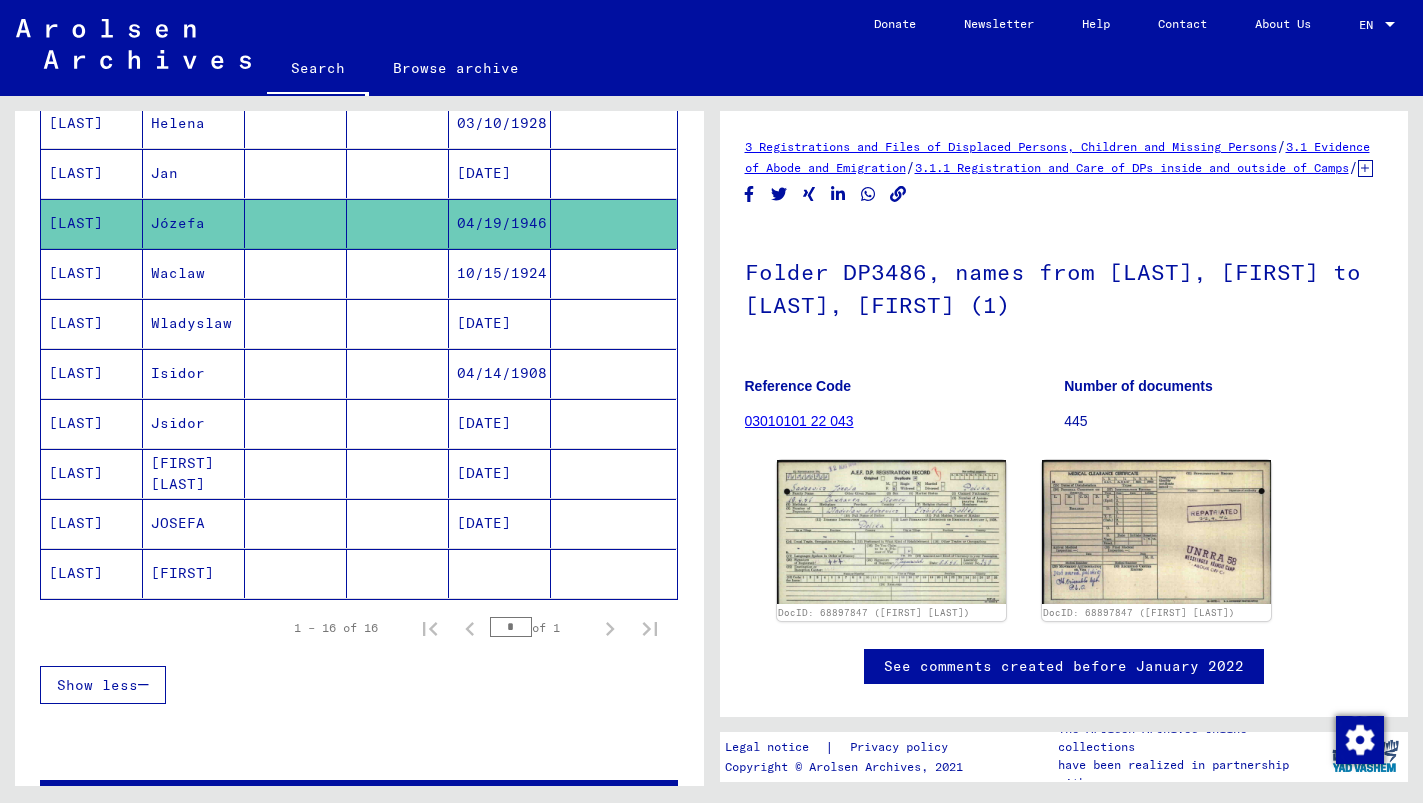 scroll, scrollTop: 608, scrollLeft: 0, axis: vertical 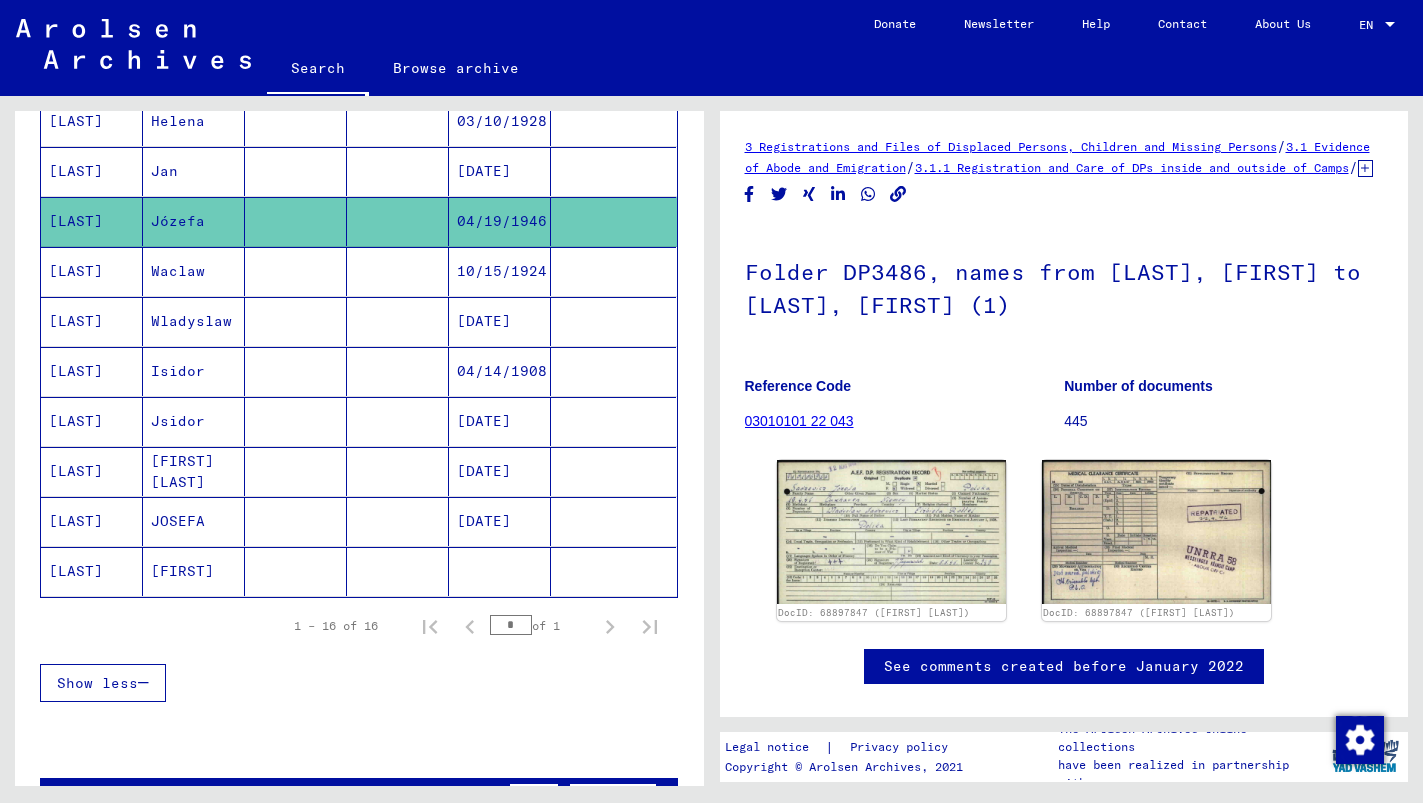 click on "[FIRST]" 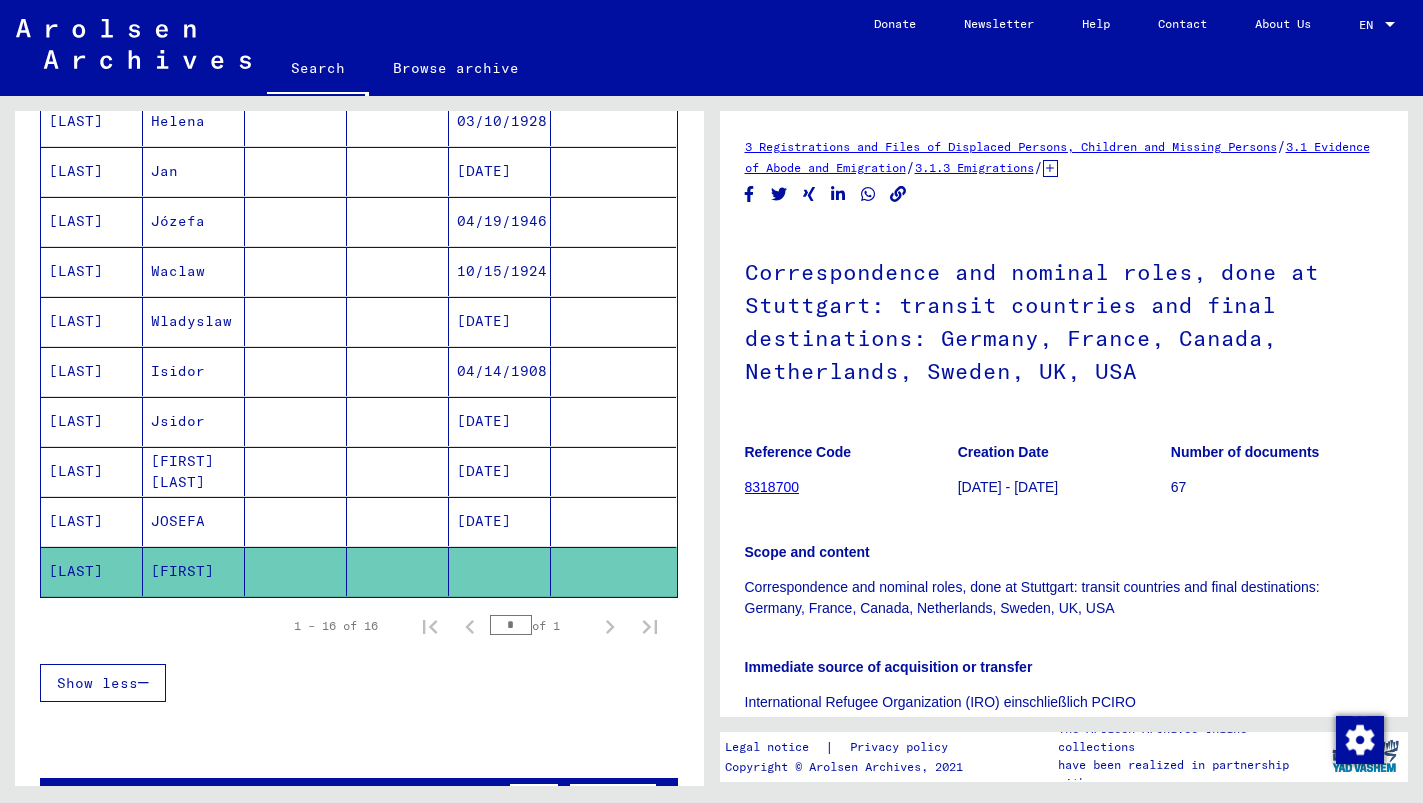 scroll, scrollTop: 0, scrollLeft: 0, axis: both 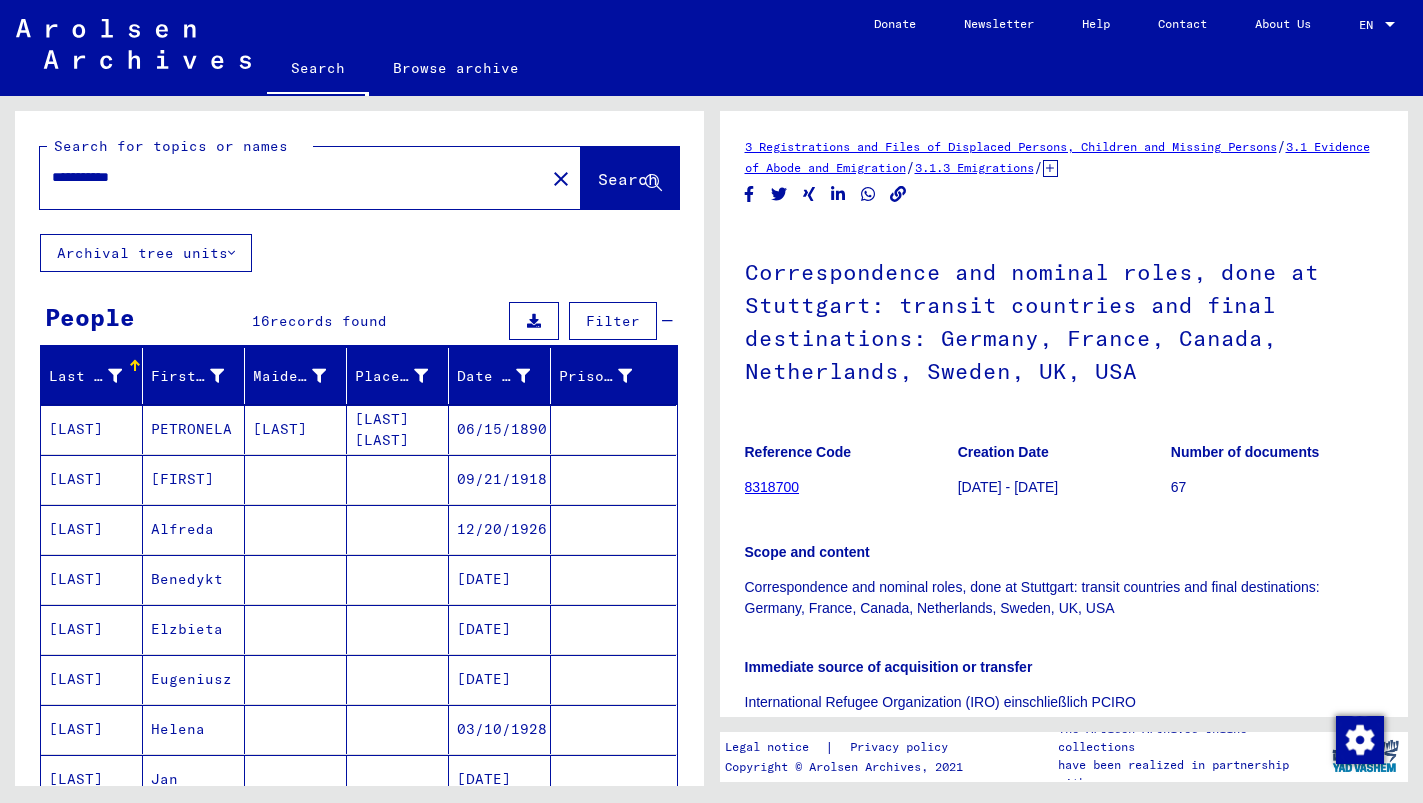 click on "**********" at bounding box center (292, 177) 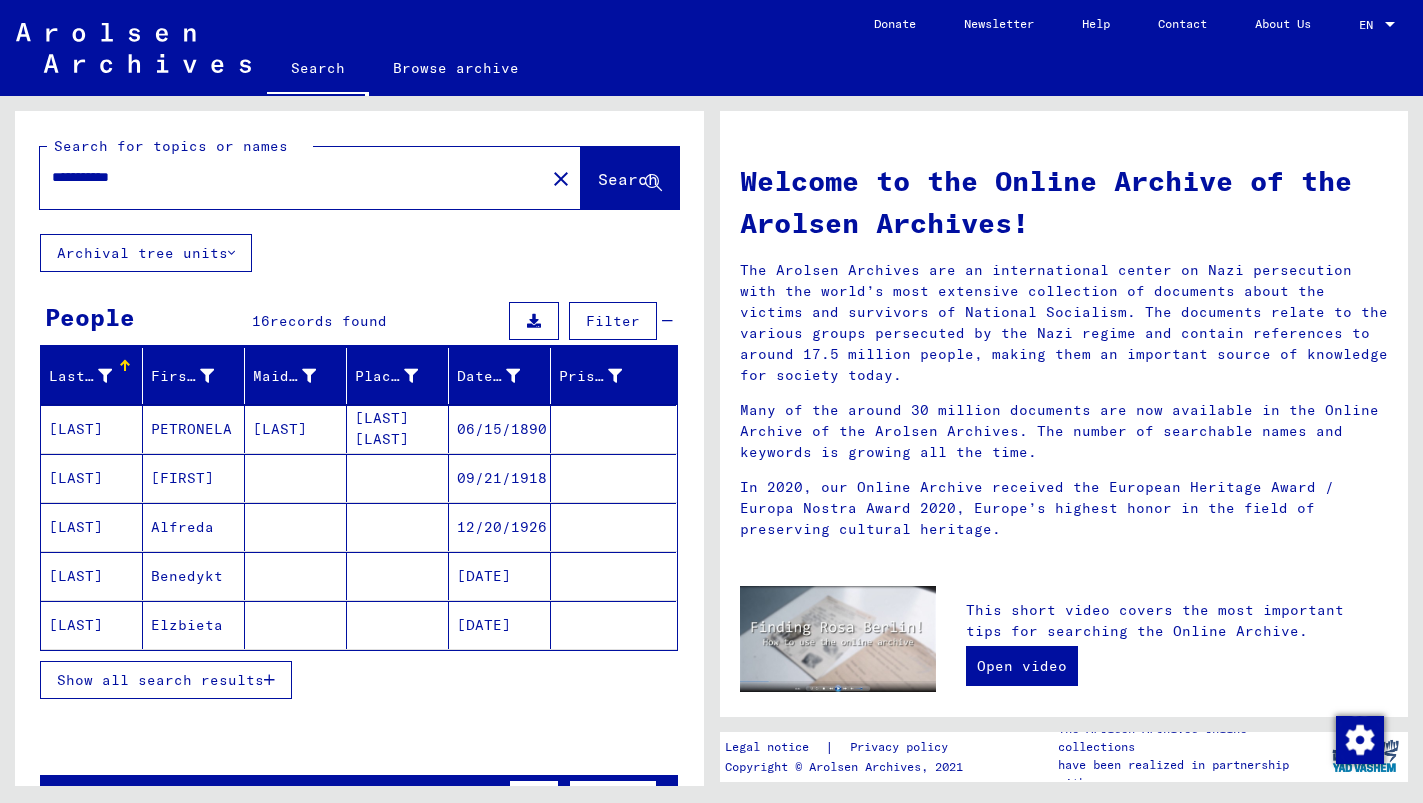 click on "[LAST]" at bounding box center (92, 527) 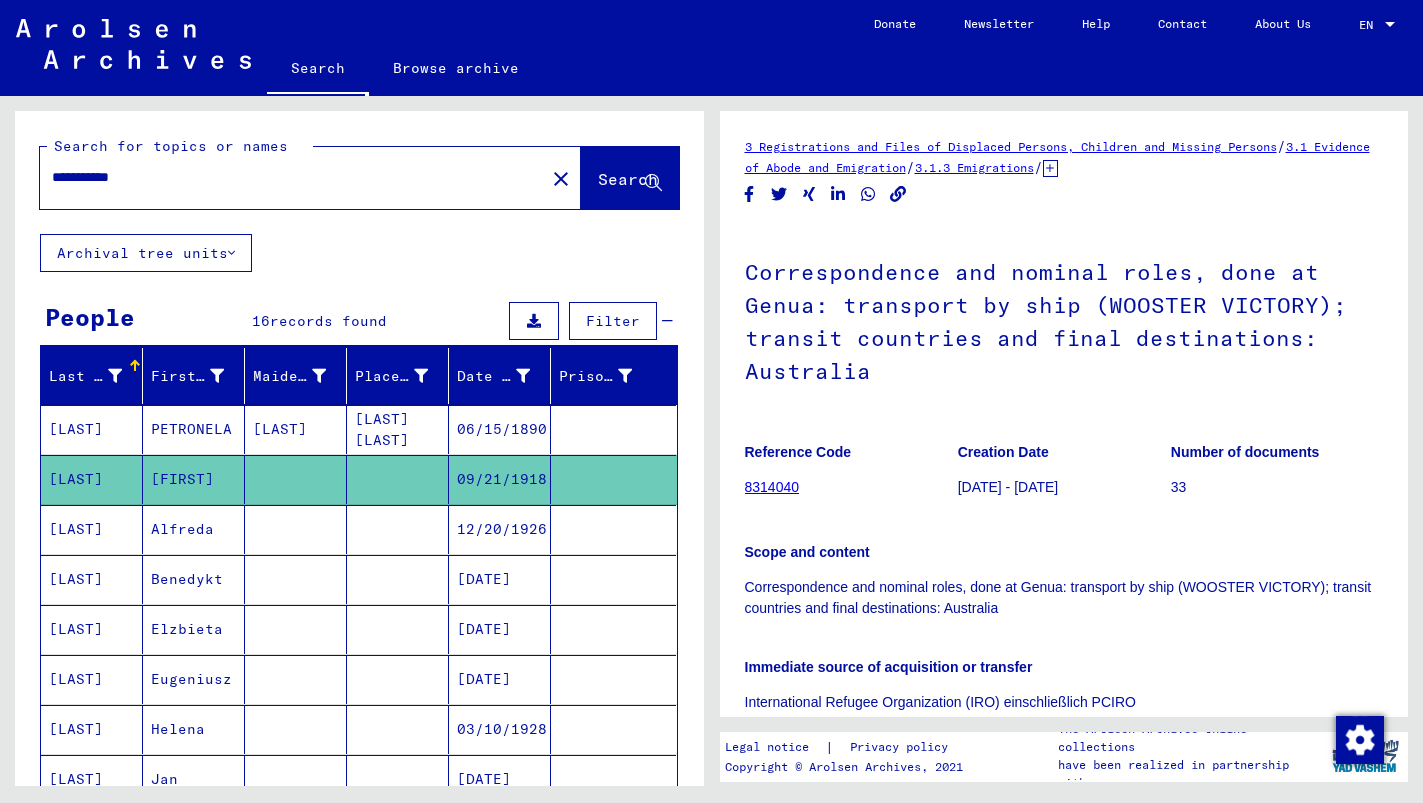 scroll, scrollTop: 0, scrollLeft: 0, axis: both 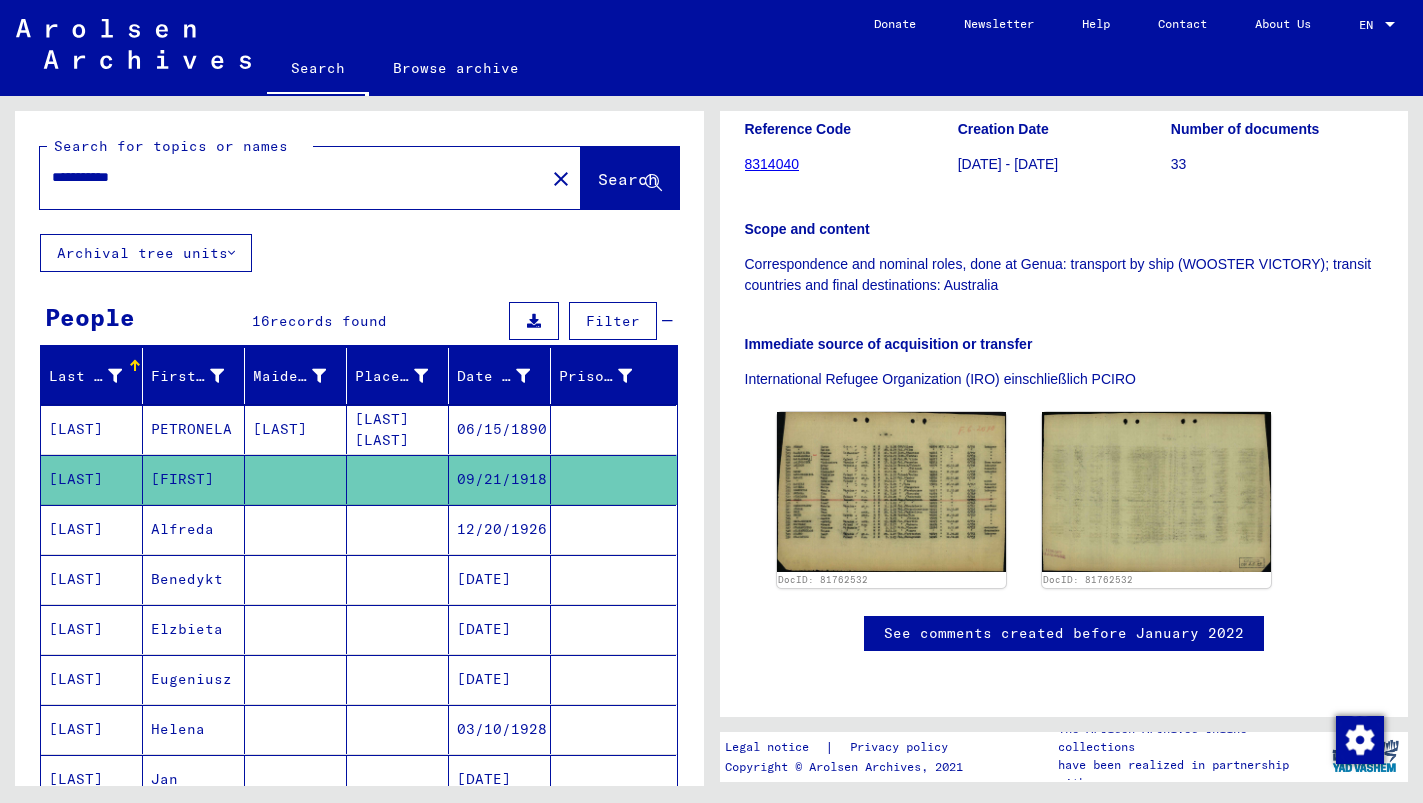click on "[LAST]" at bounding box center [92, 579] 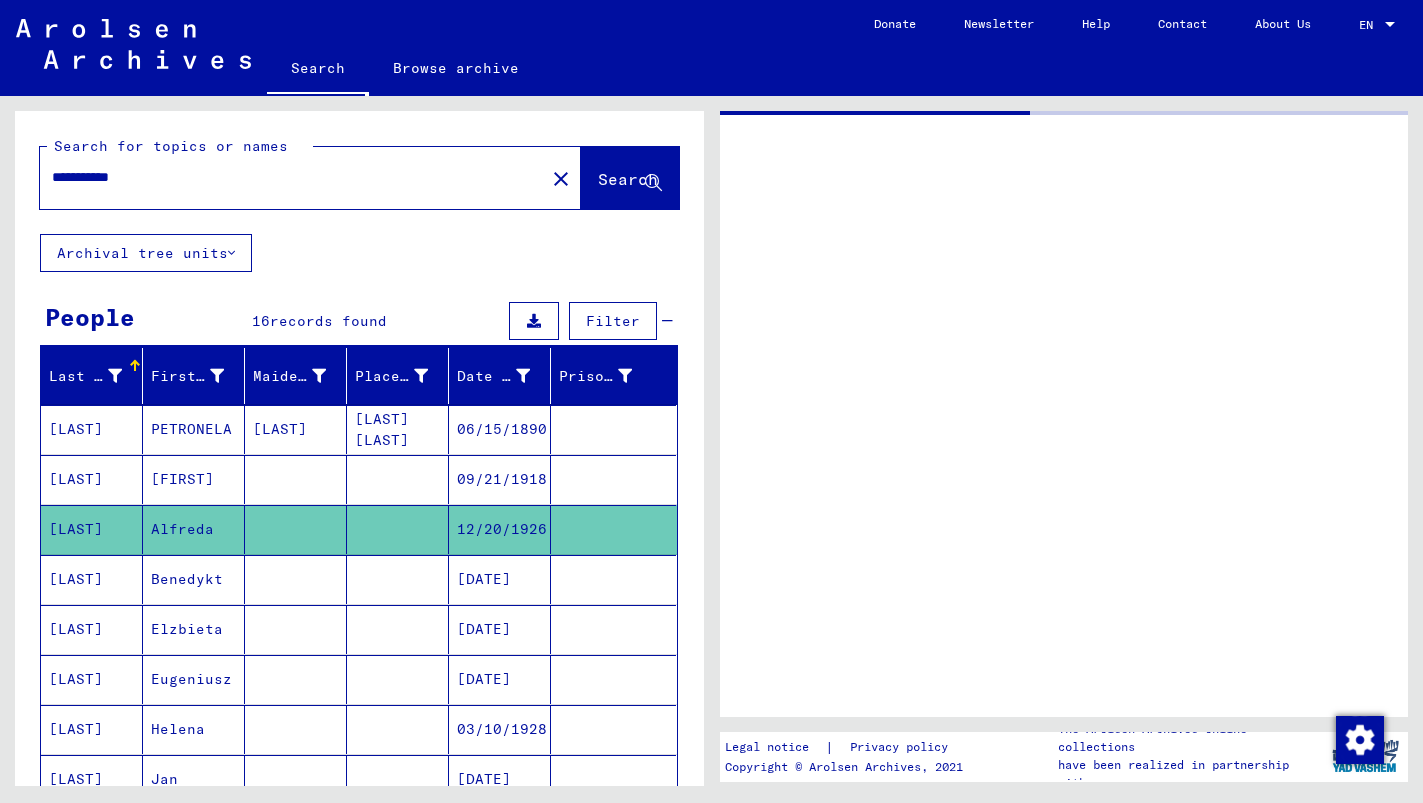 scroll, scrollTop: 0, scrollLeft: 0, axis: both 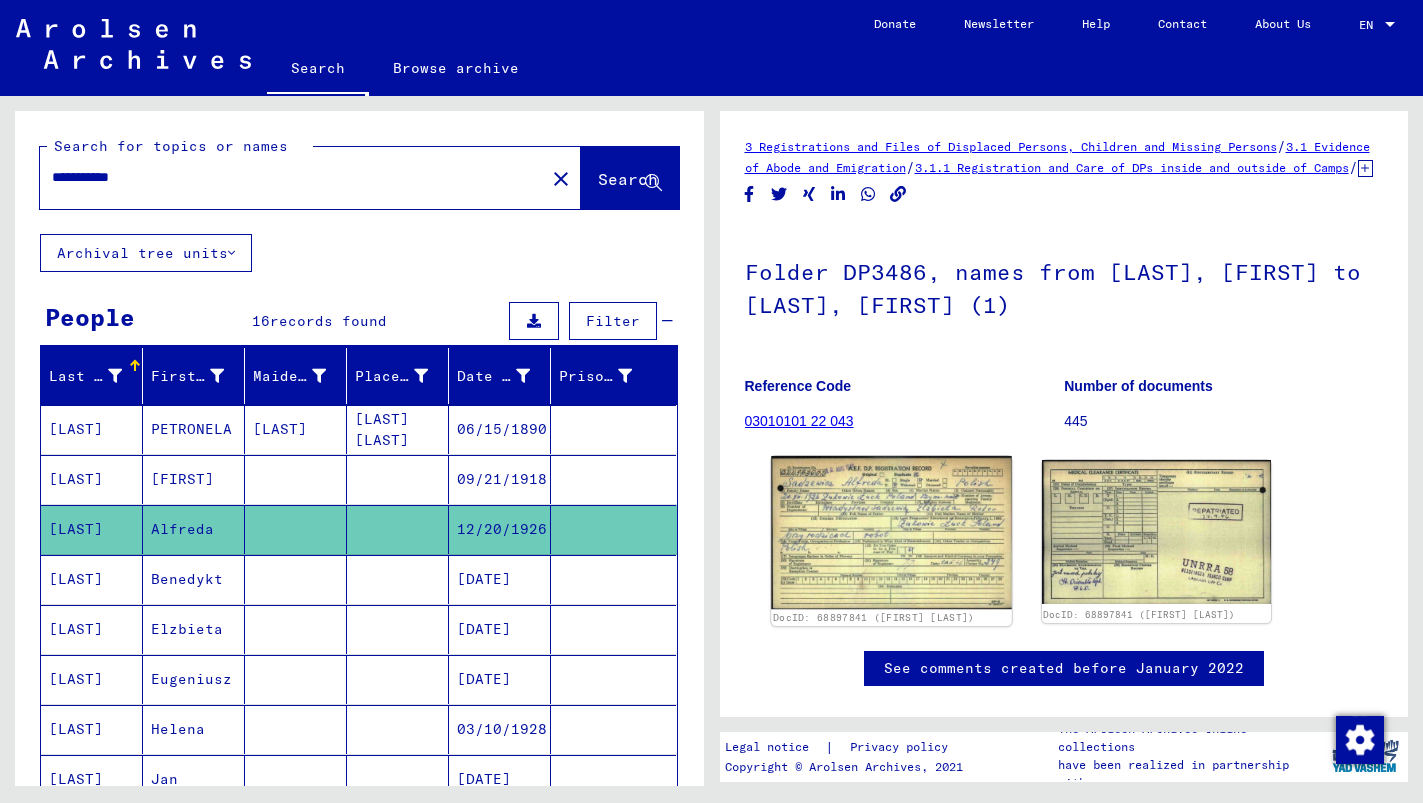 click 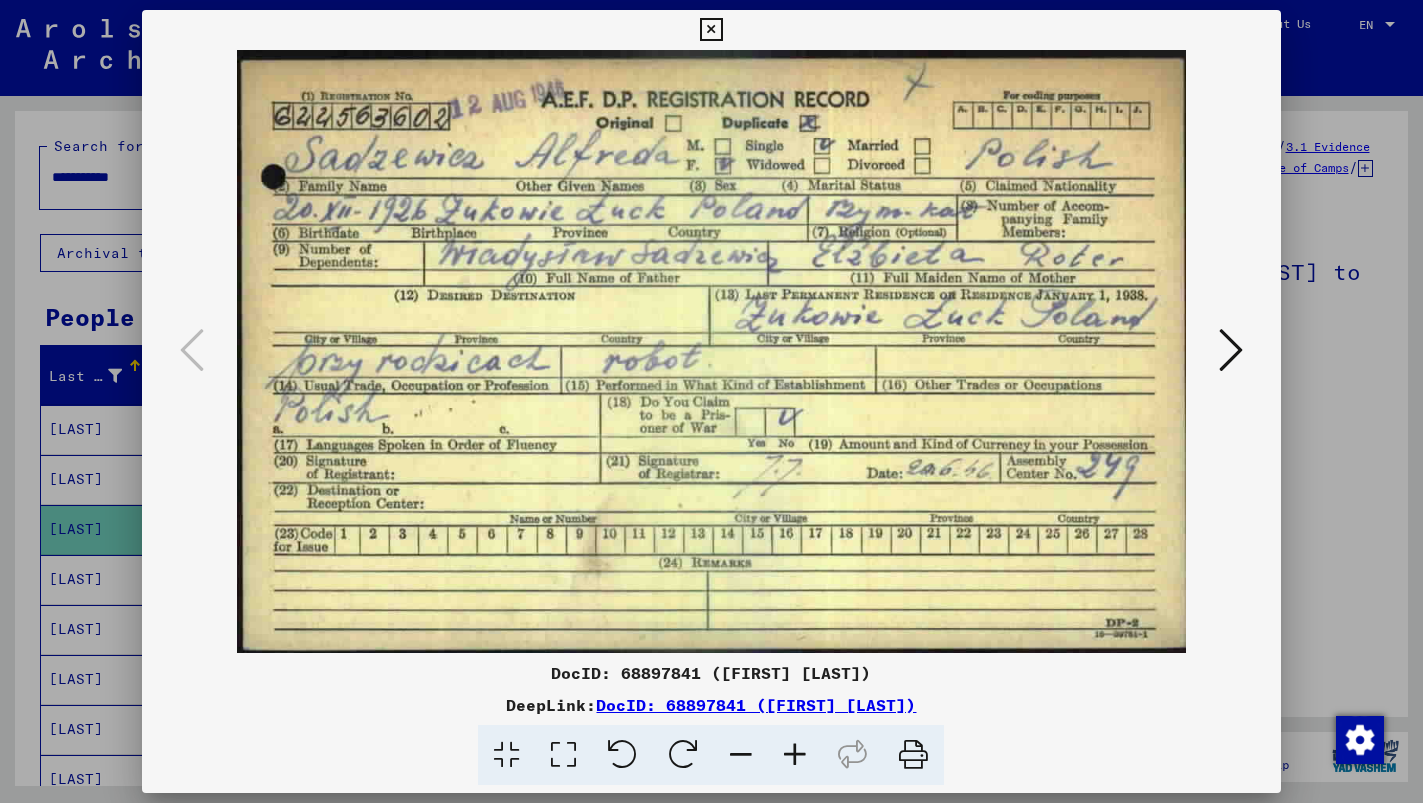 click at bounding box center [711, 30] 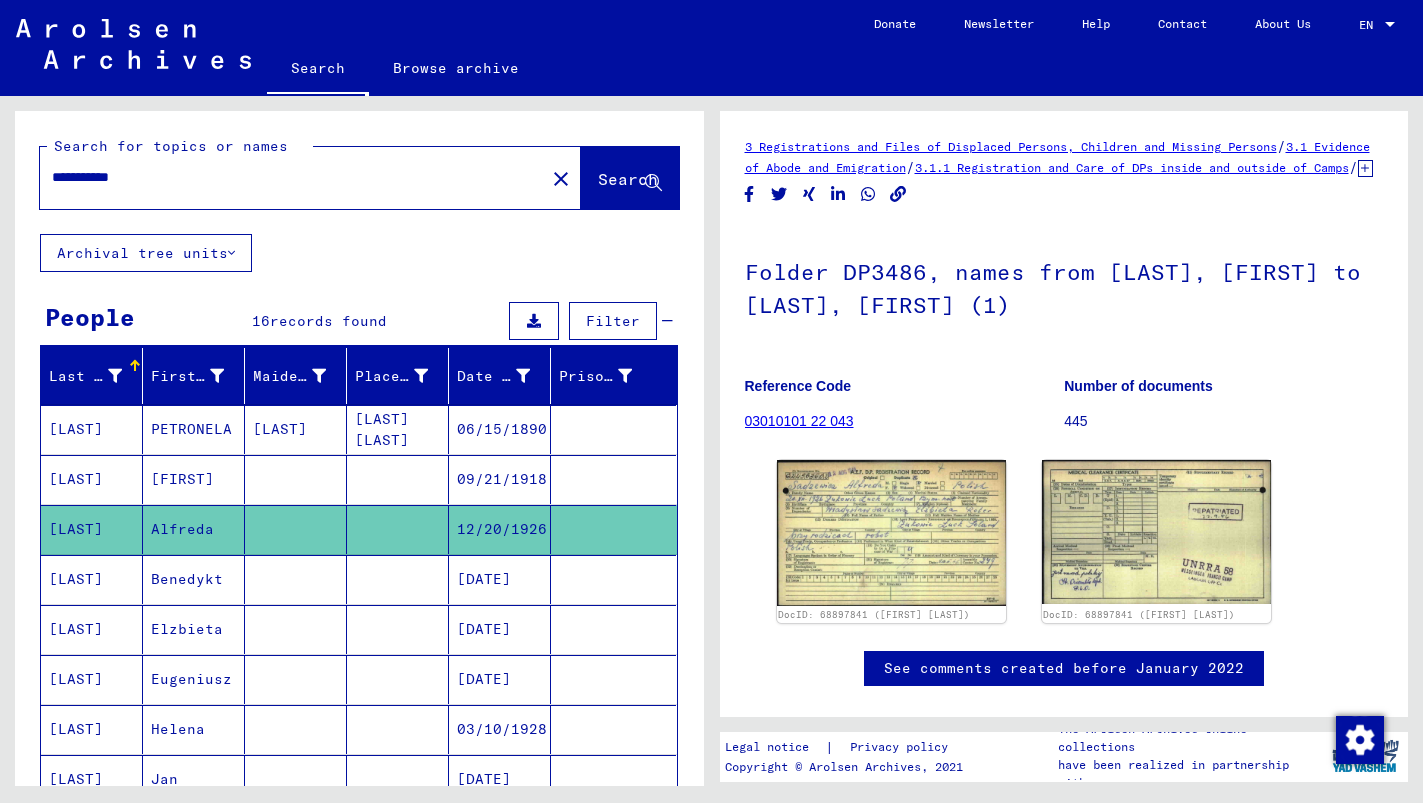 click on "Benedykt" at bounding box center [194, 629] 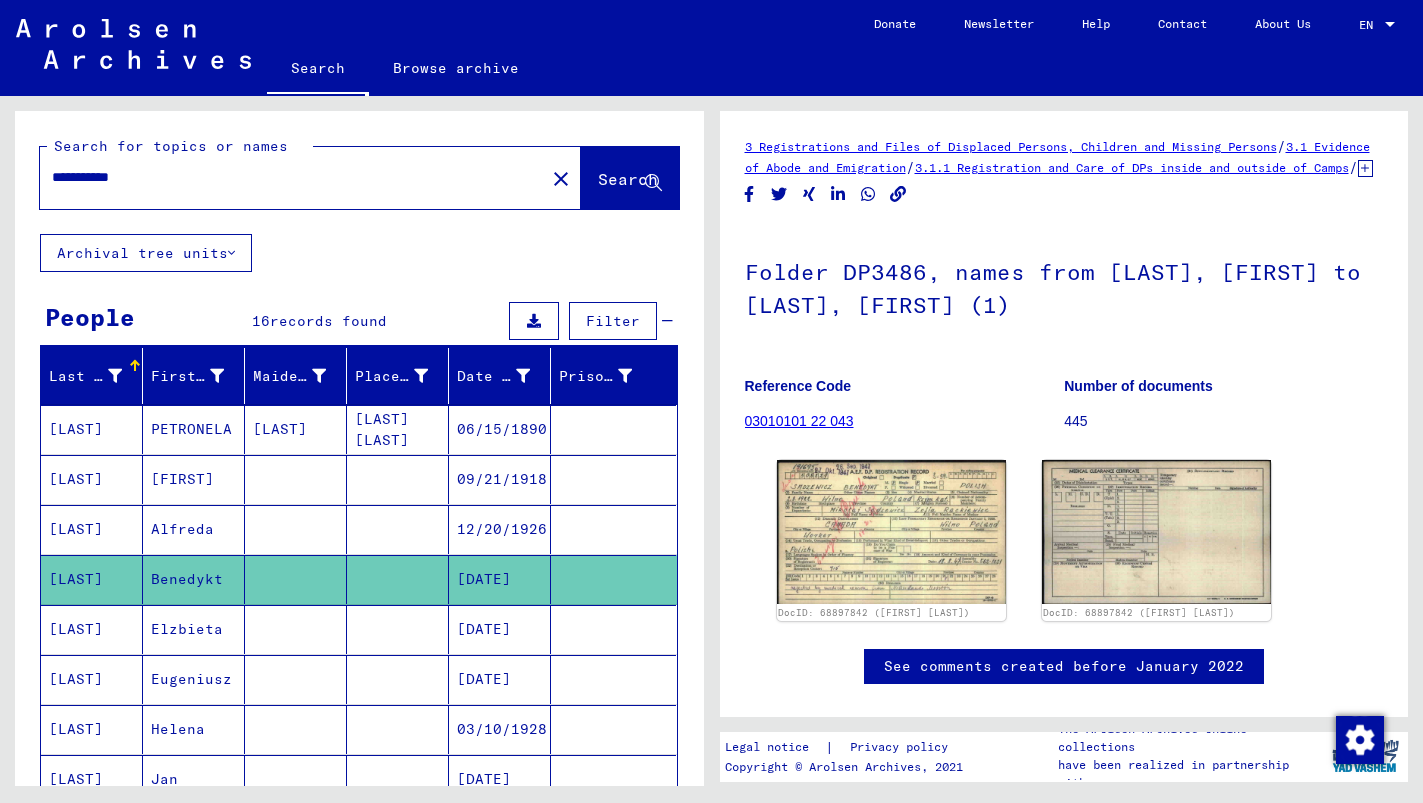 scroll, scrollTop: 0, scrollLeft: 0, axis: both 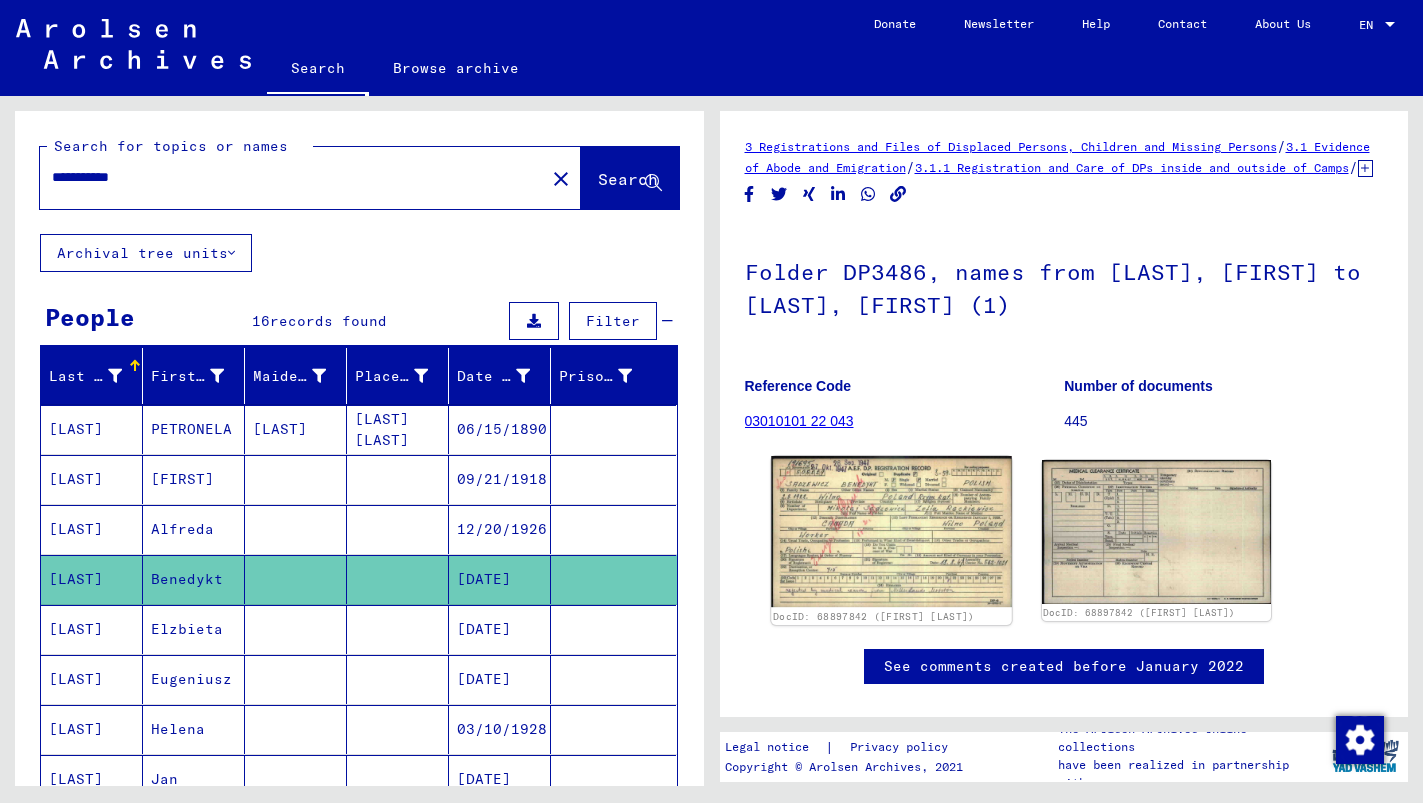 click 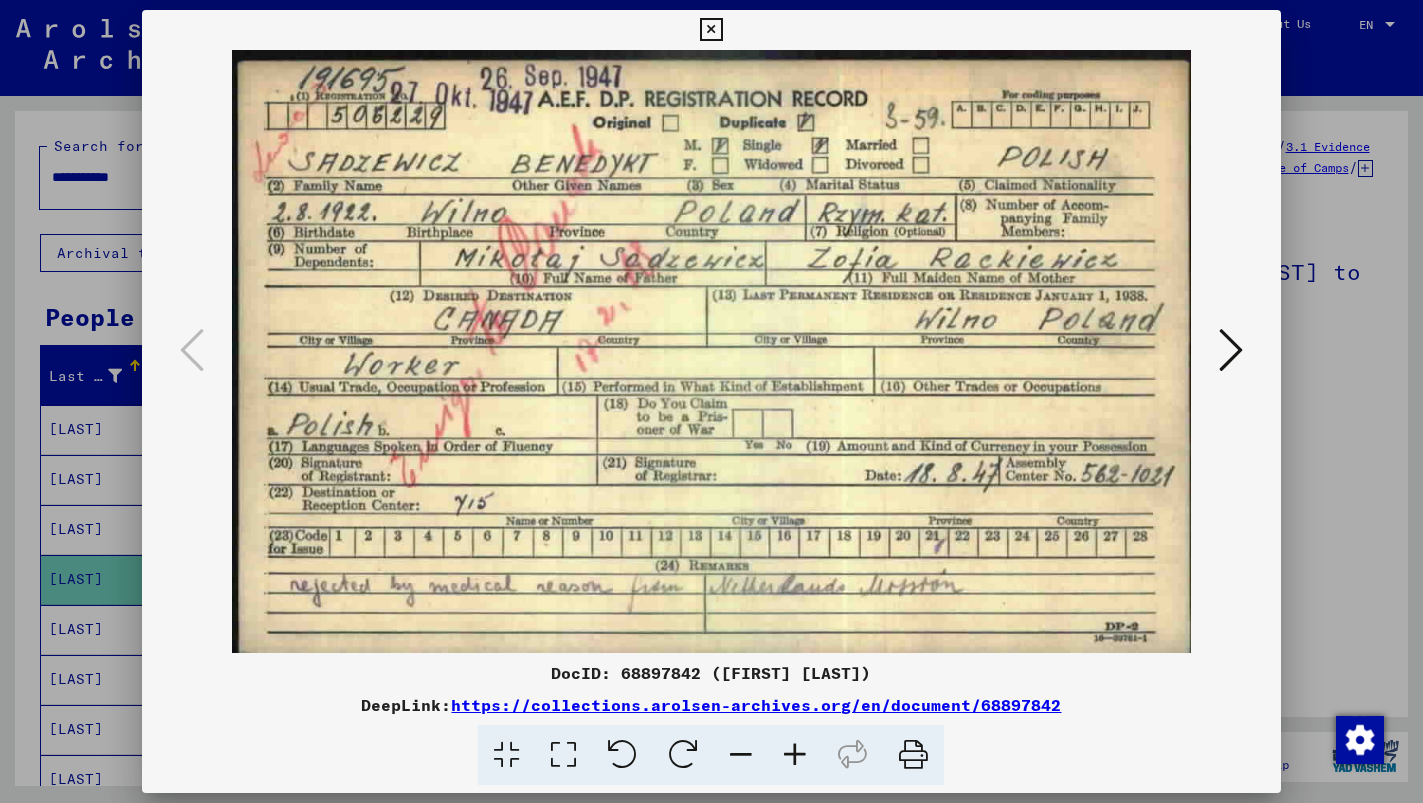 click at bounding box center [711, 30] 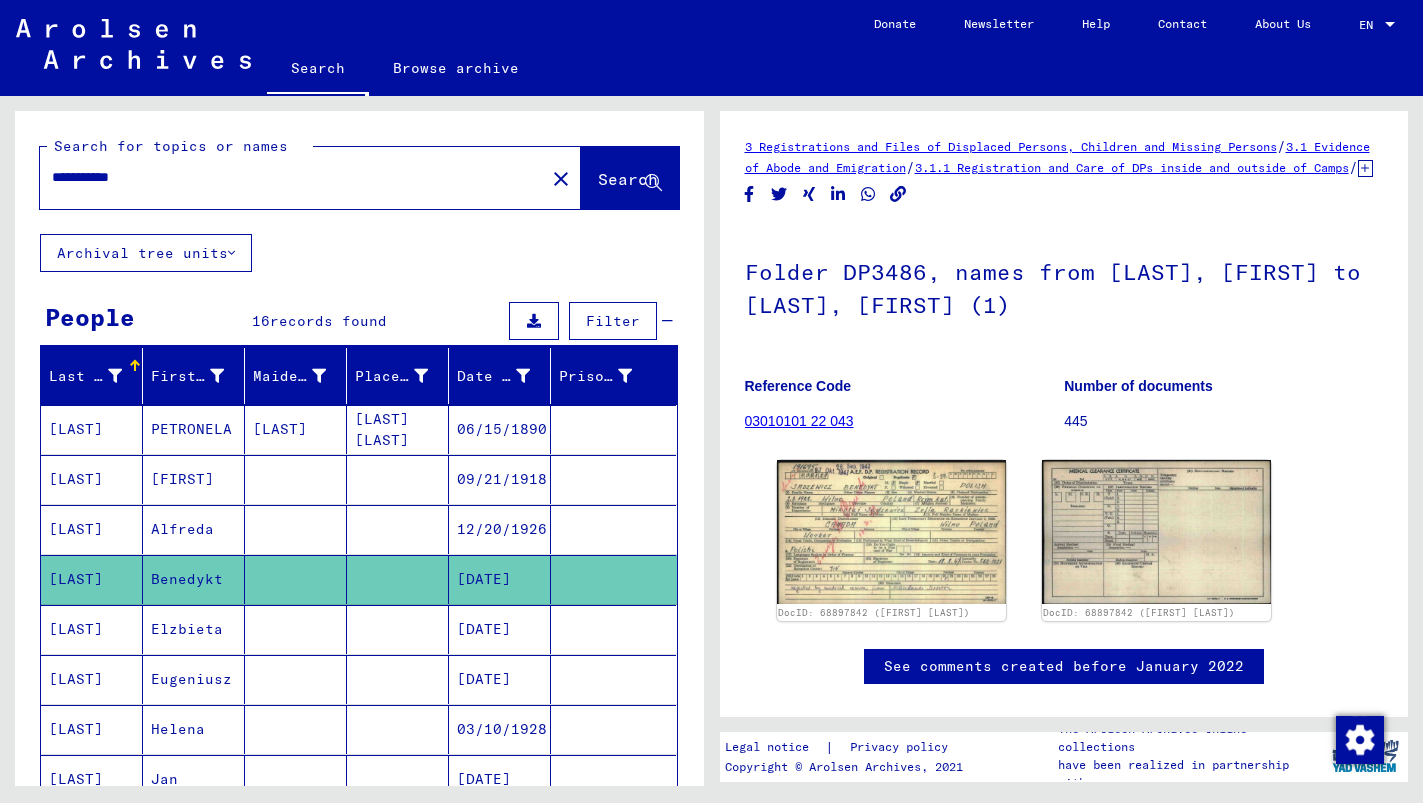 click on "Elzbieta" at bounding box center (194, 679) 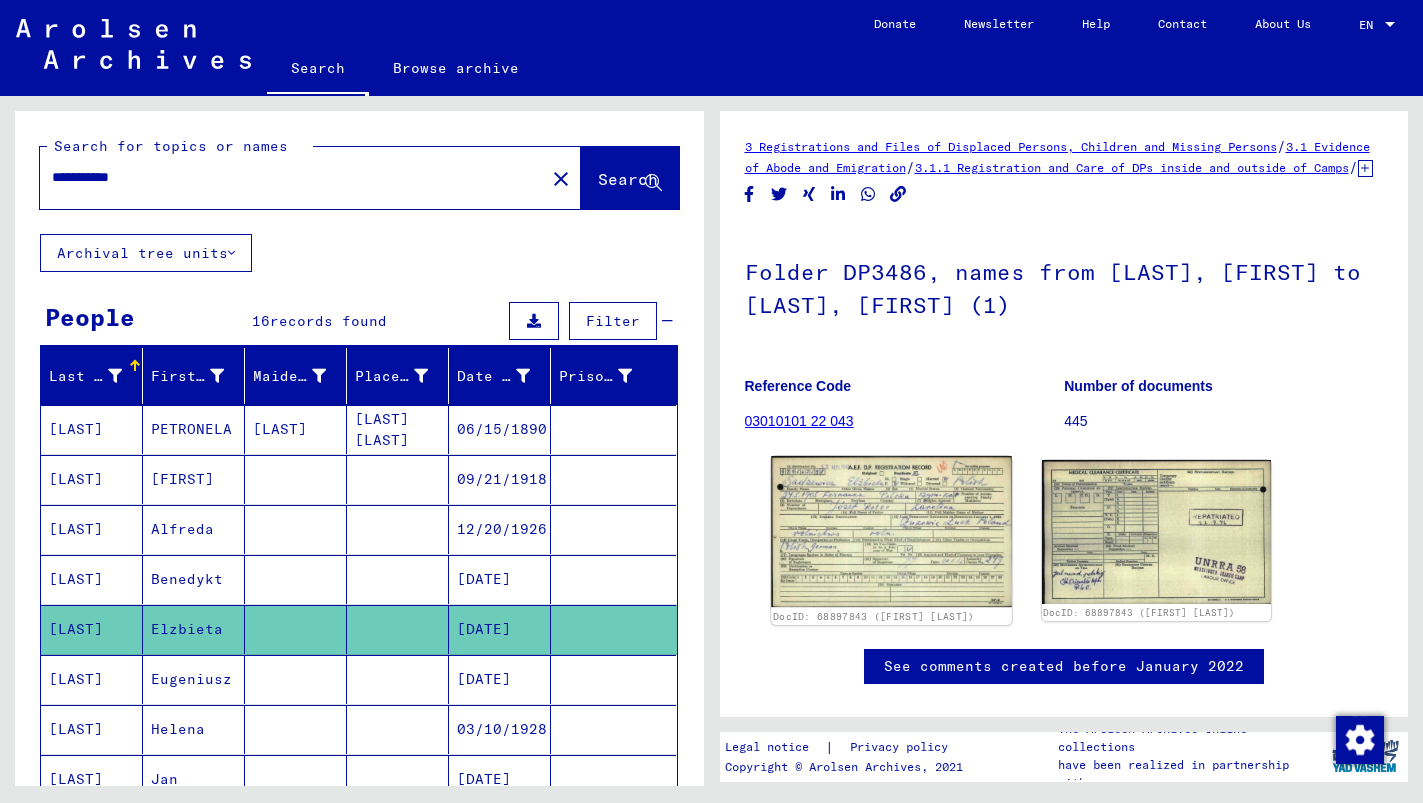 scroll, scrollTop: 0, scrollLeft: 0, axis: both 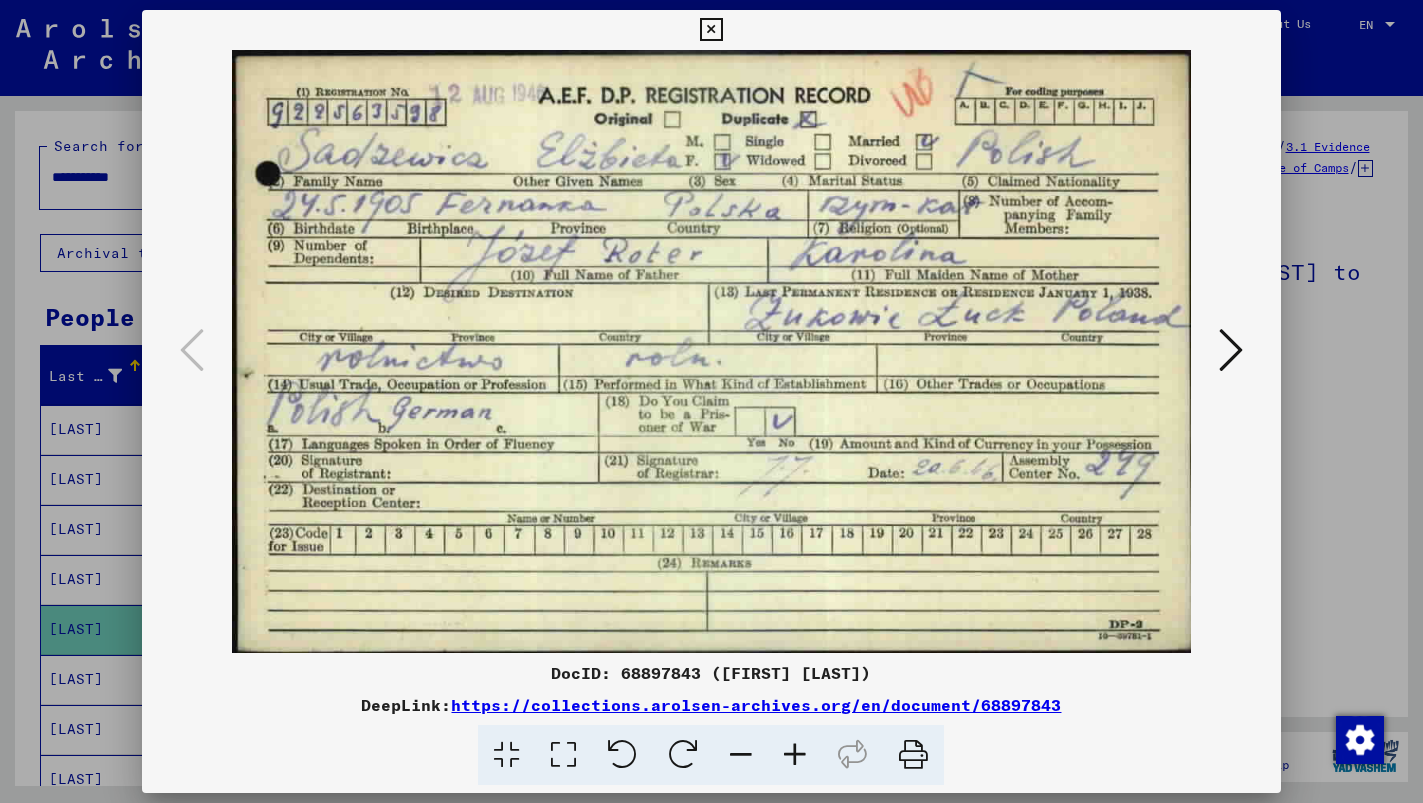 click at bounding box center (711, 30) 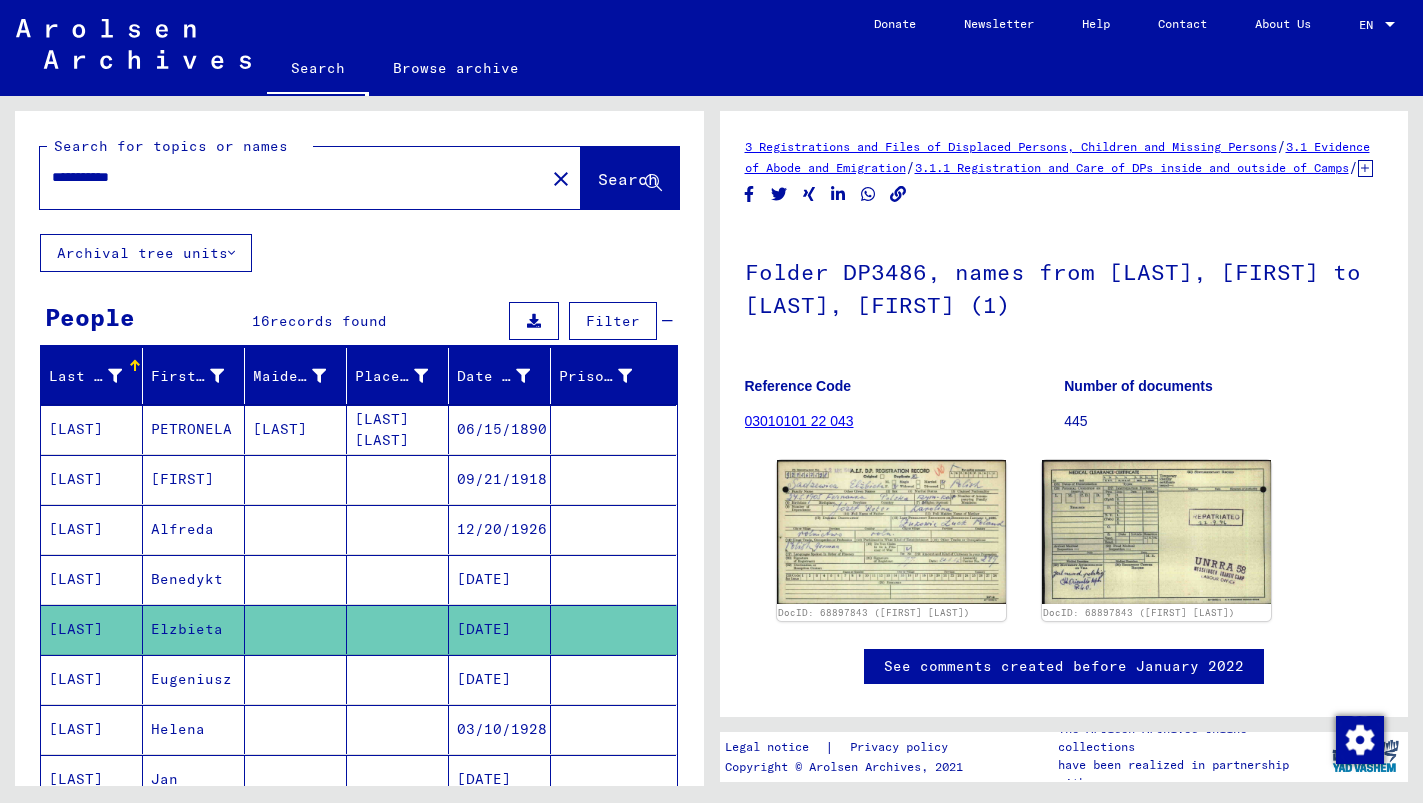 click on "Eugeniusz" at bounding box center (194, 729) 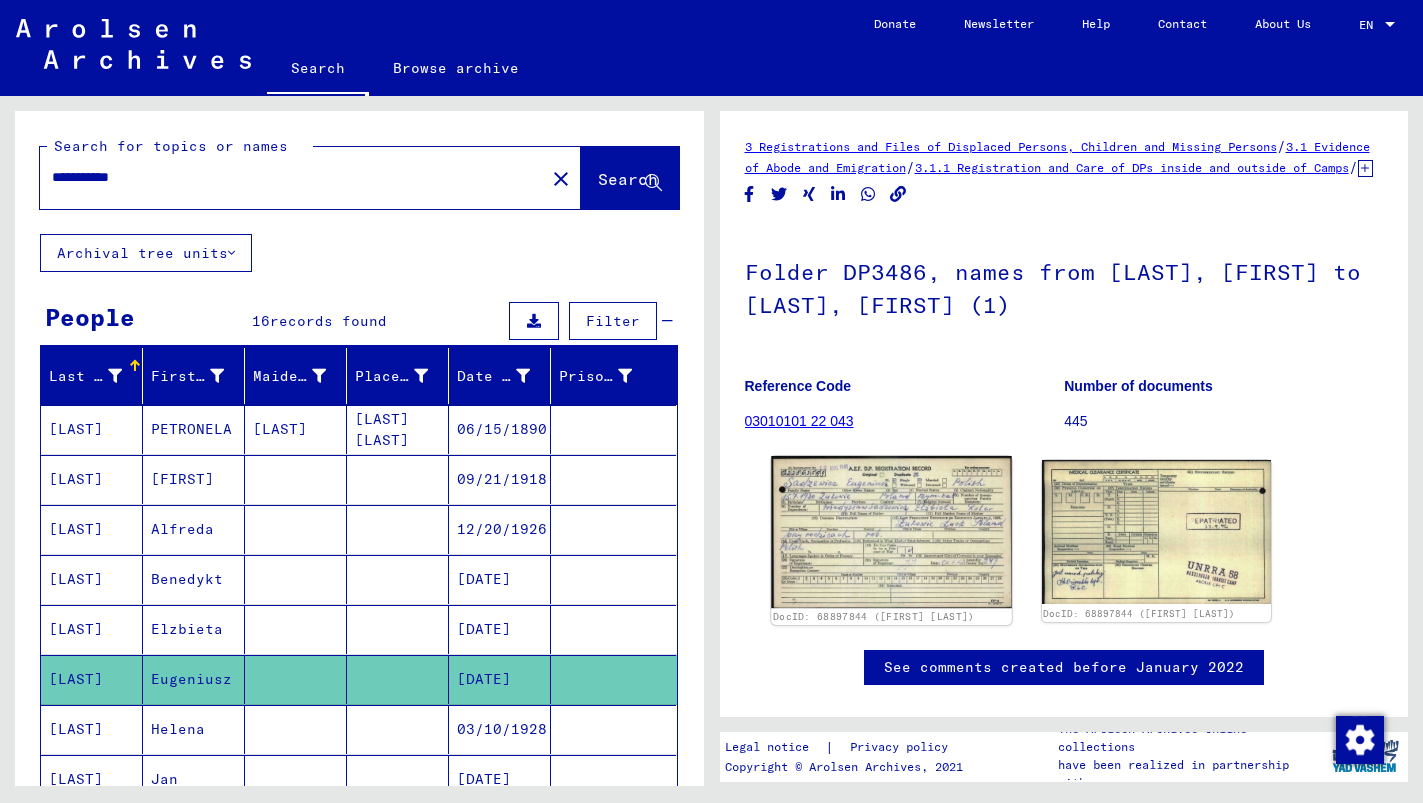scroll, scrollTop: 0, scrollLeft: 0, axis: both 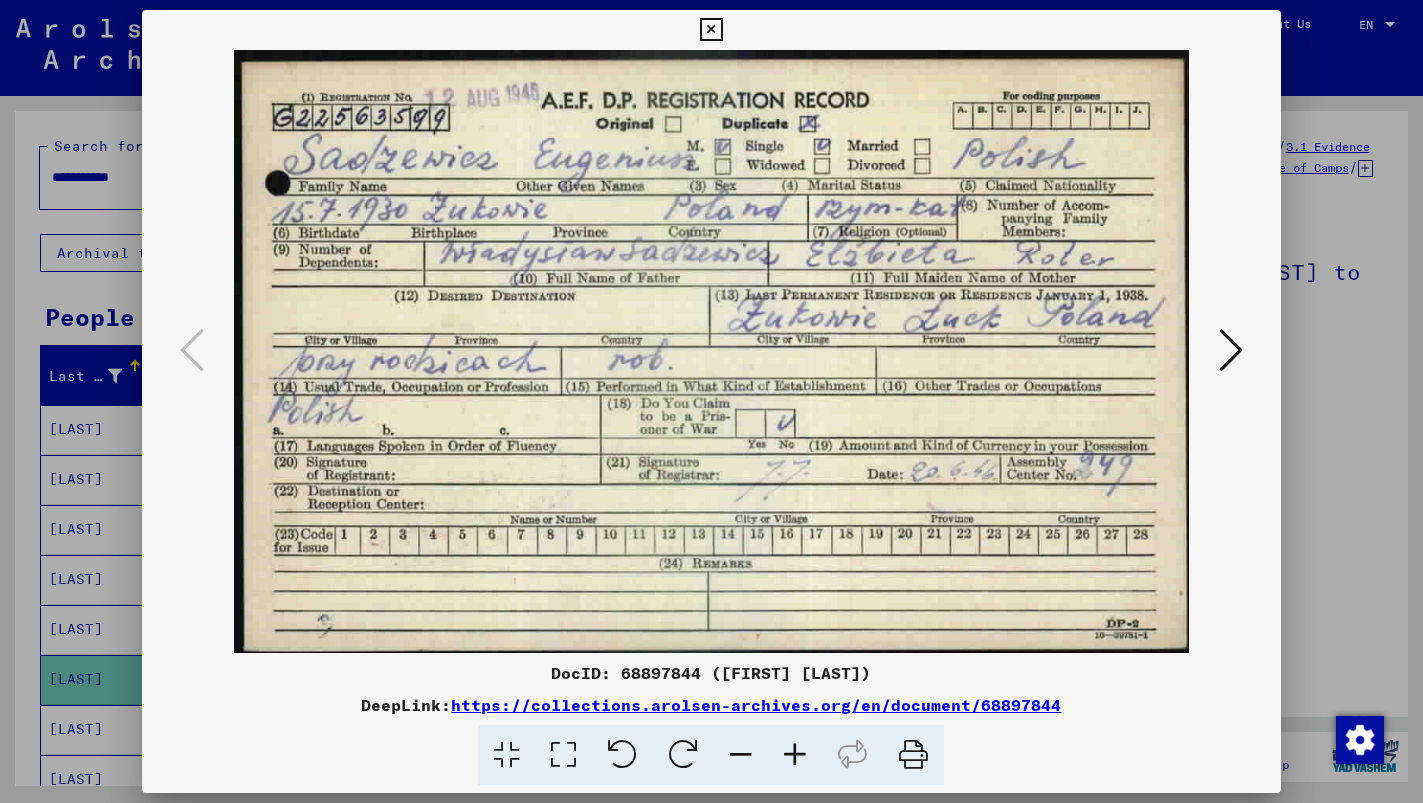 click at bounding box center [711, 30] 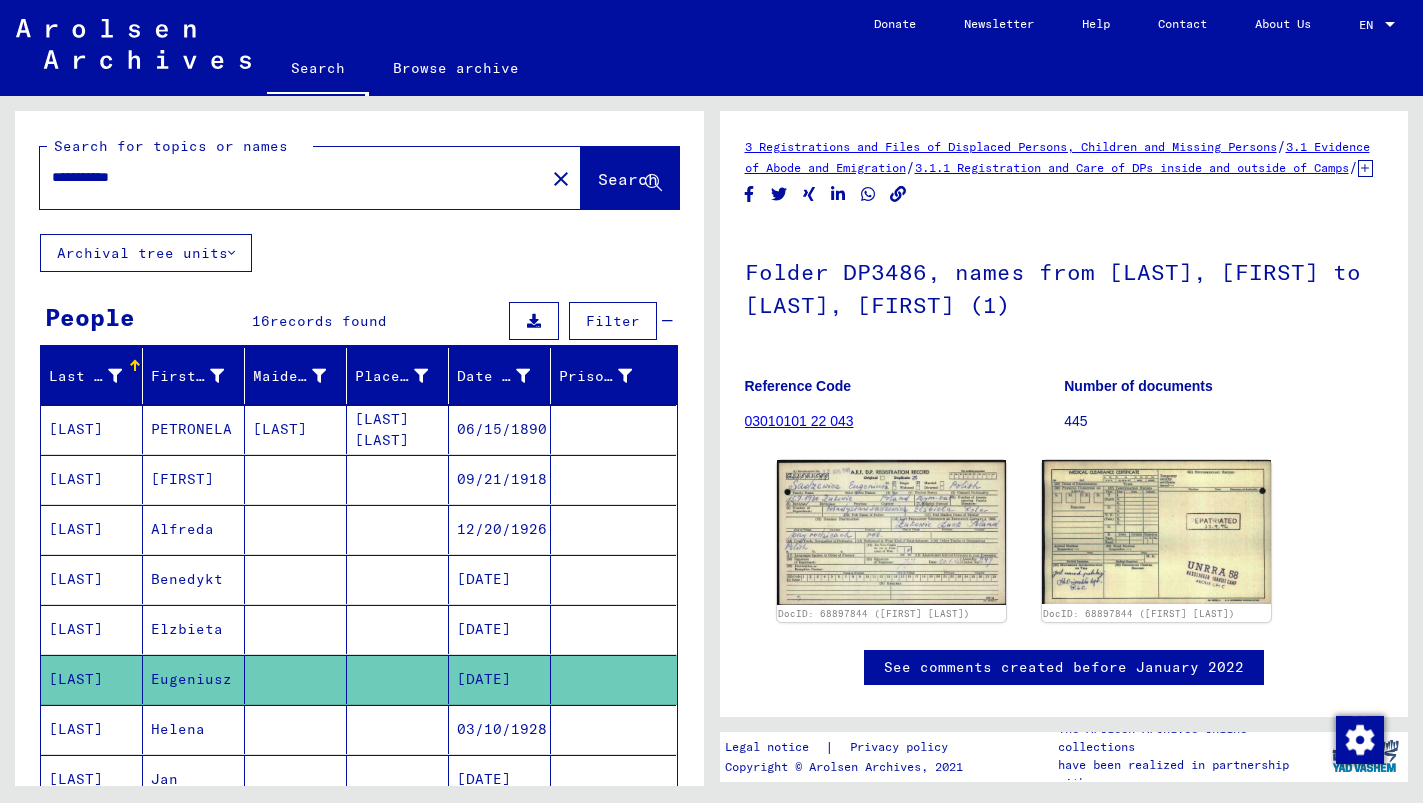 click on "Helena" at bounding box center (194, 779) 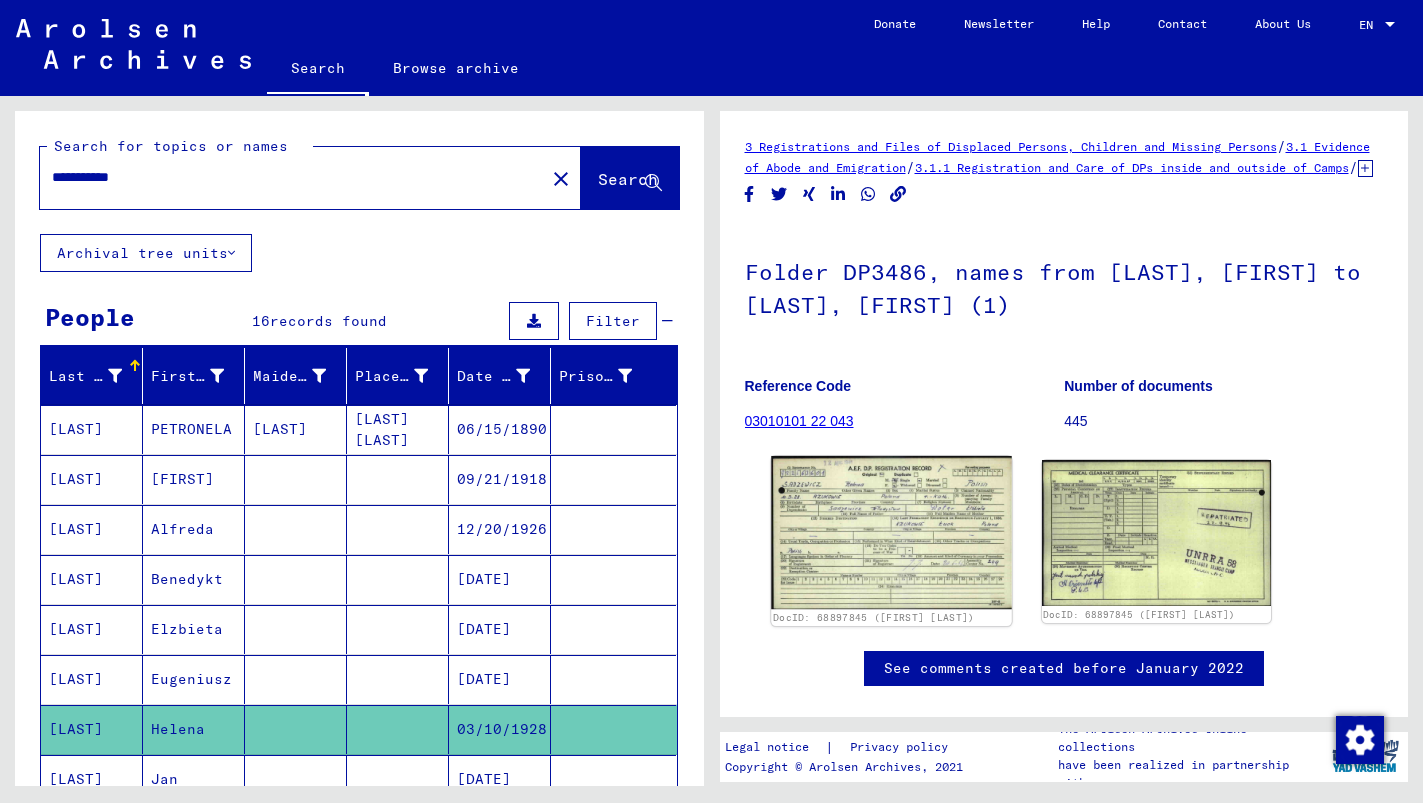 scroll, scrollTop: 0, scrollLeft: 0, axis: both 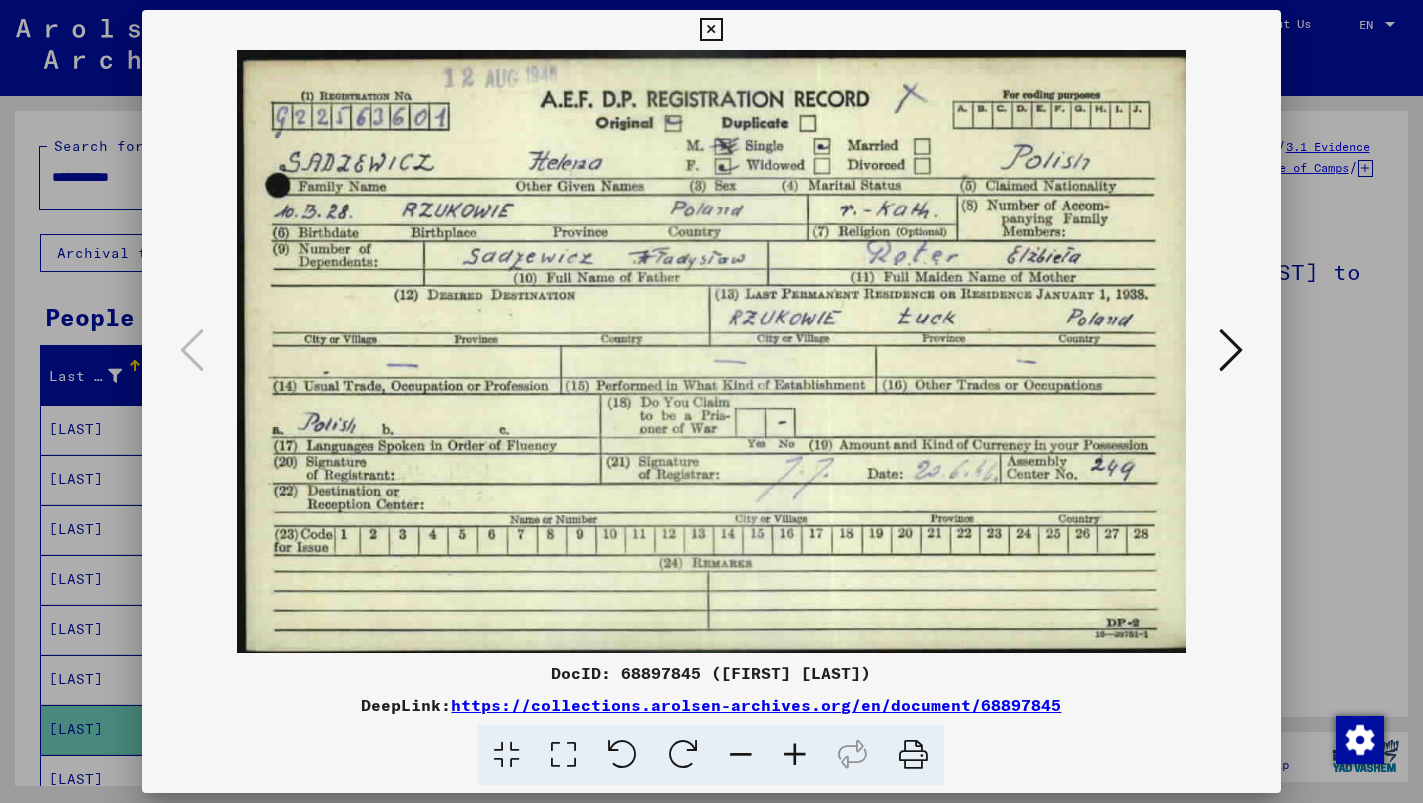 click at bounding box center (711, 30) 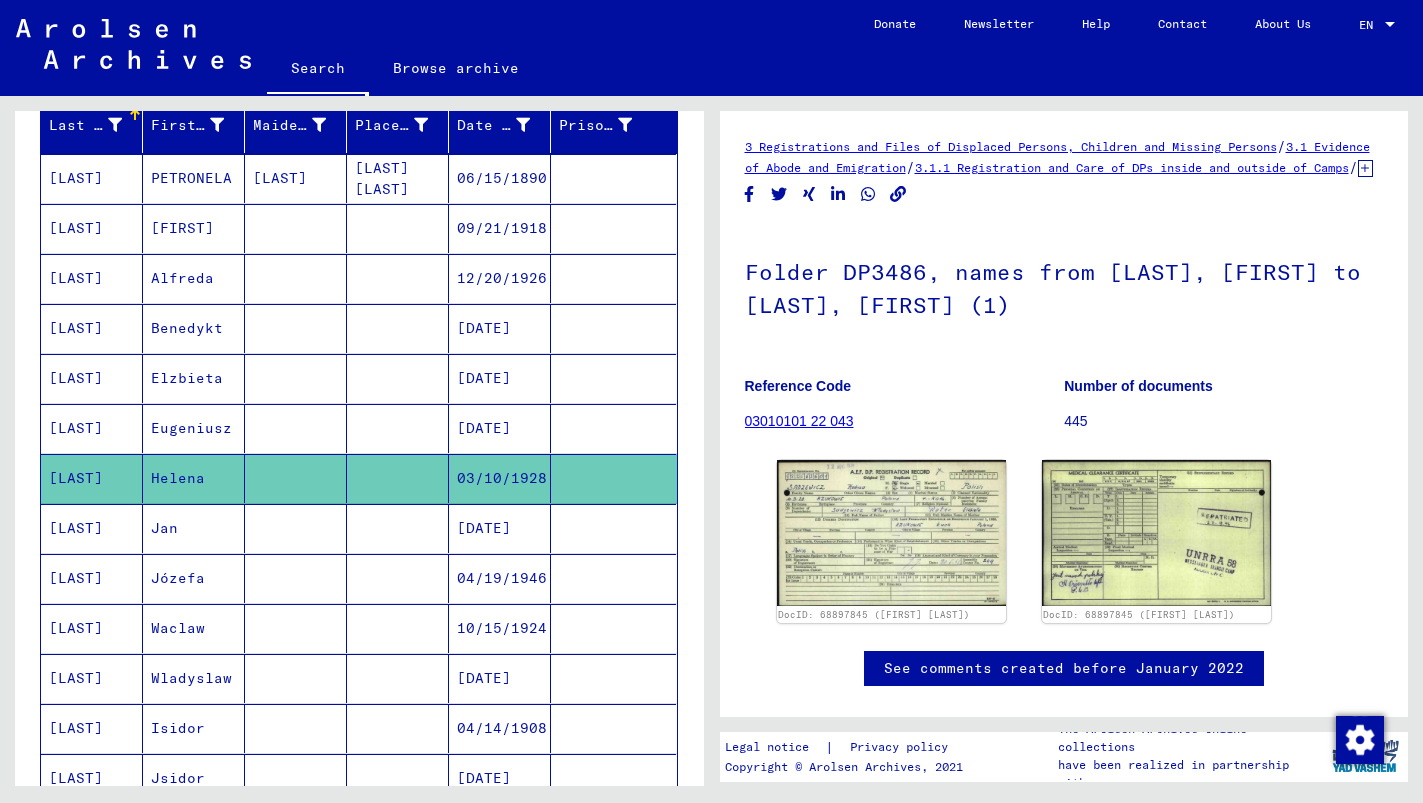 scroll, scrollTop: 265, scrollLeft: 0, axis: vertical 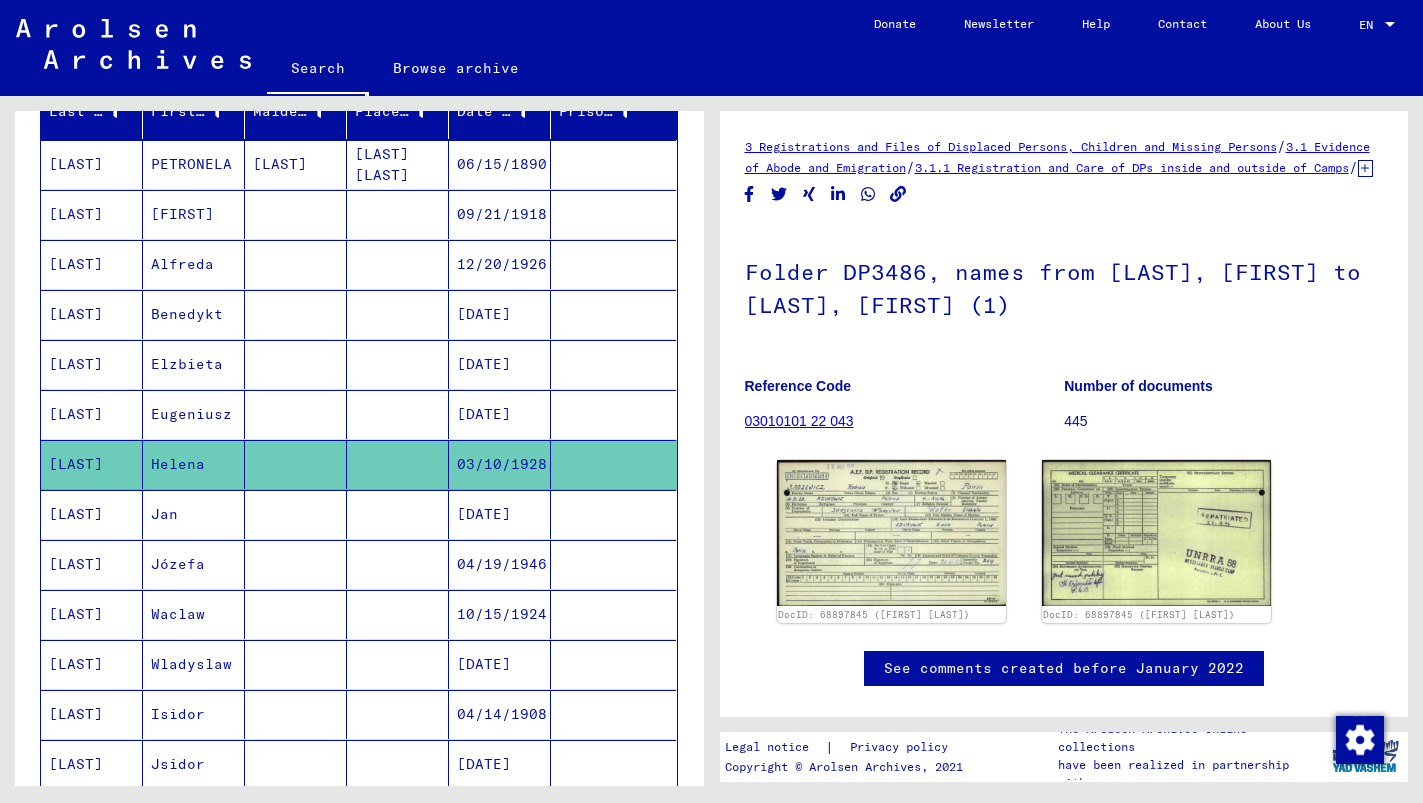 click on "Jan" at bounding box center (194, 564) 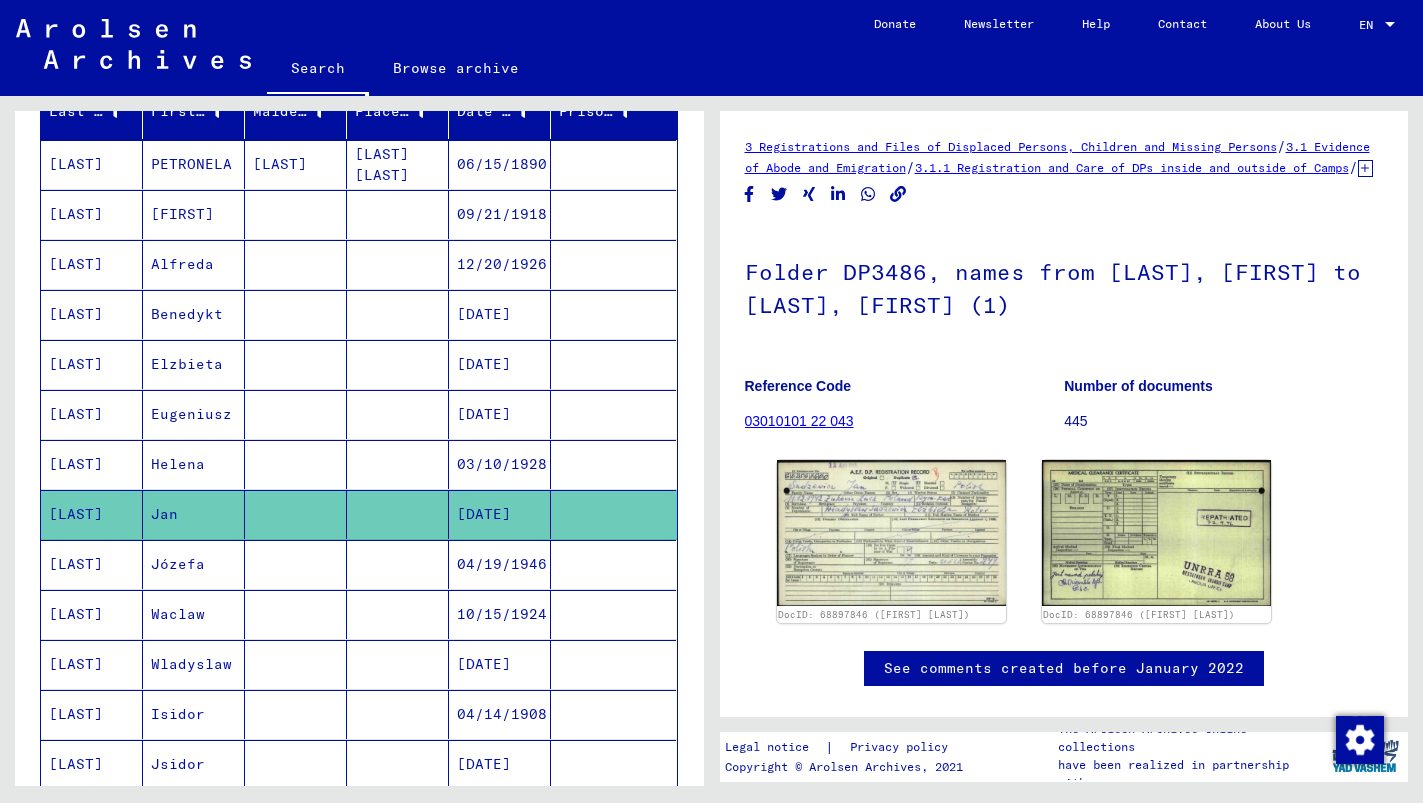 scroll, scrollTop: 0, scrollLeft: 0, axis: both 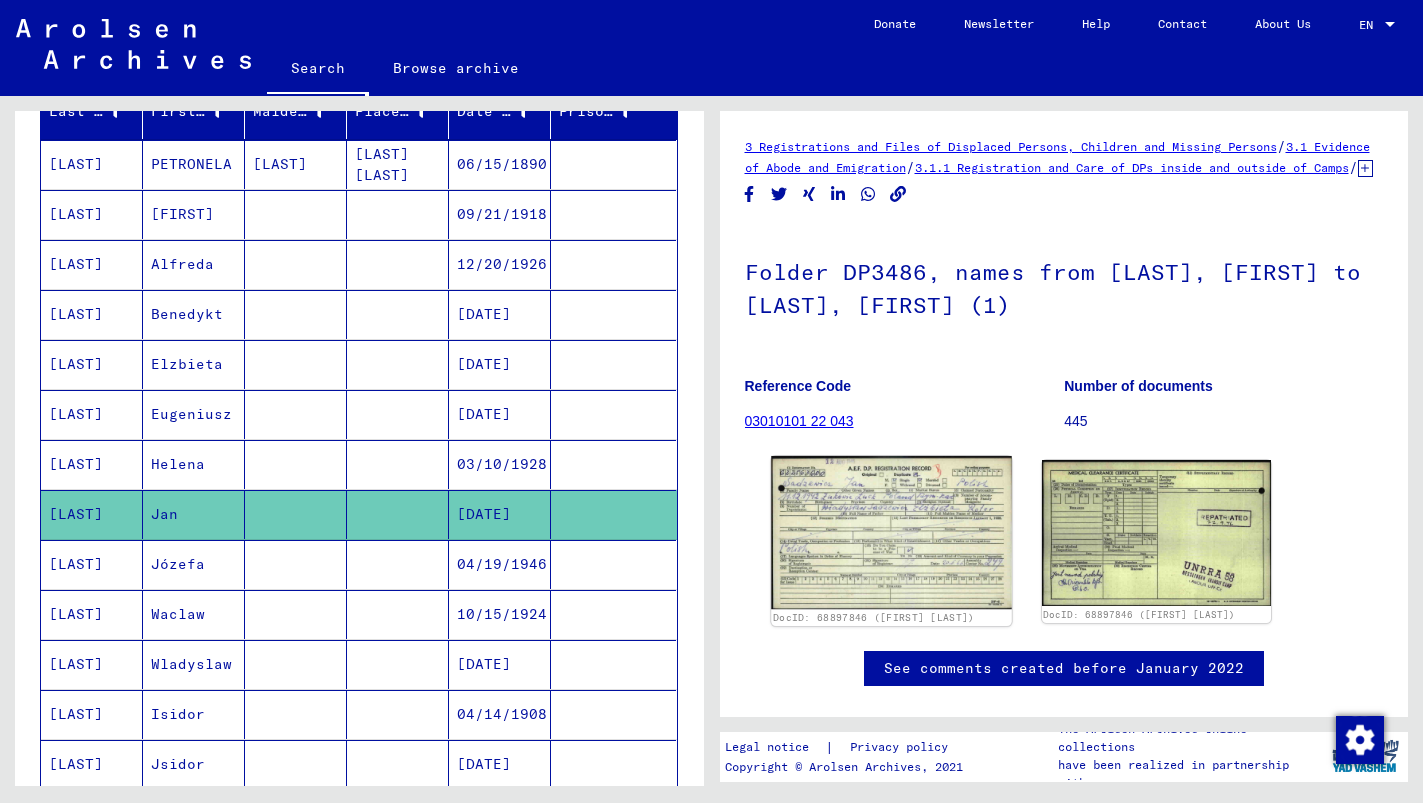 click 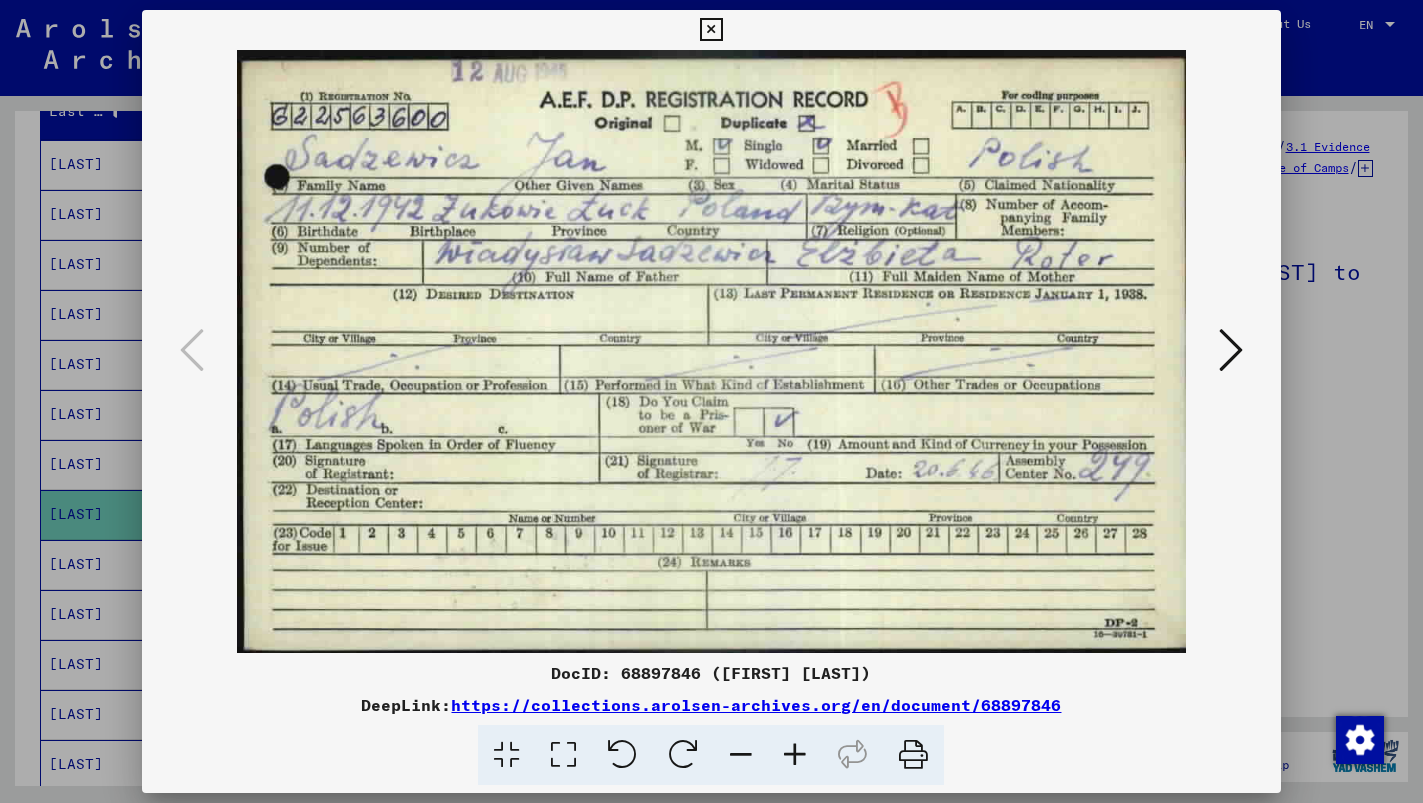 click at bounding box center (711, 30) 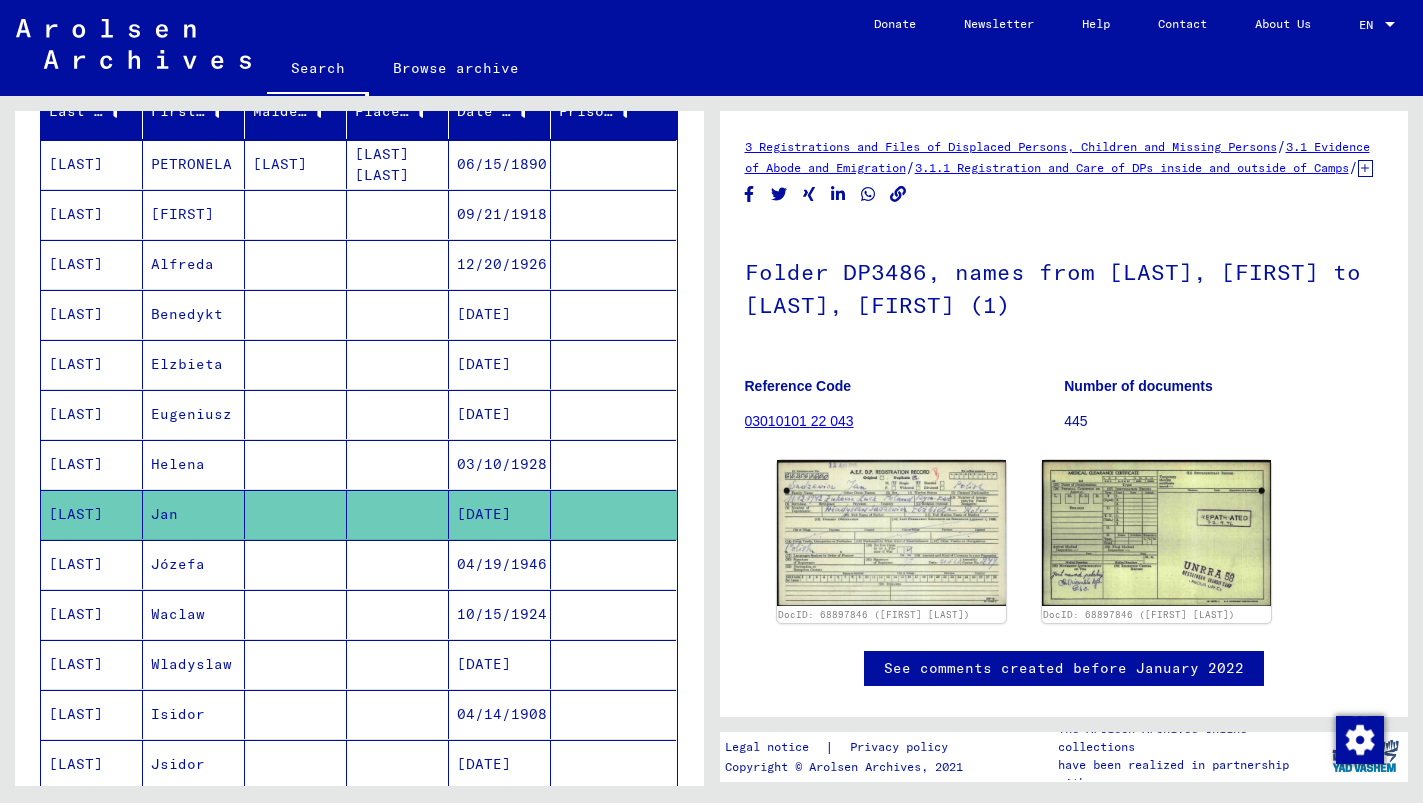 click on "Józefa" at bounding box center (194, 614) 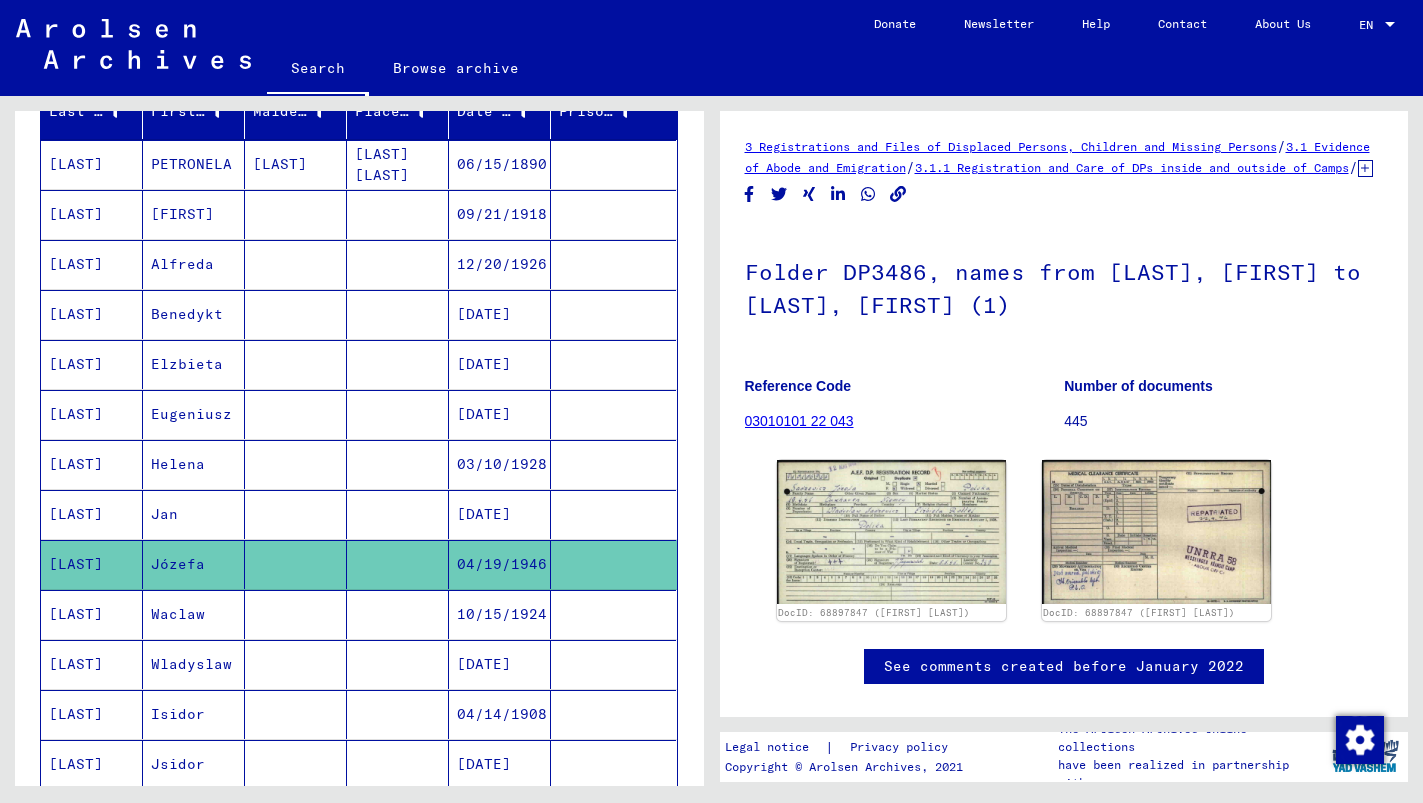 scroll, scrollTop: 0, scrollLeft: 0, axis: both 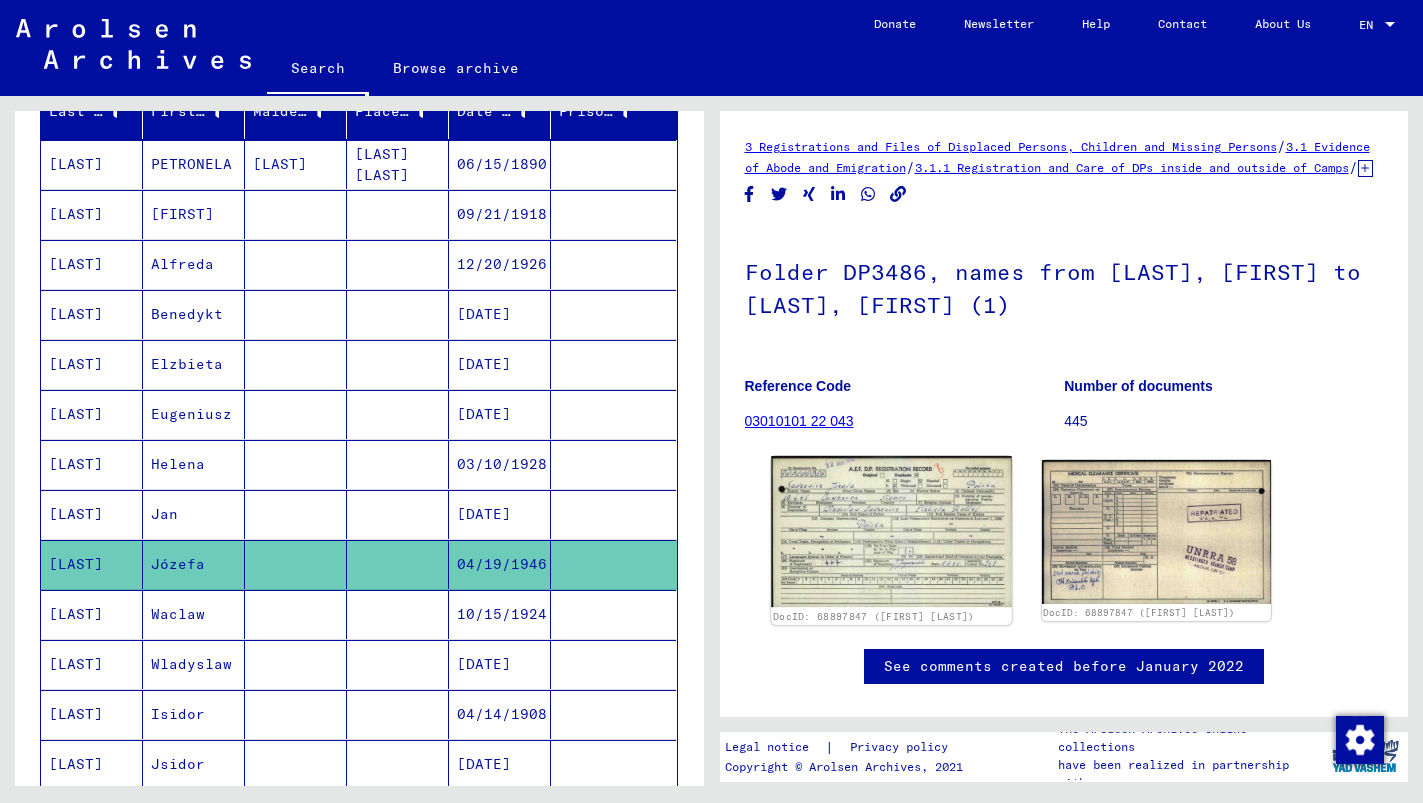 click 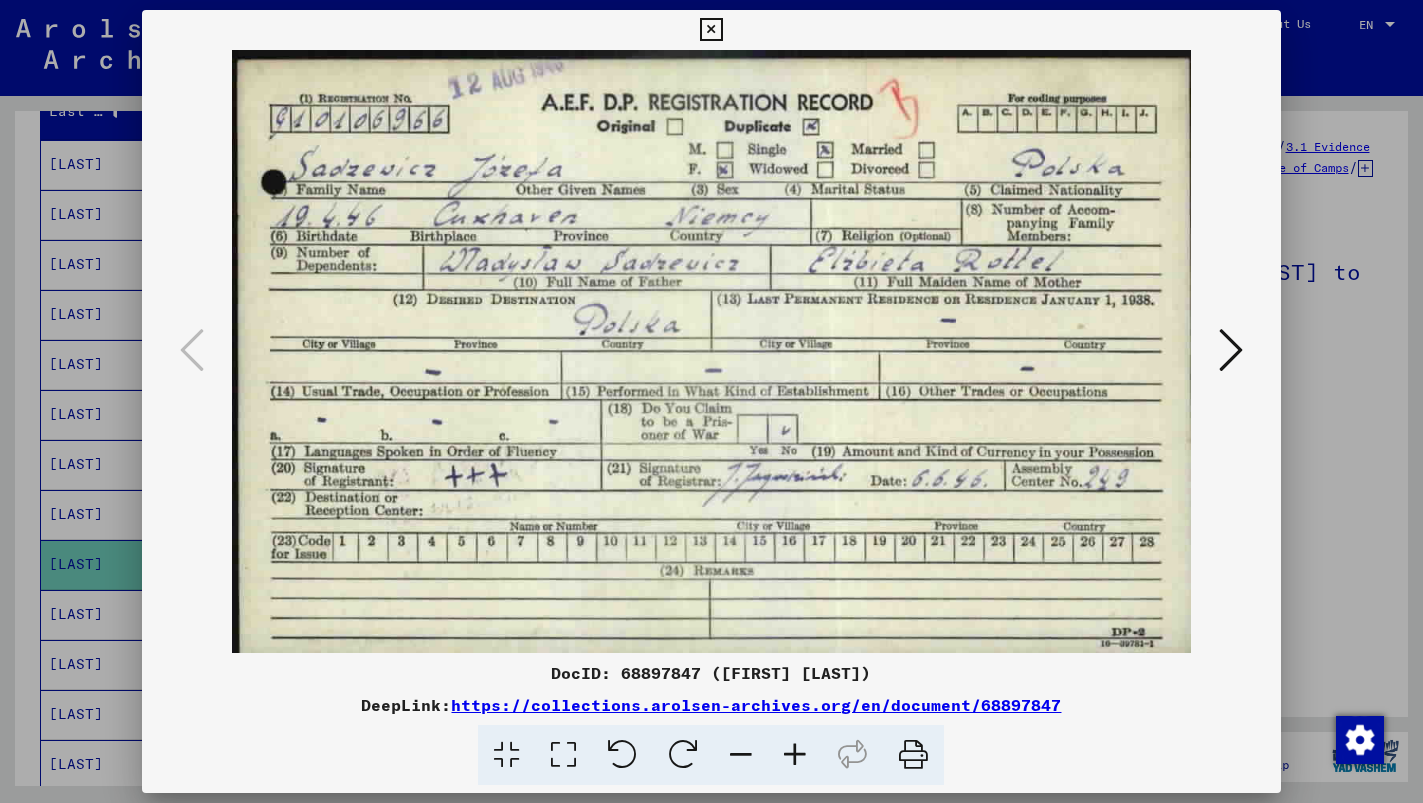 click at bounding box center (711, 30) 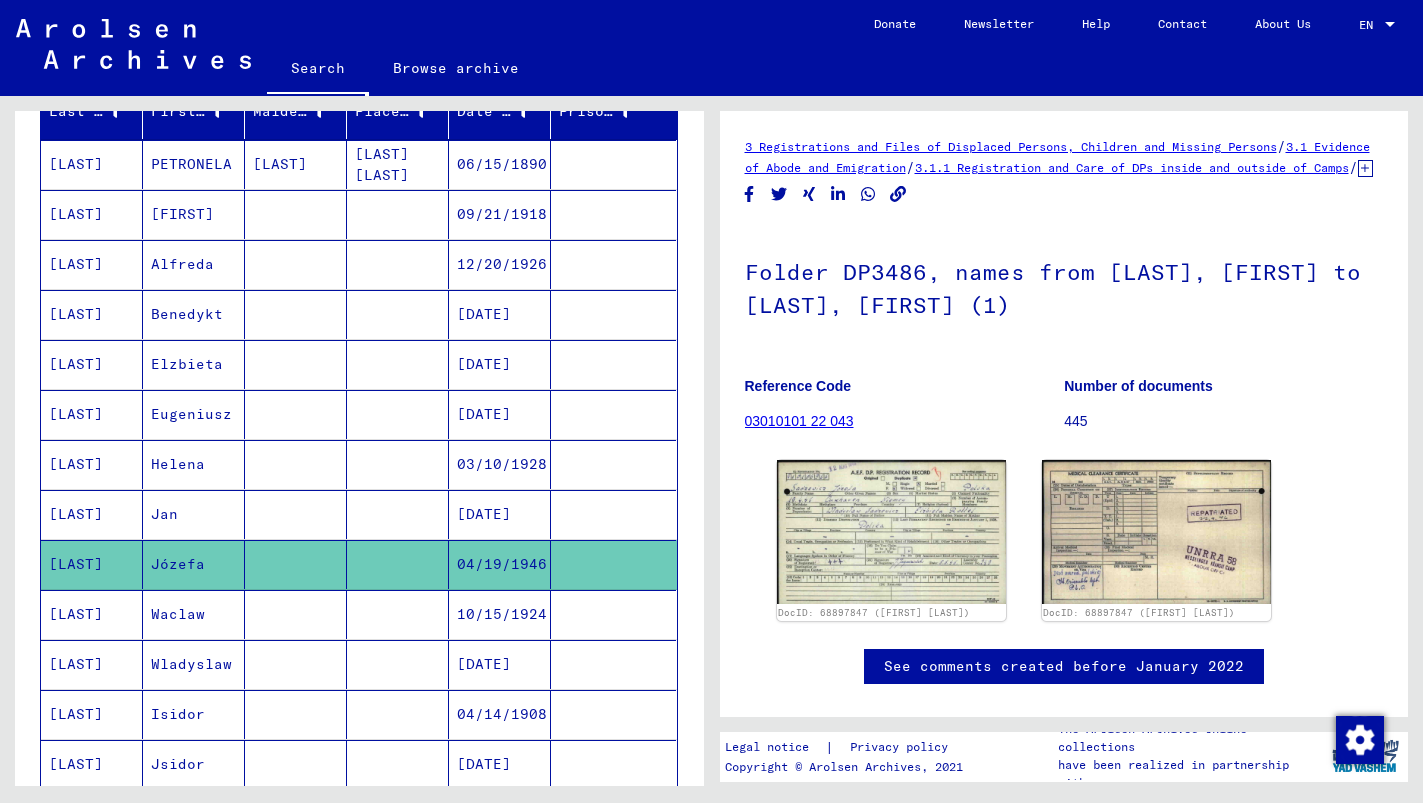 click on "Waclaw" at bounding box center (194, 664) 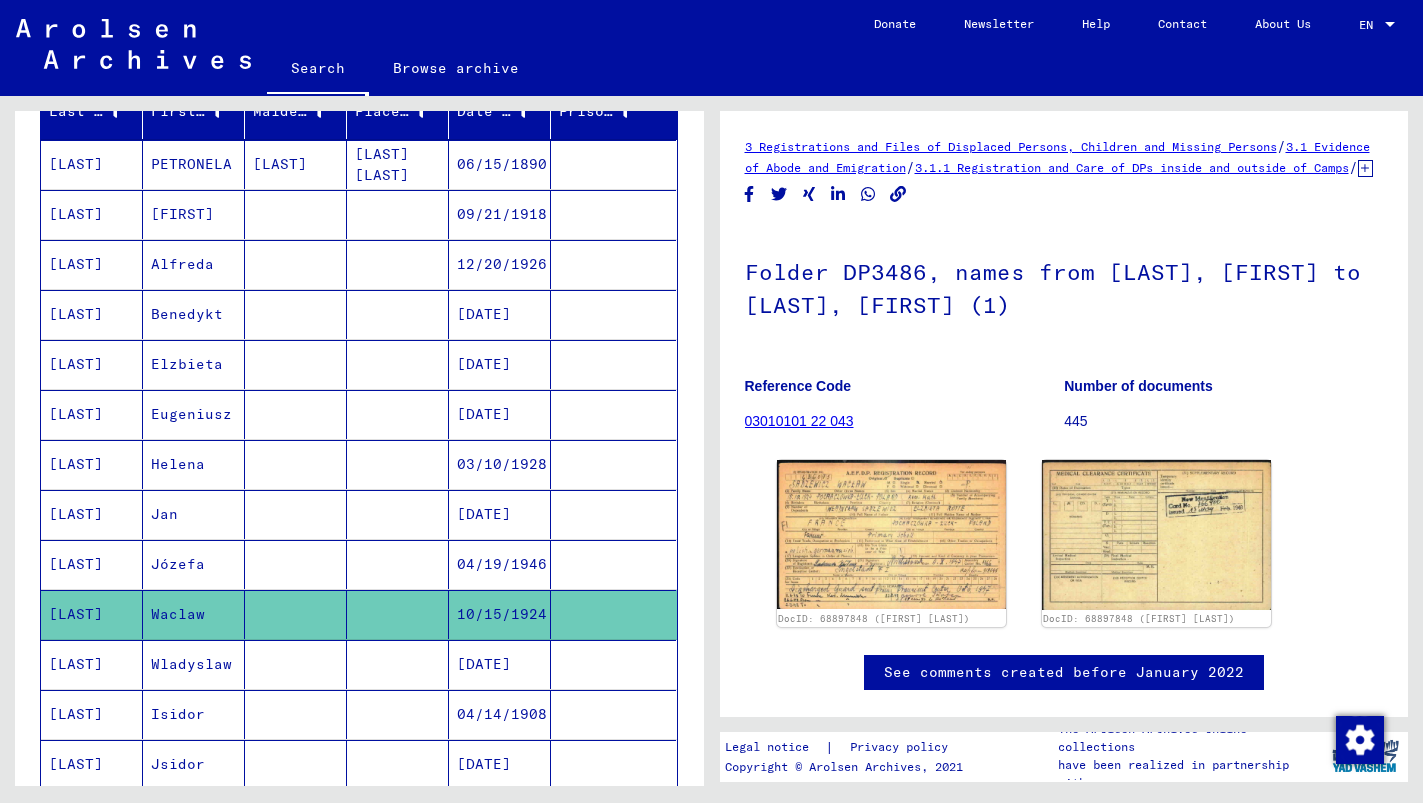 scroll, scrollTop: 0, scrollLeft: 0, axis: both 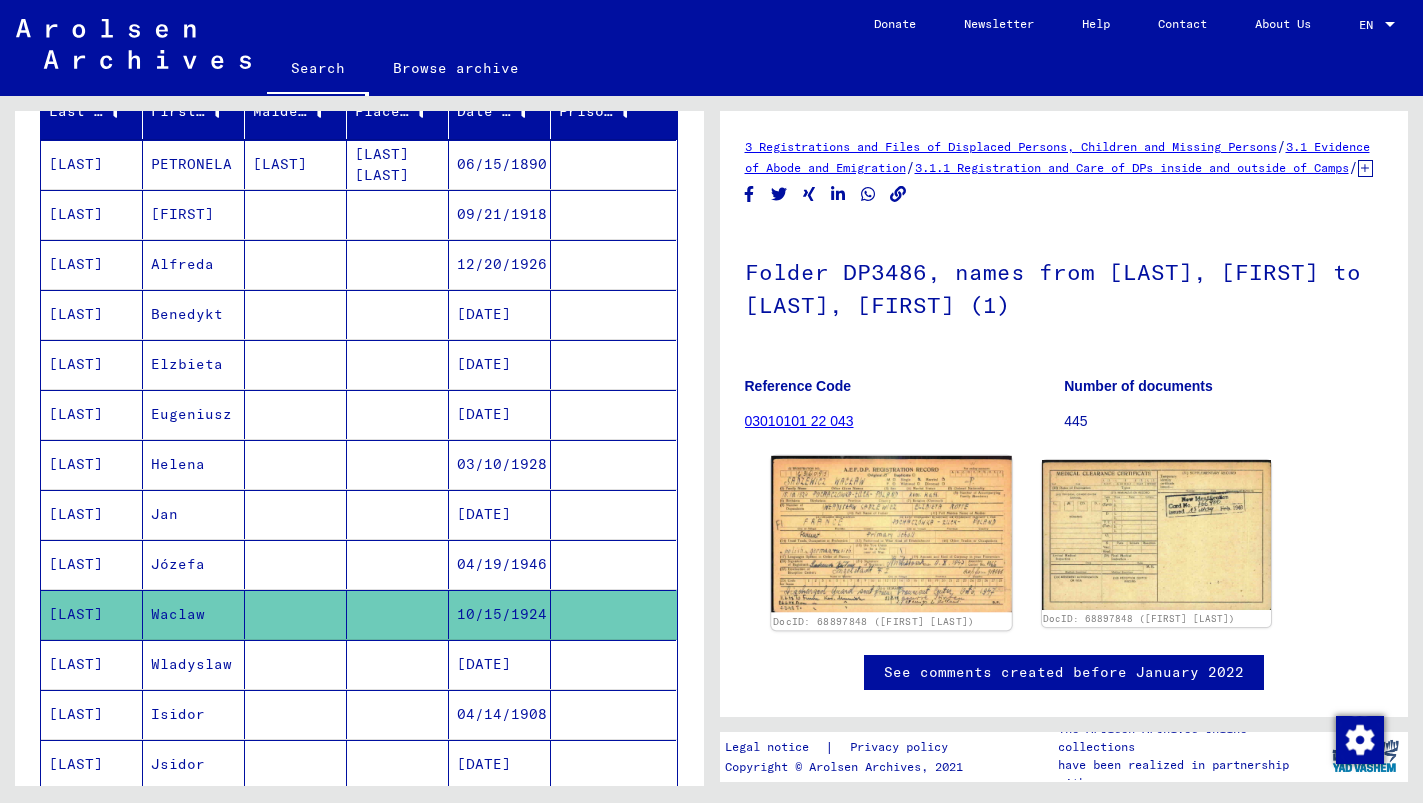 click 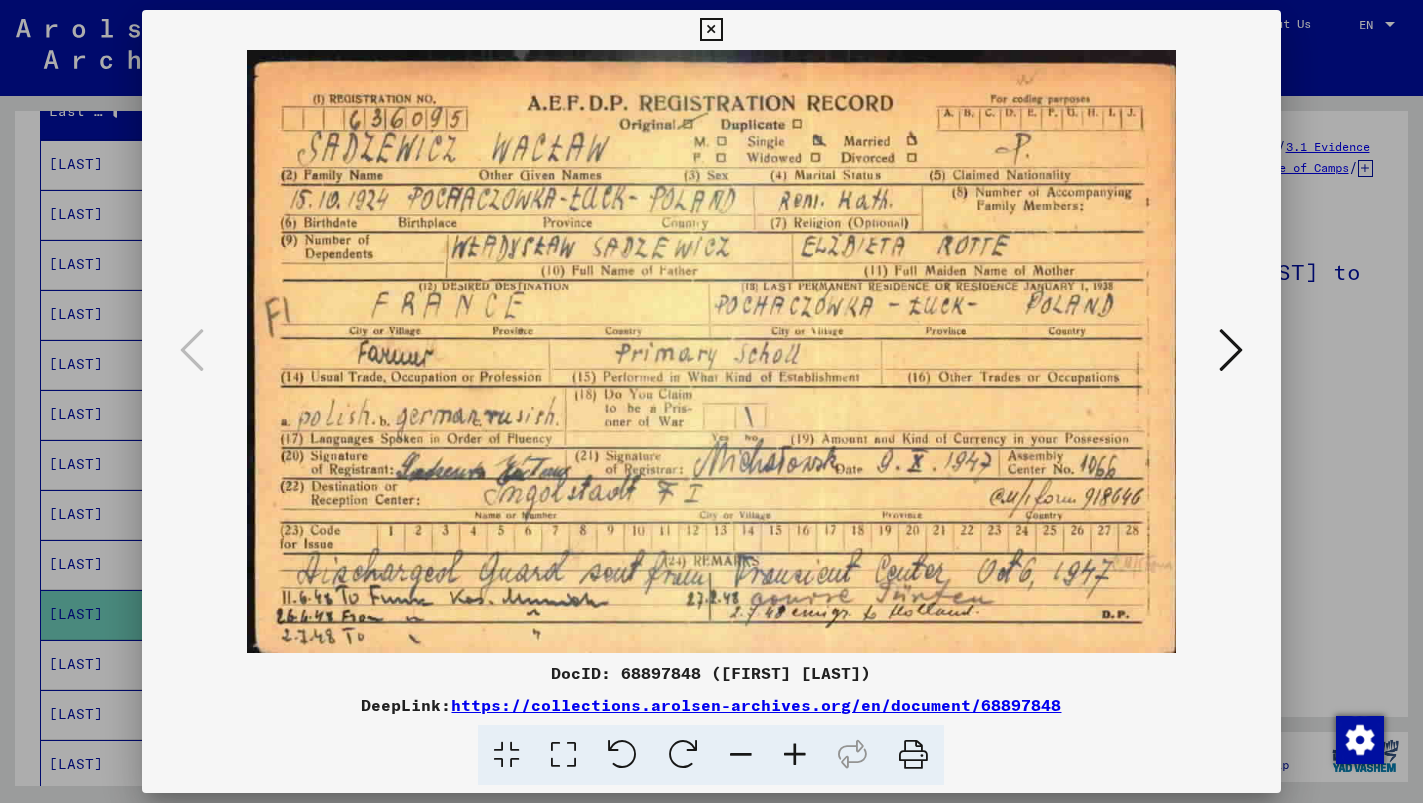 click at bounding box center (711, 30) 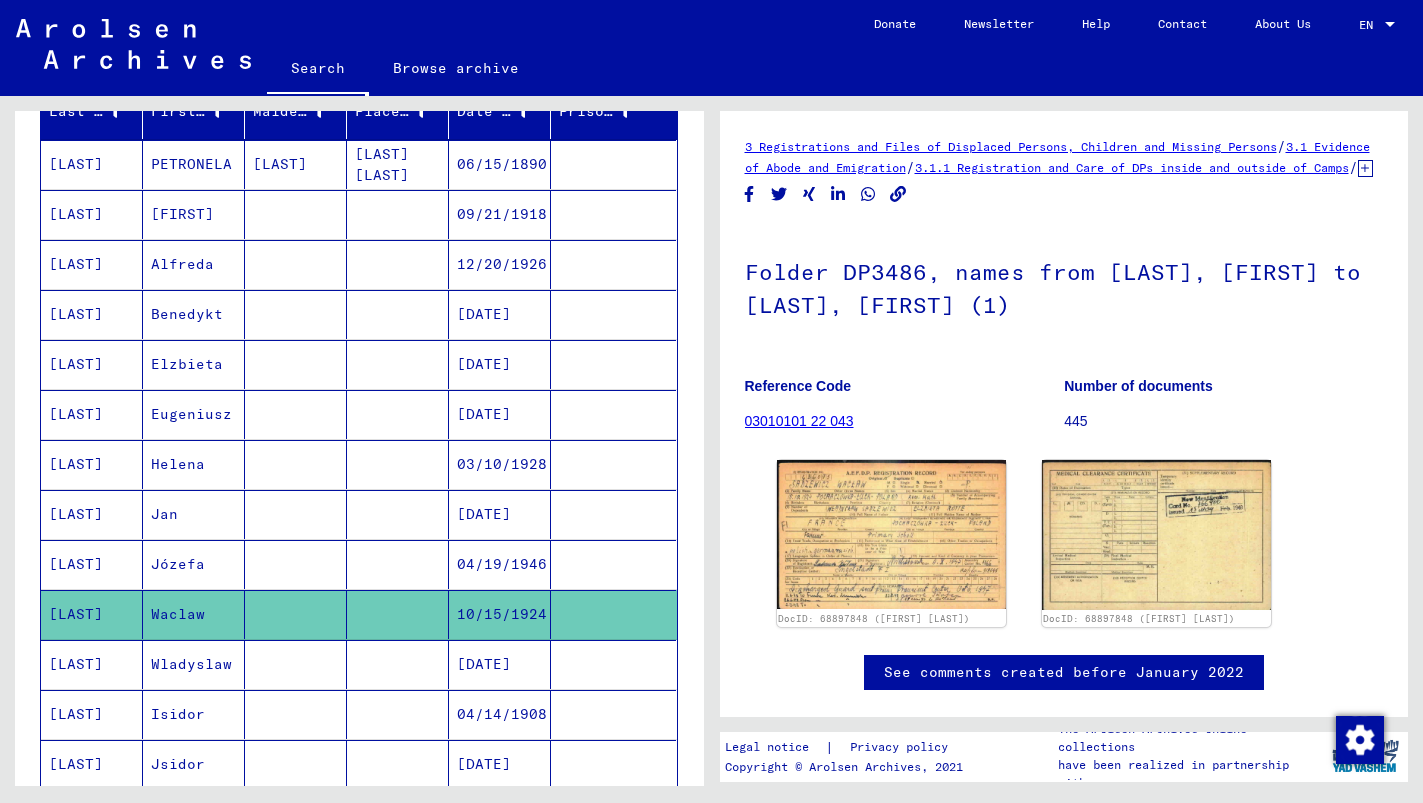 click on "Wladyslaw" at bounding box center [194, 714] 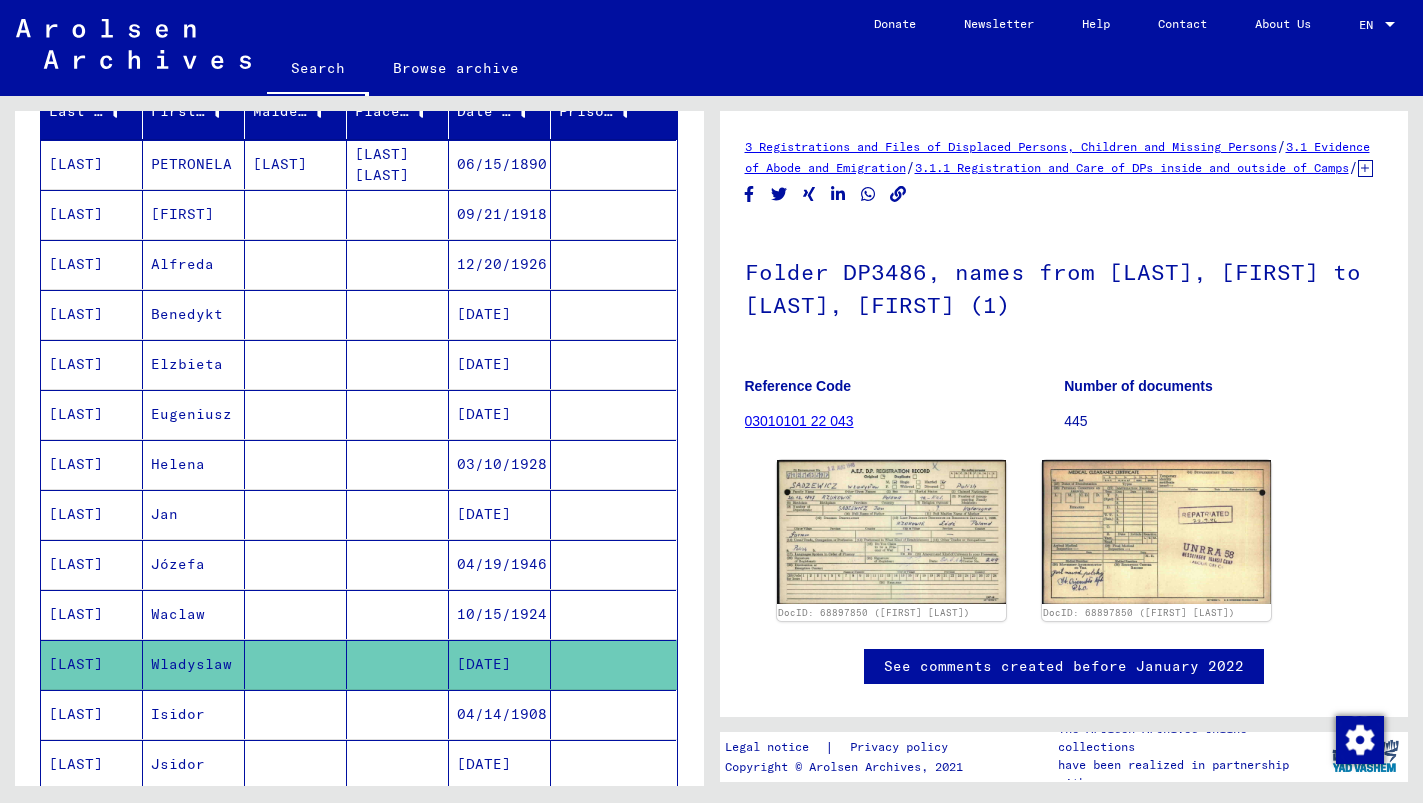 scroll, scrollTop: 0, scrollLeft: 0, axis: both 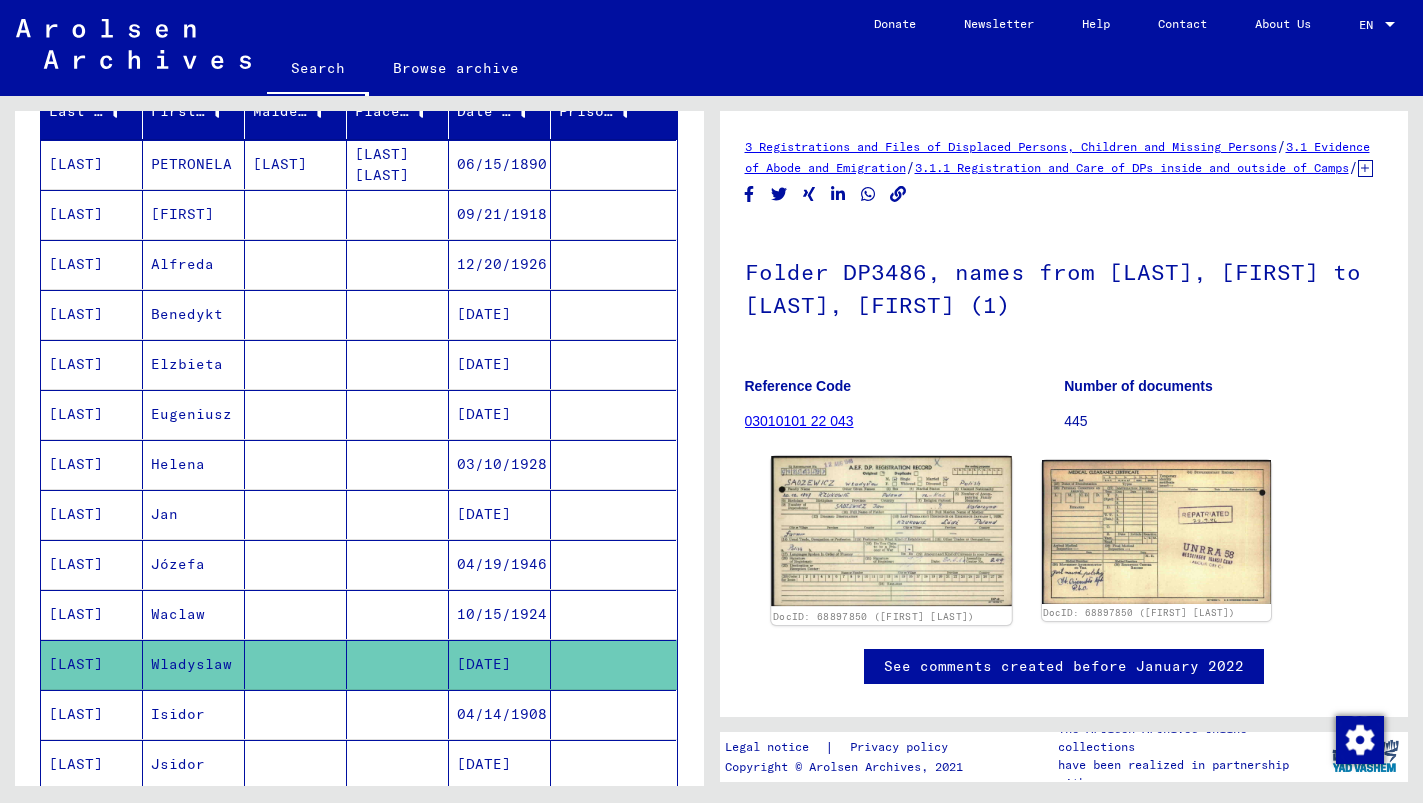 click 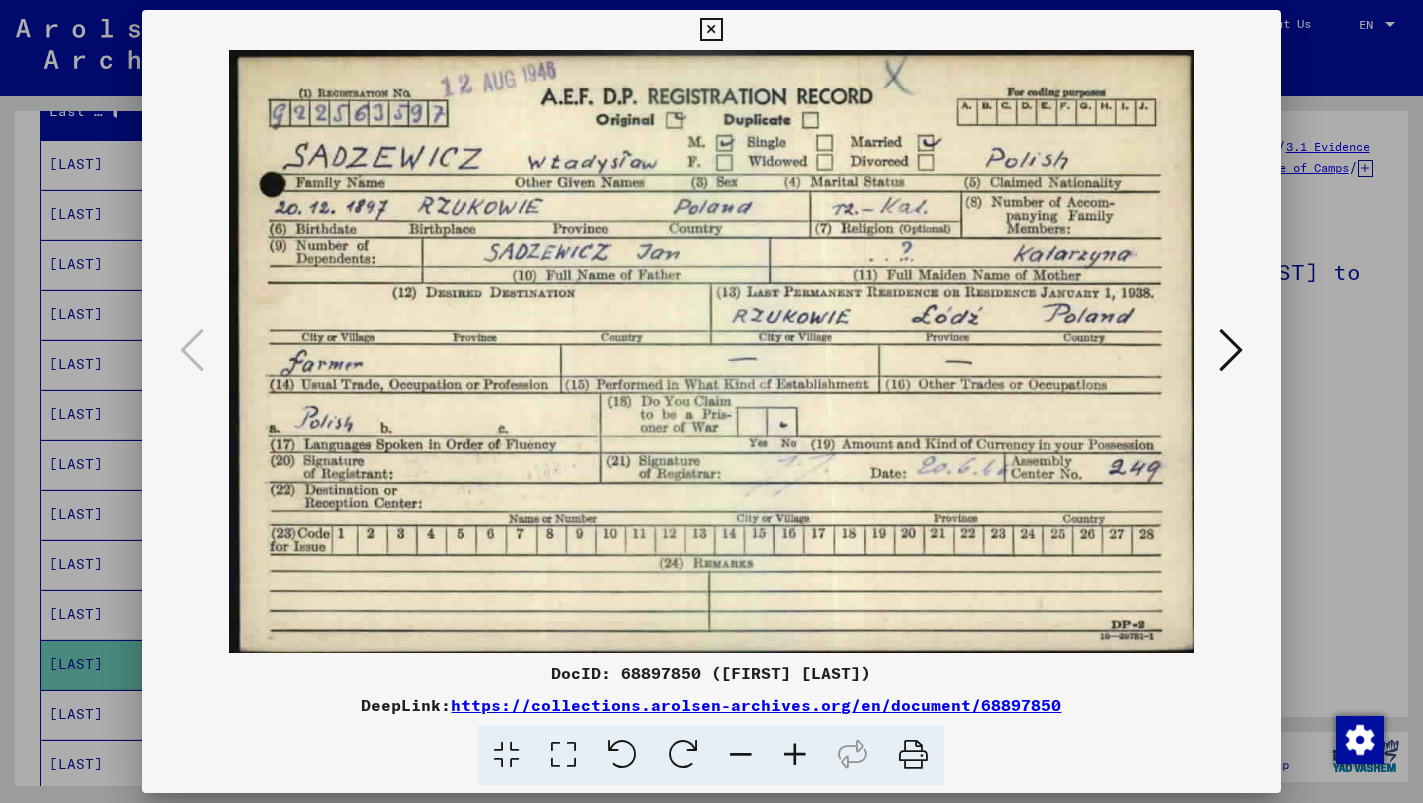 click at bounding box center (711, 30) 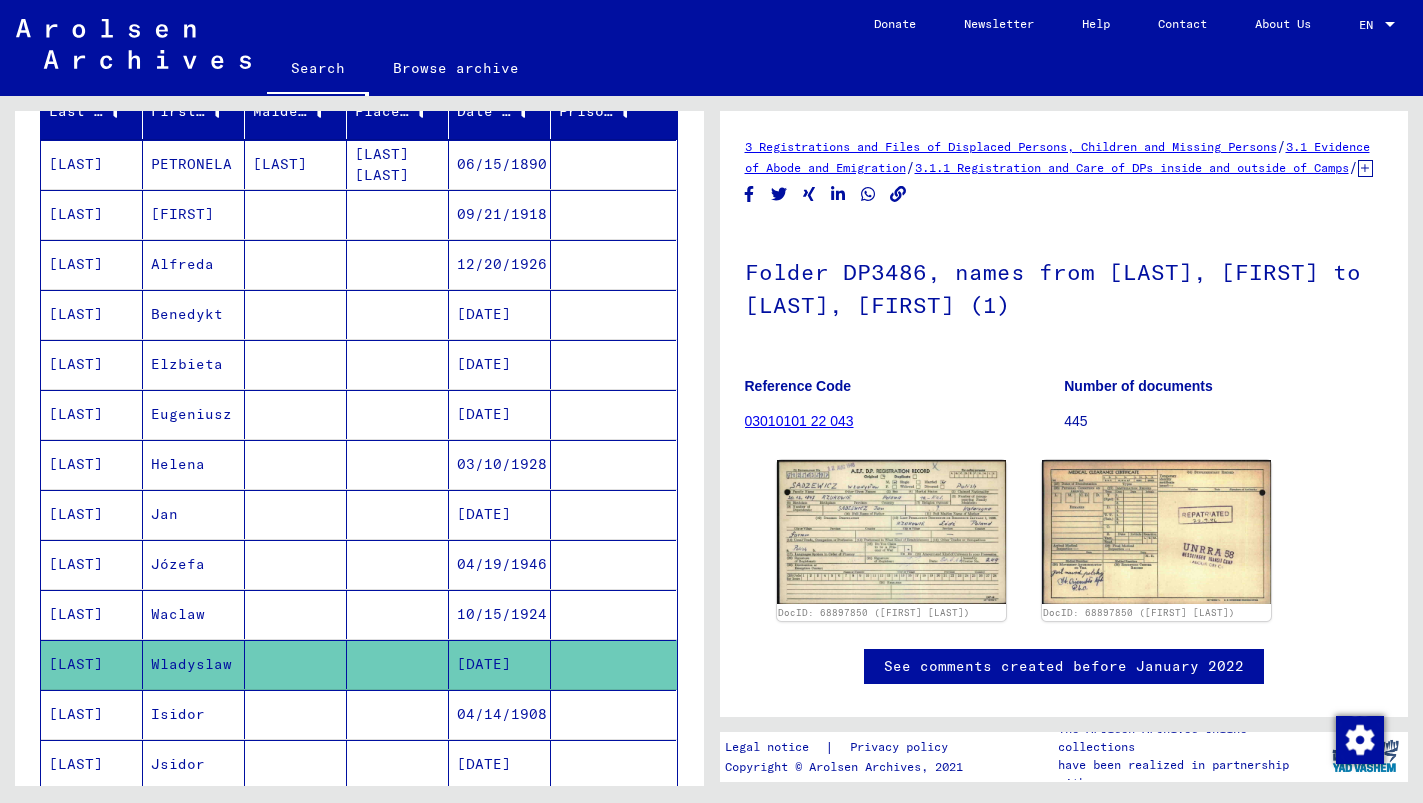 click on "Isidor" at bounding box center [194, 764] 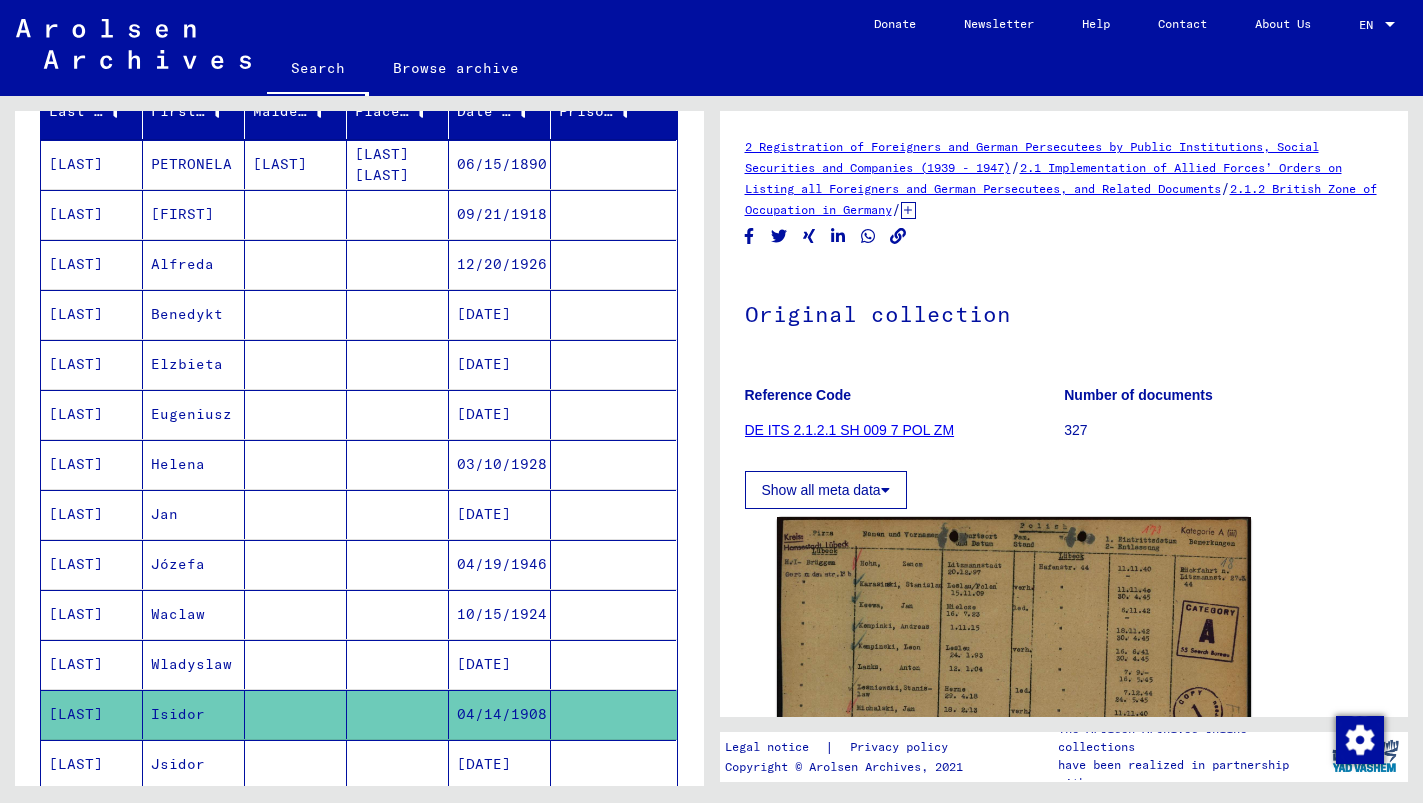 scroll, scrollTop: 0, scrollLeft: 0, axis: both 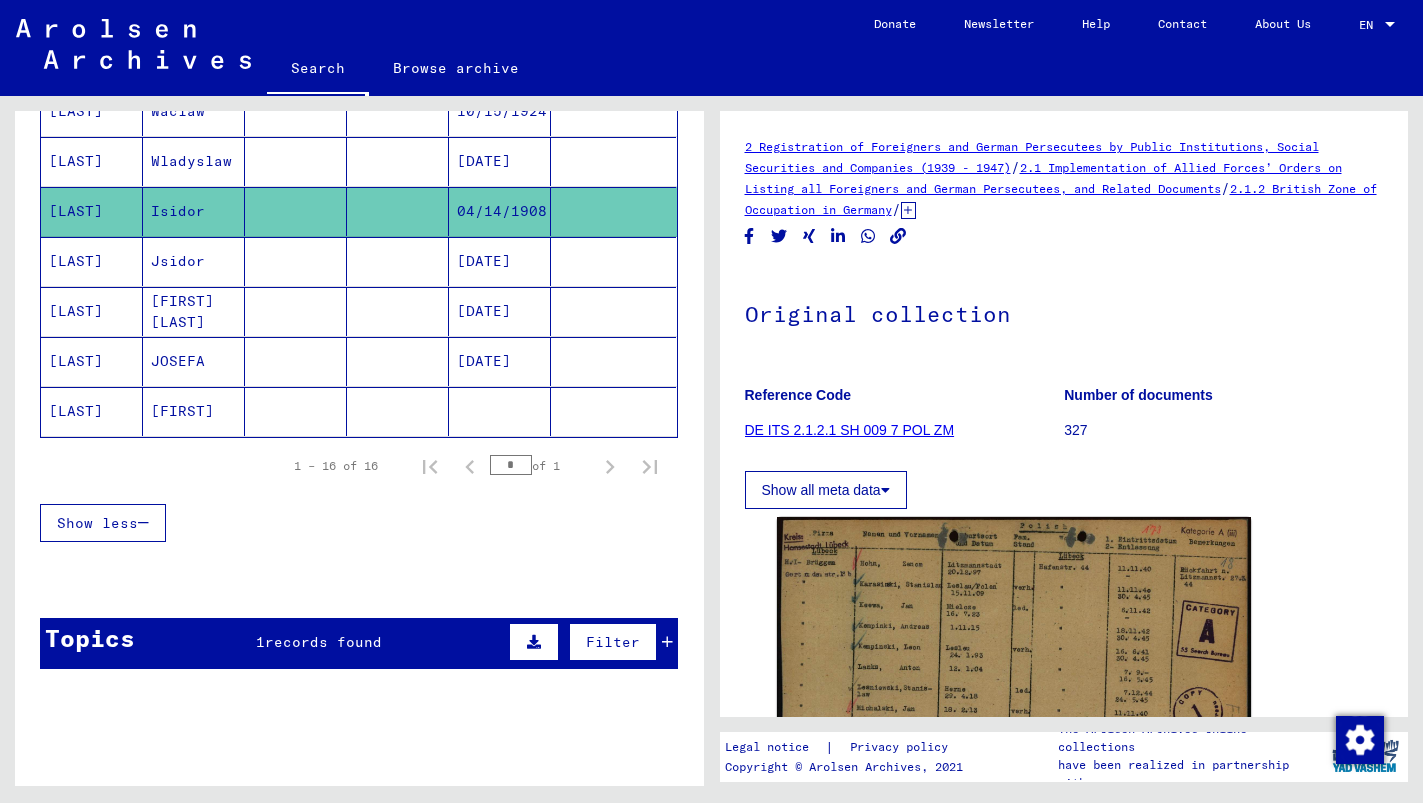 click on "Jsidor" at bounding box center (194, 311) 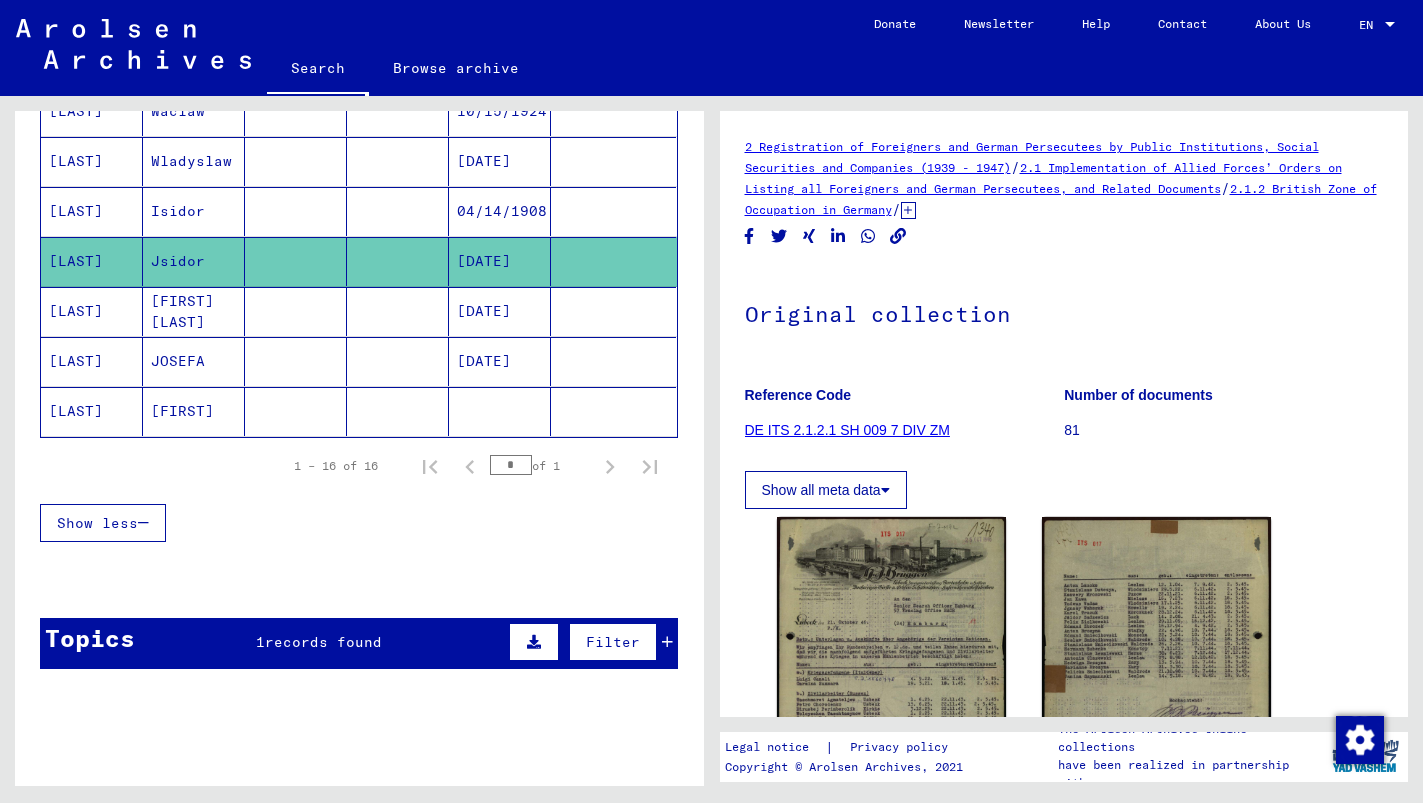 scroll, scrollTop: 0, scrollLeft: 0, axis: both 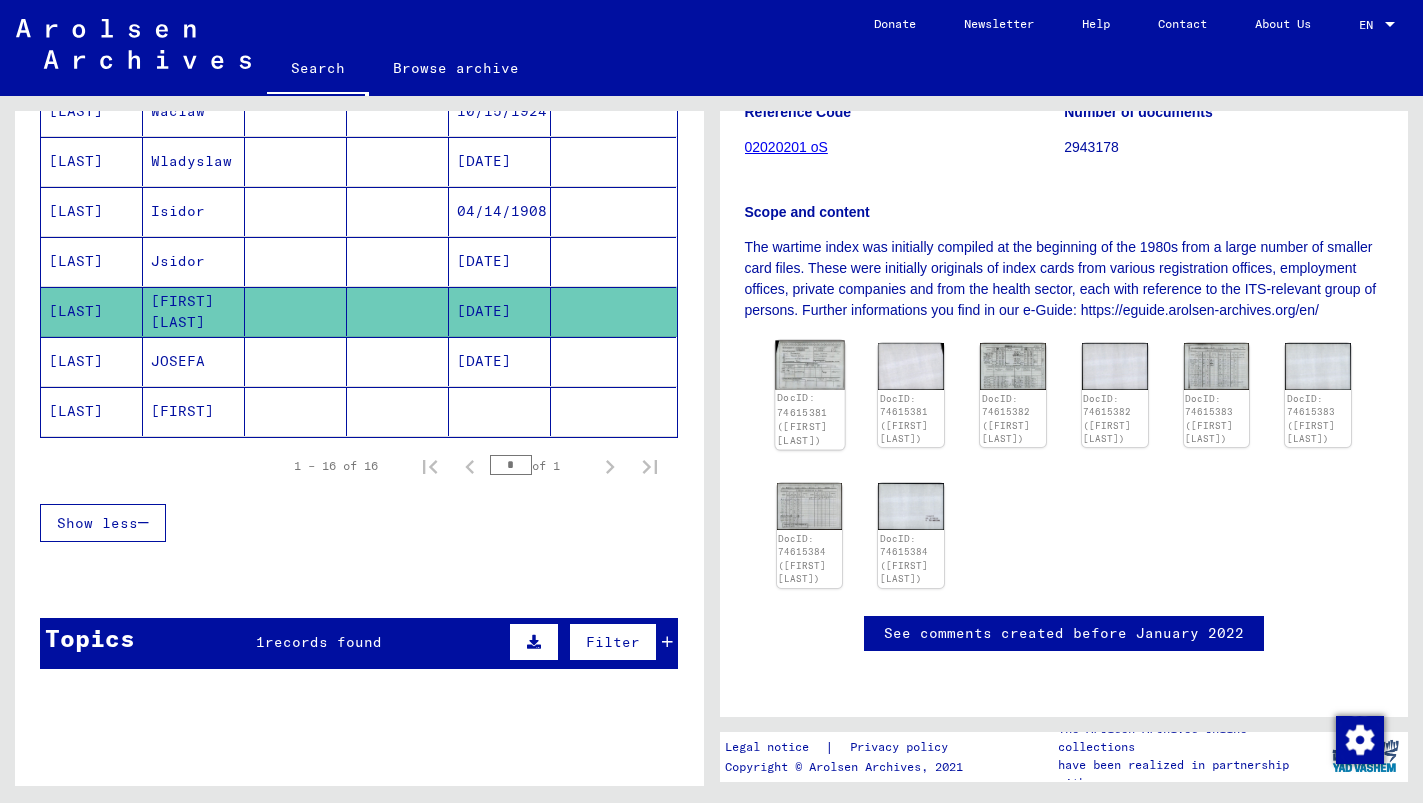 click 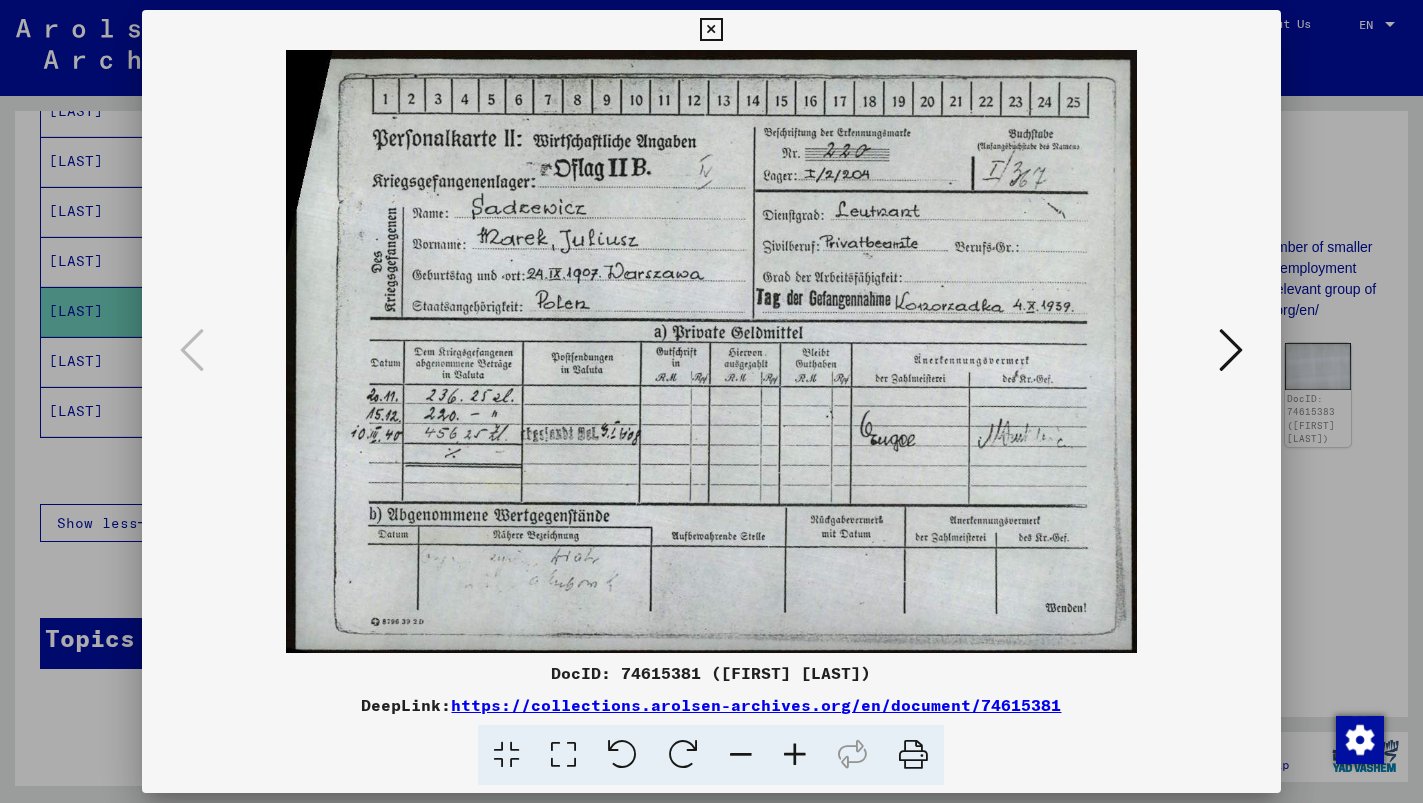 click at bounding box center [1231, 350] 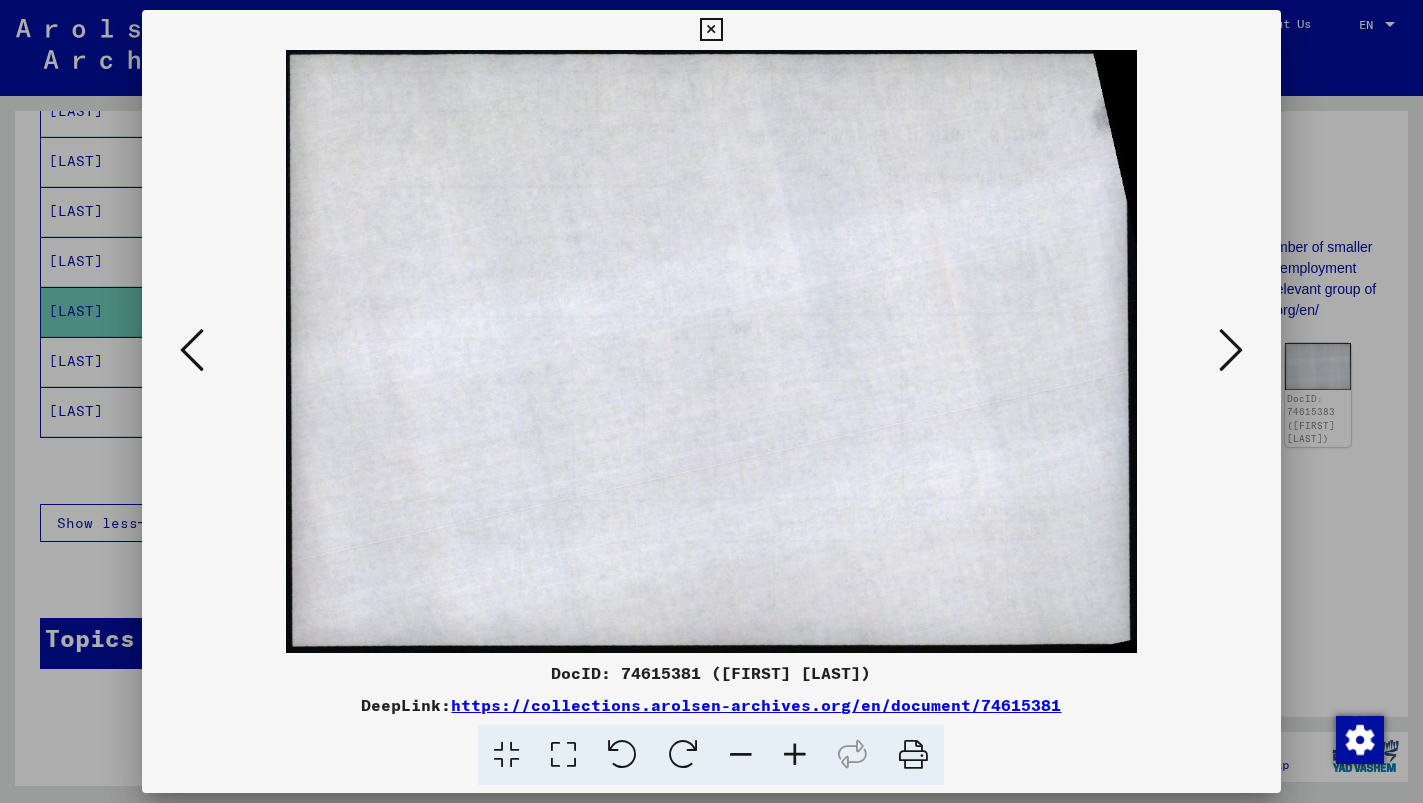 click at bounding box center (1231, 350) 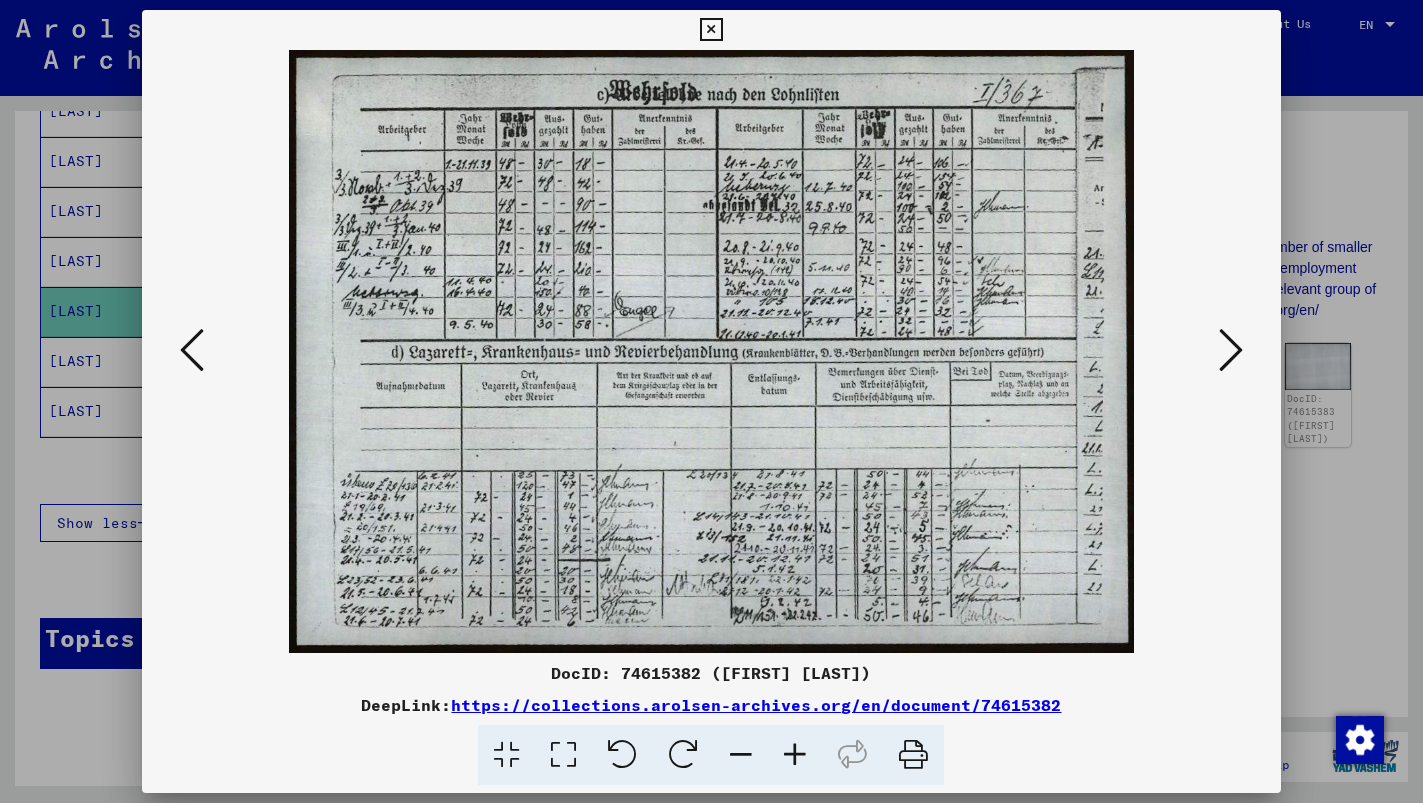click at bounding box center [1231, 350] 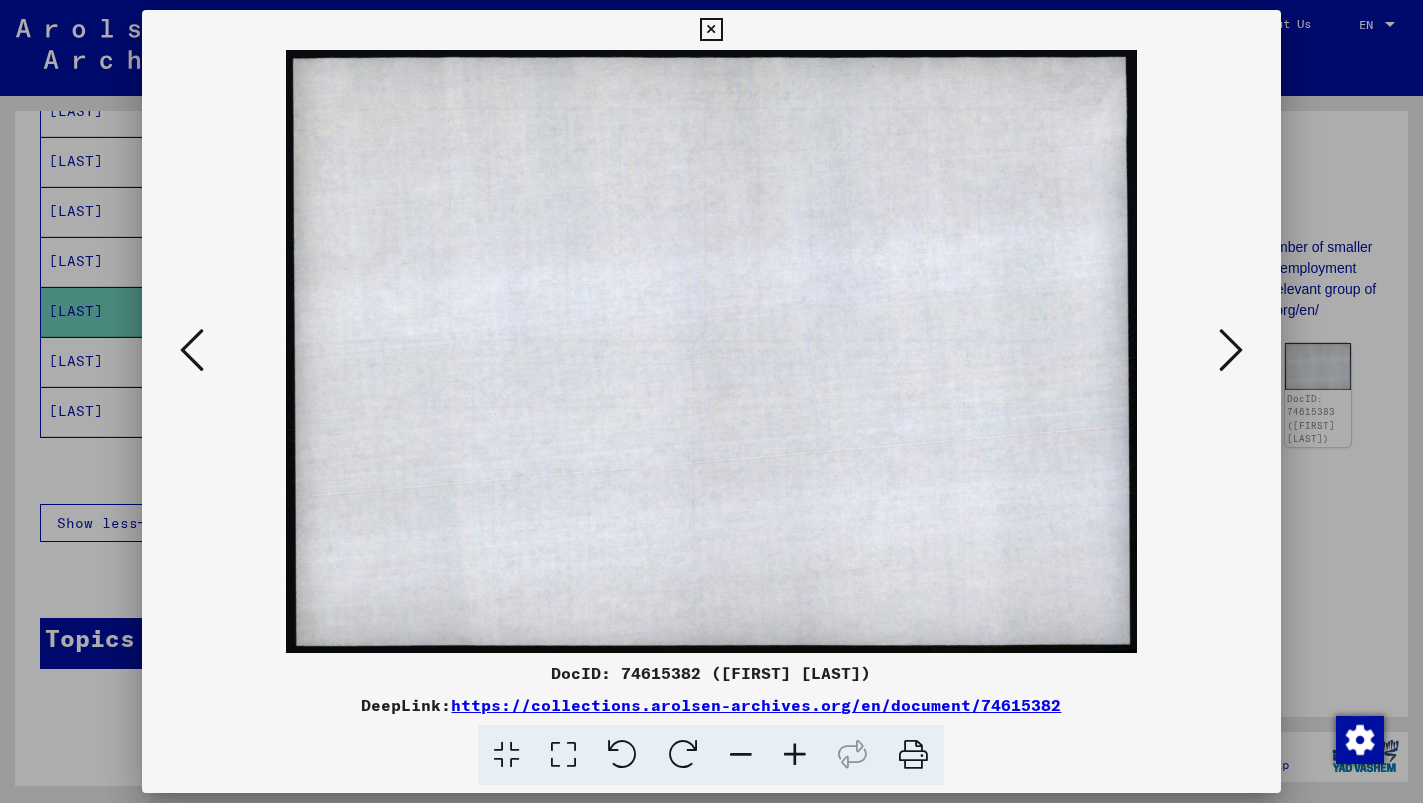 click at bounding box center [1231, 350] 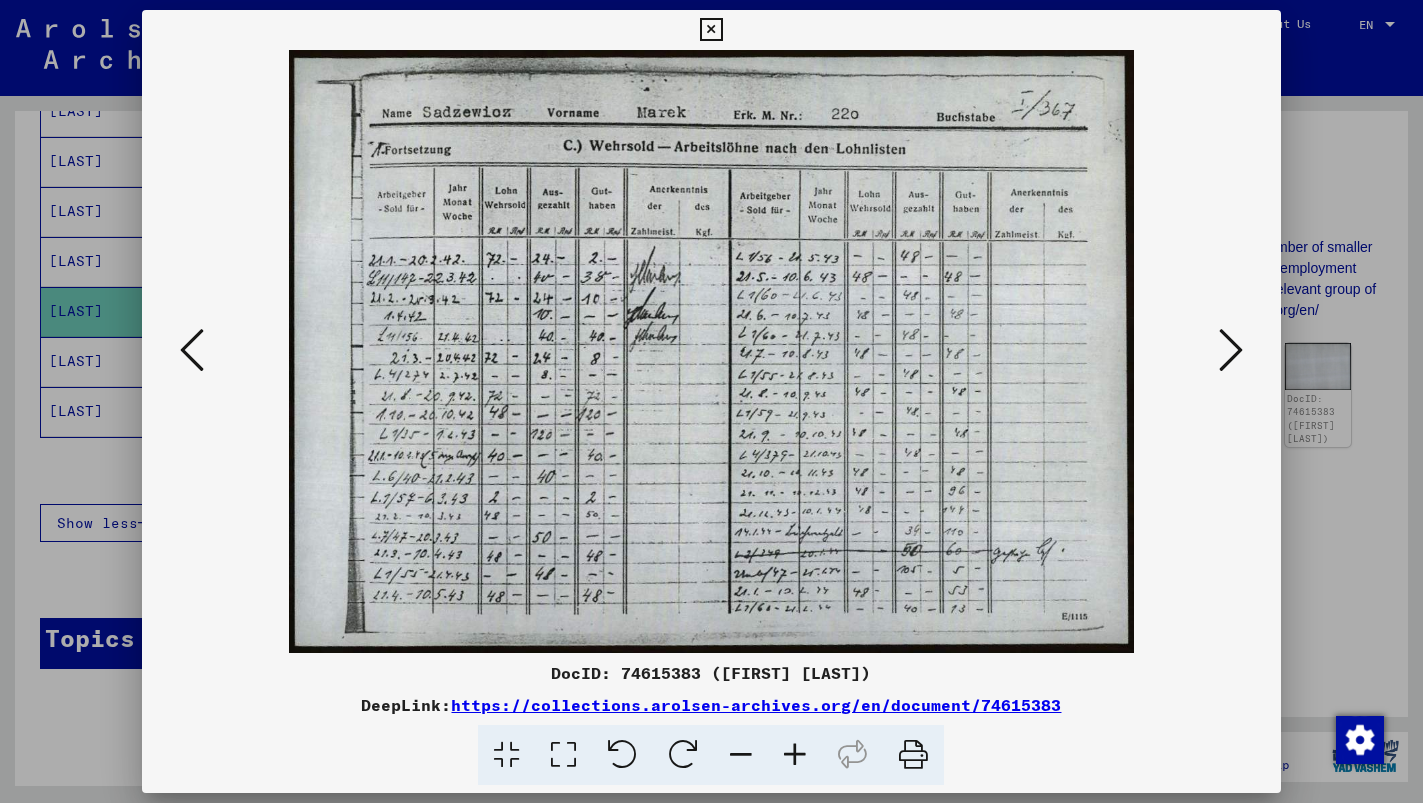 click at bounding box center [1231, 350] 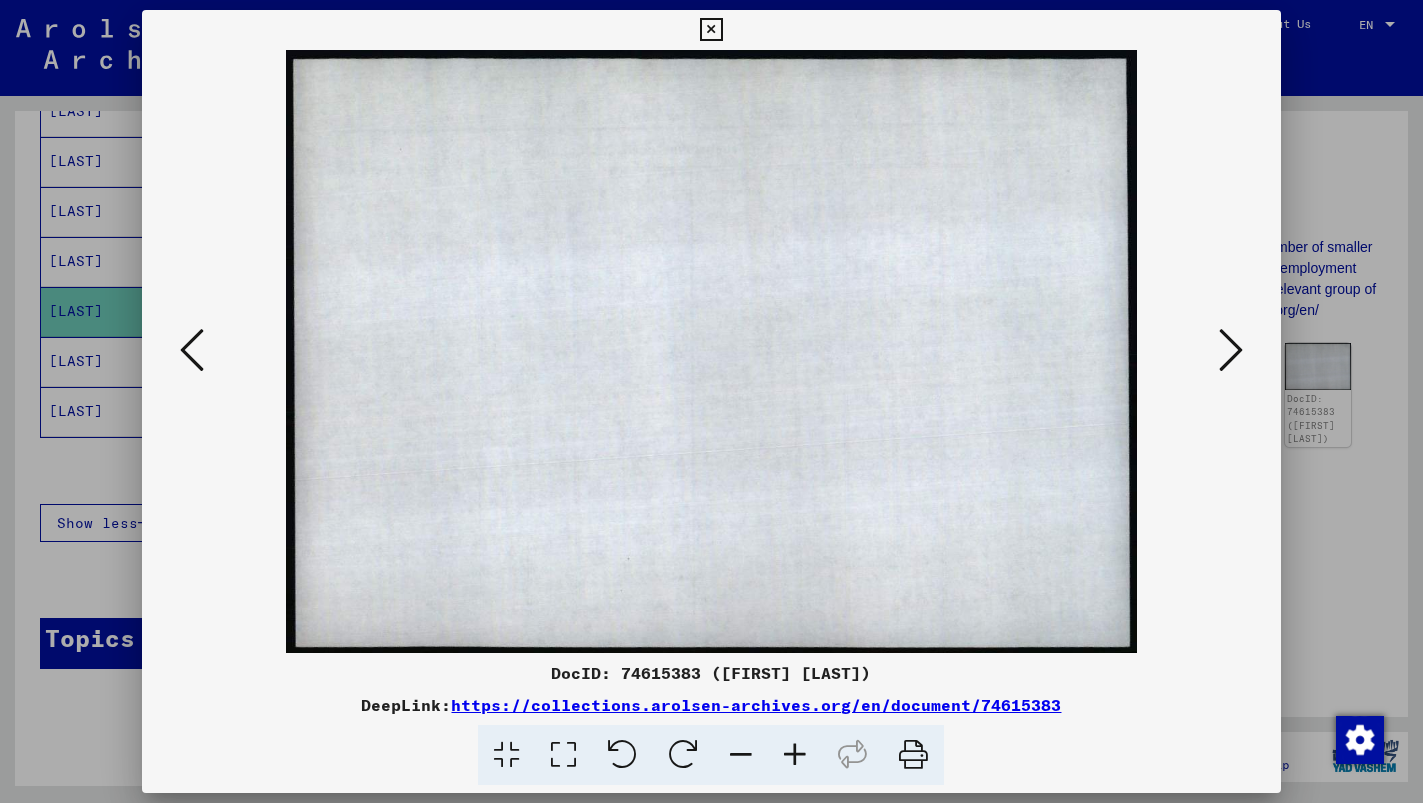 click at bounding box center (711, 30) 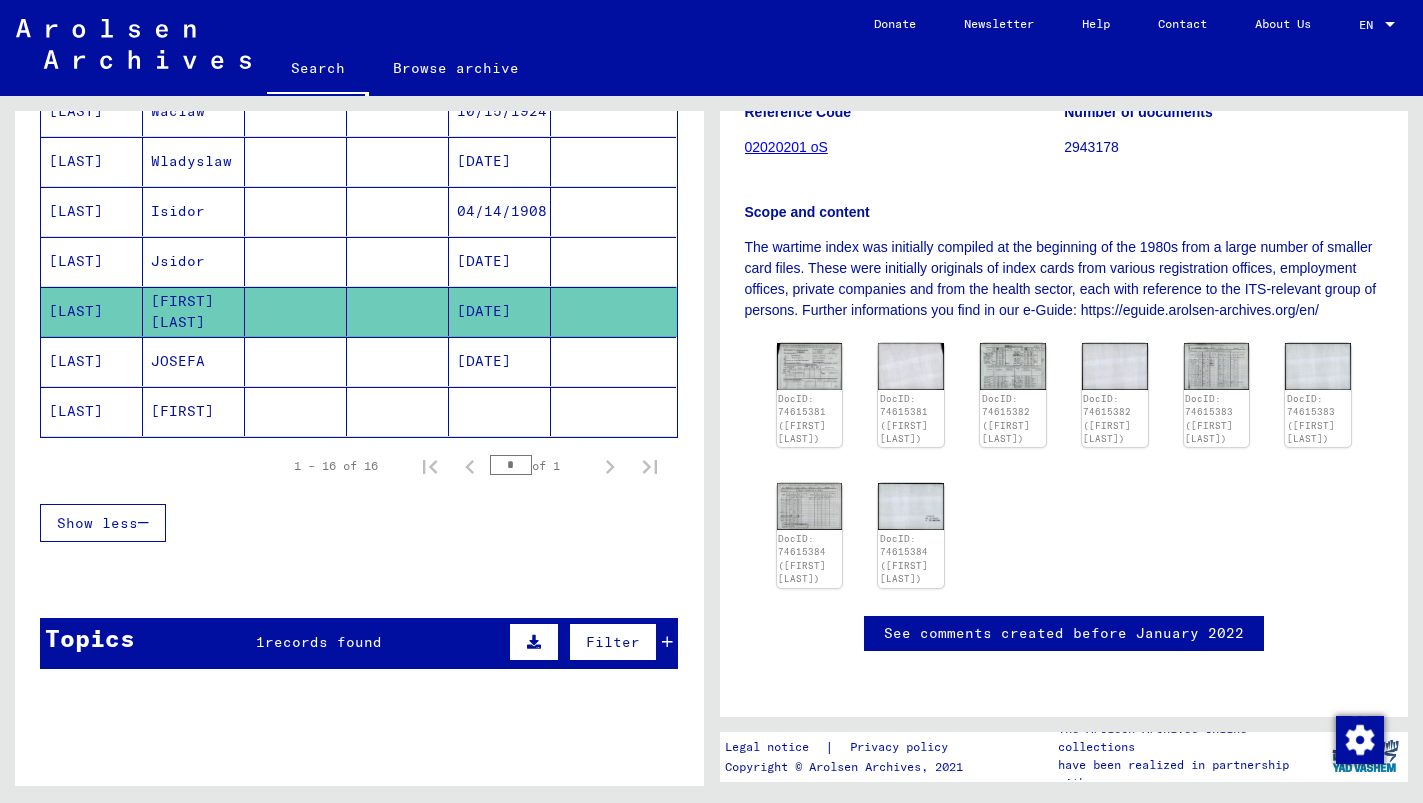 click on "JOSEFA" at bounding box center (194, 411) 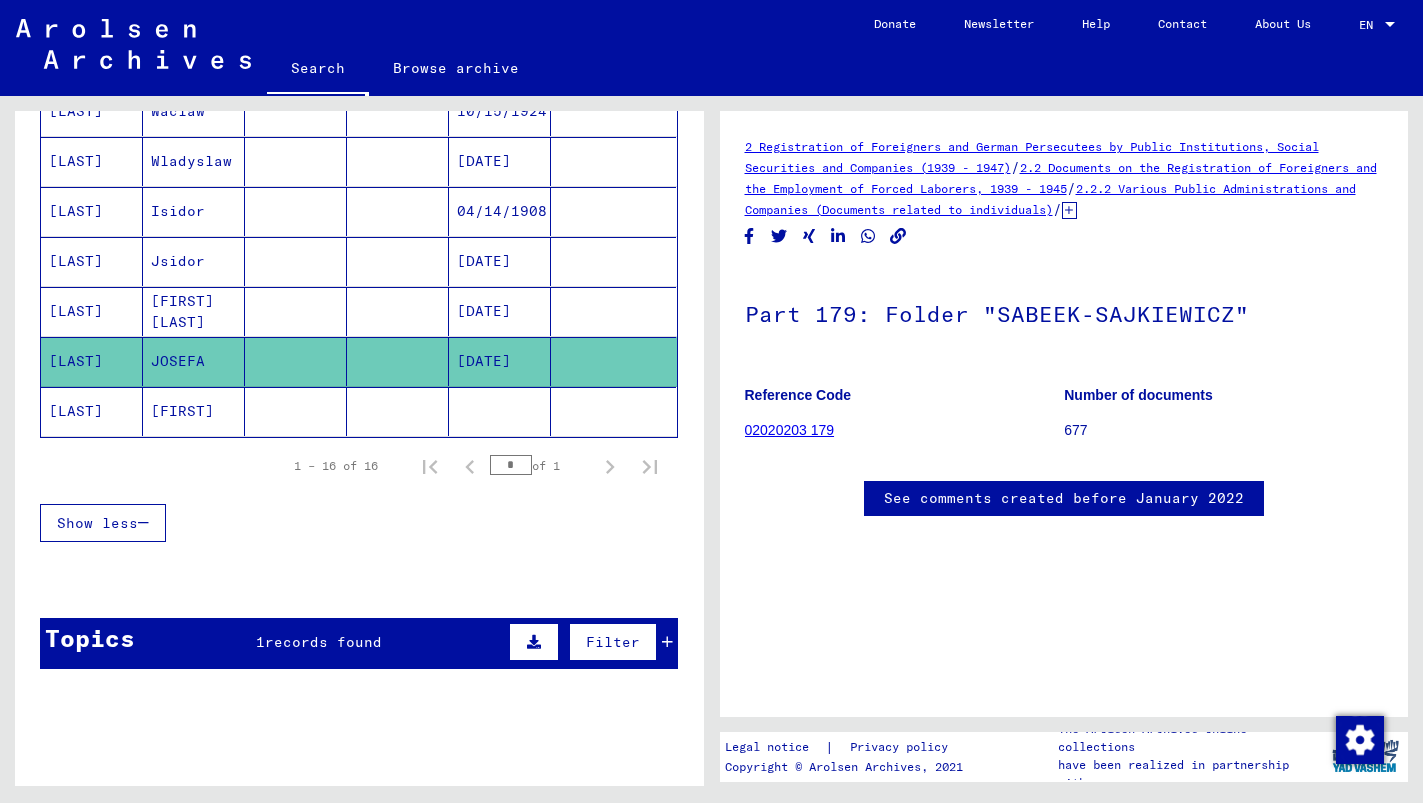 scroll, scrollTop: 0, scrollLeft: 0, axis: both 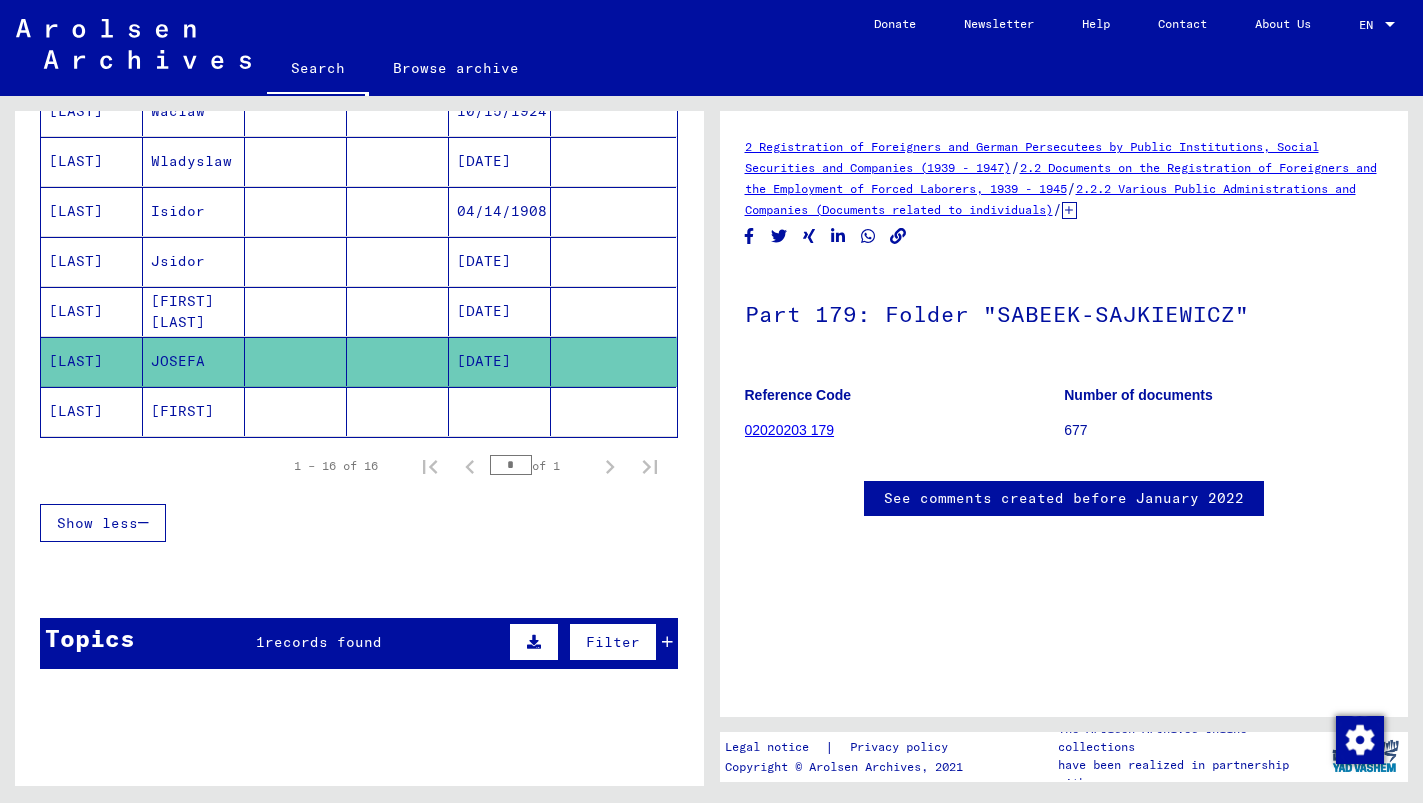click on "[FIRST]" 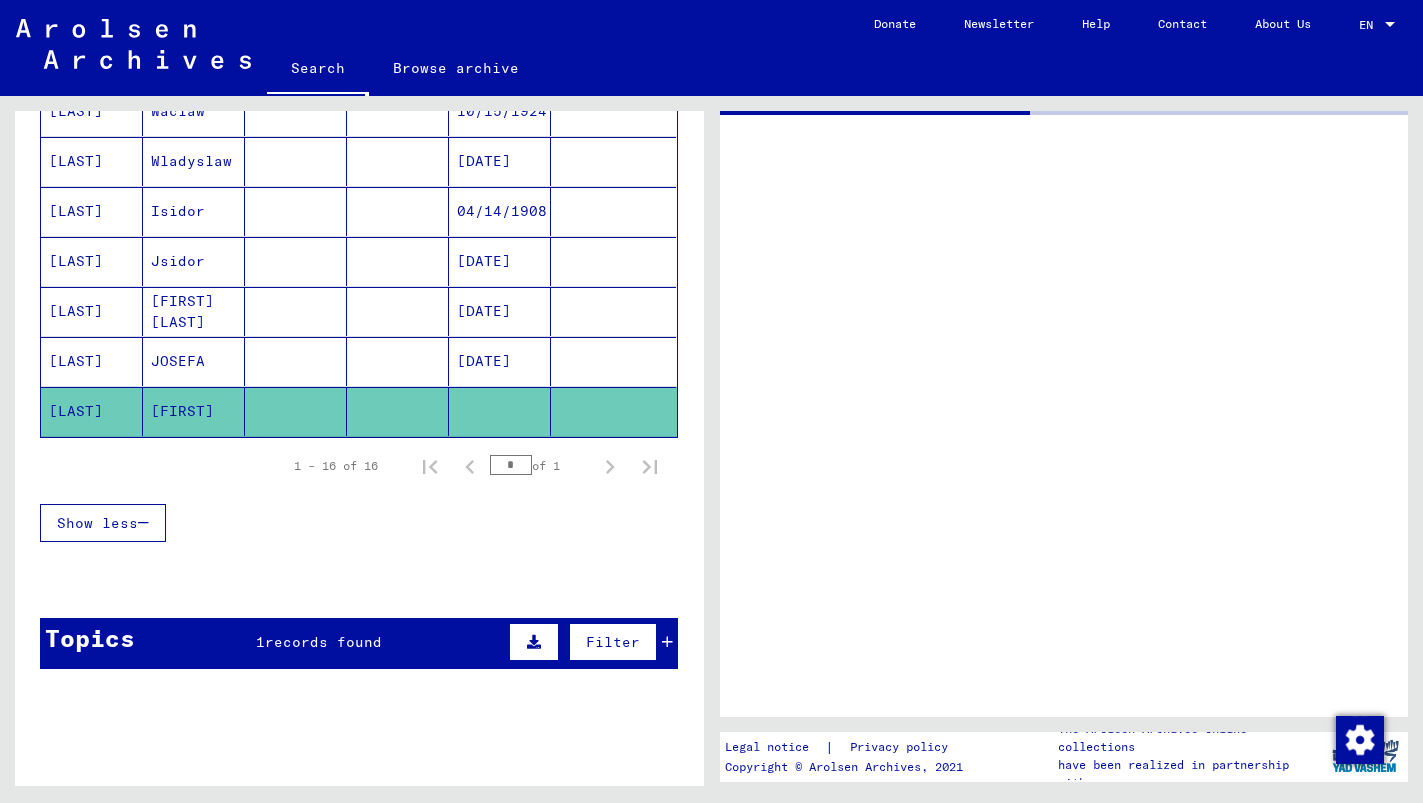 scroll, scrollTop: 0, scrollLeft: 0, axis: both 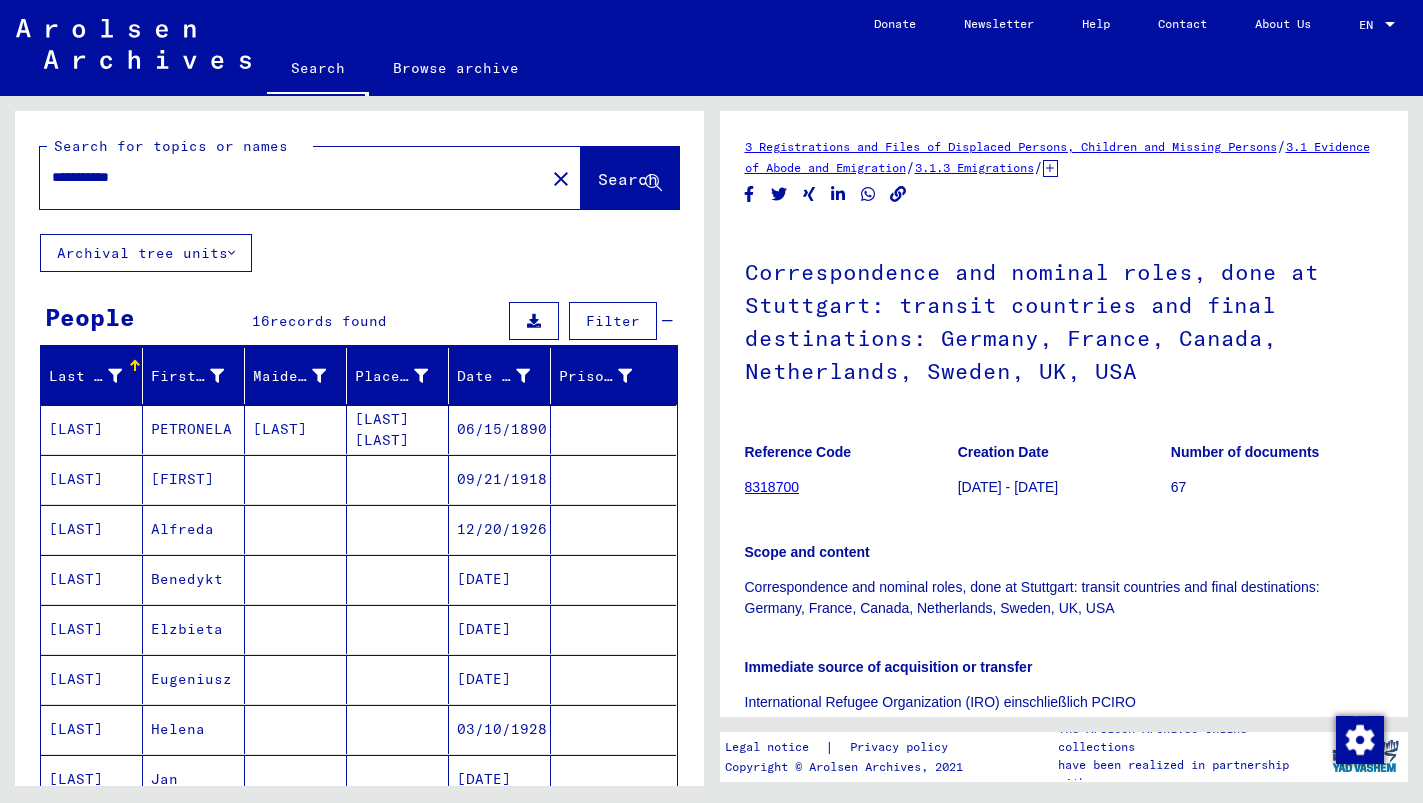 click on "**********" at bounding box center (292, 177) 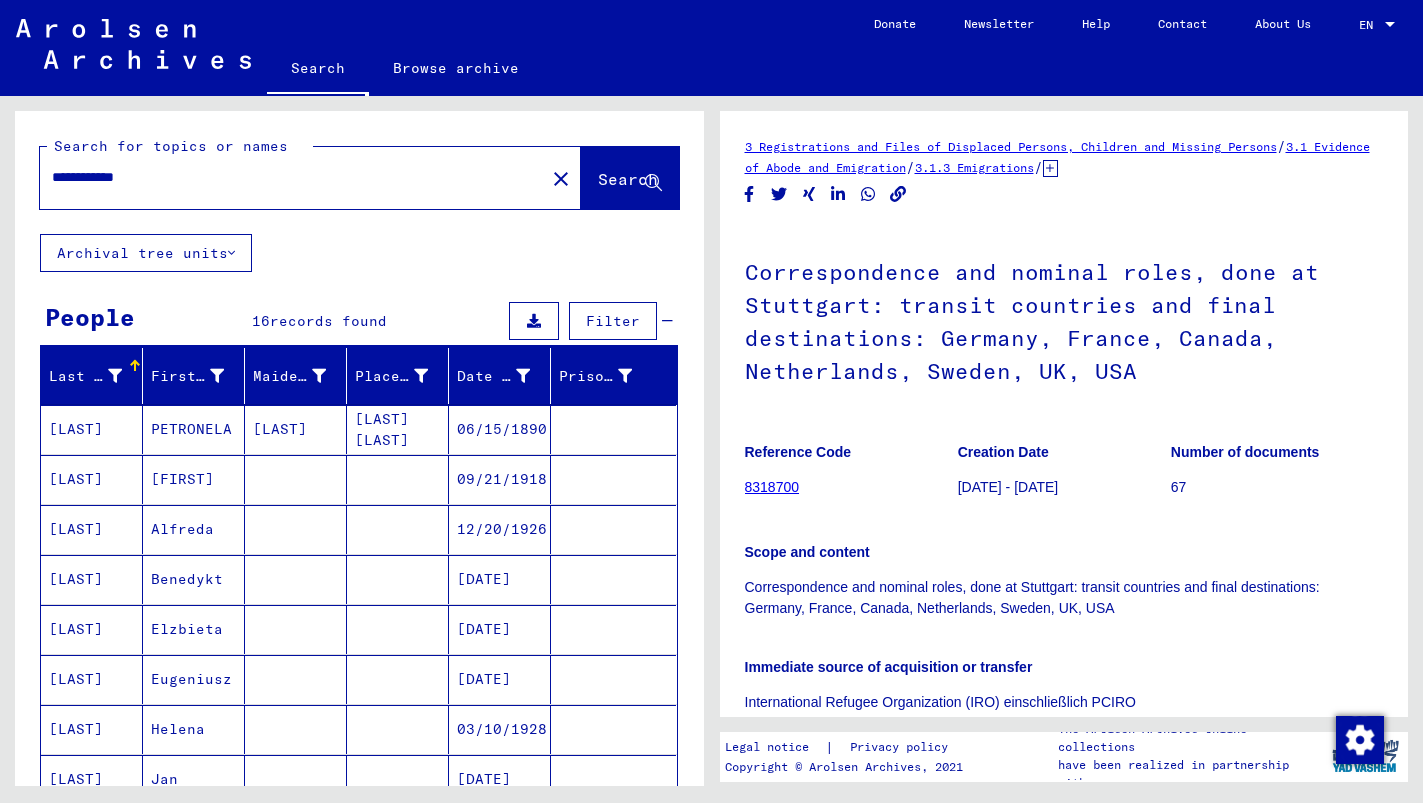type on "**********" 